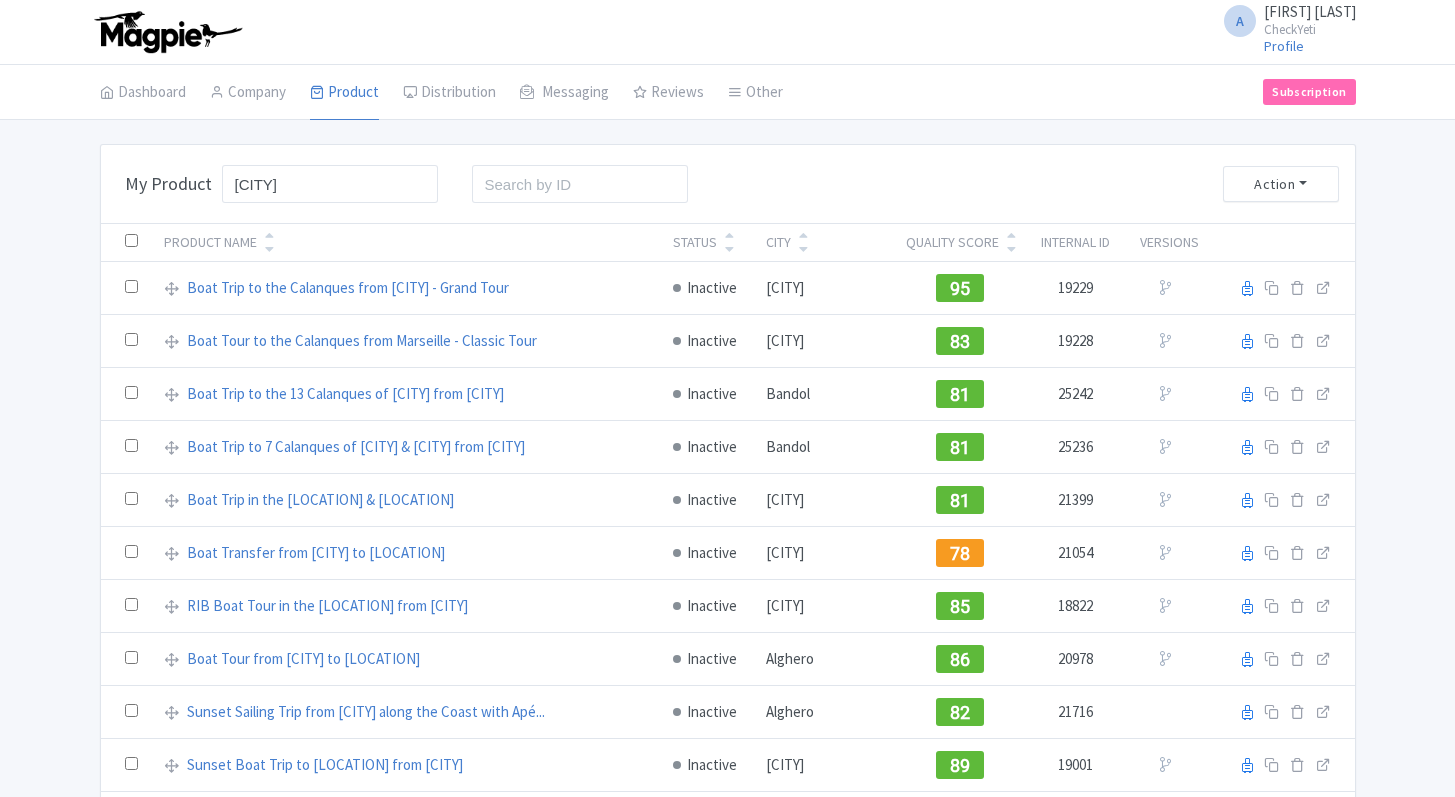 scroll, scrollTop: 0, scrollLeft: 0, axis: both 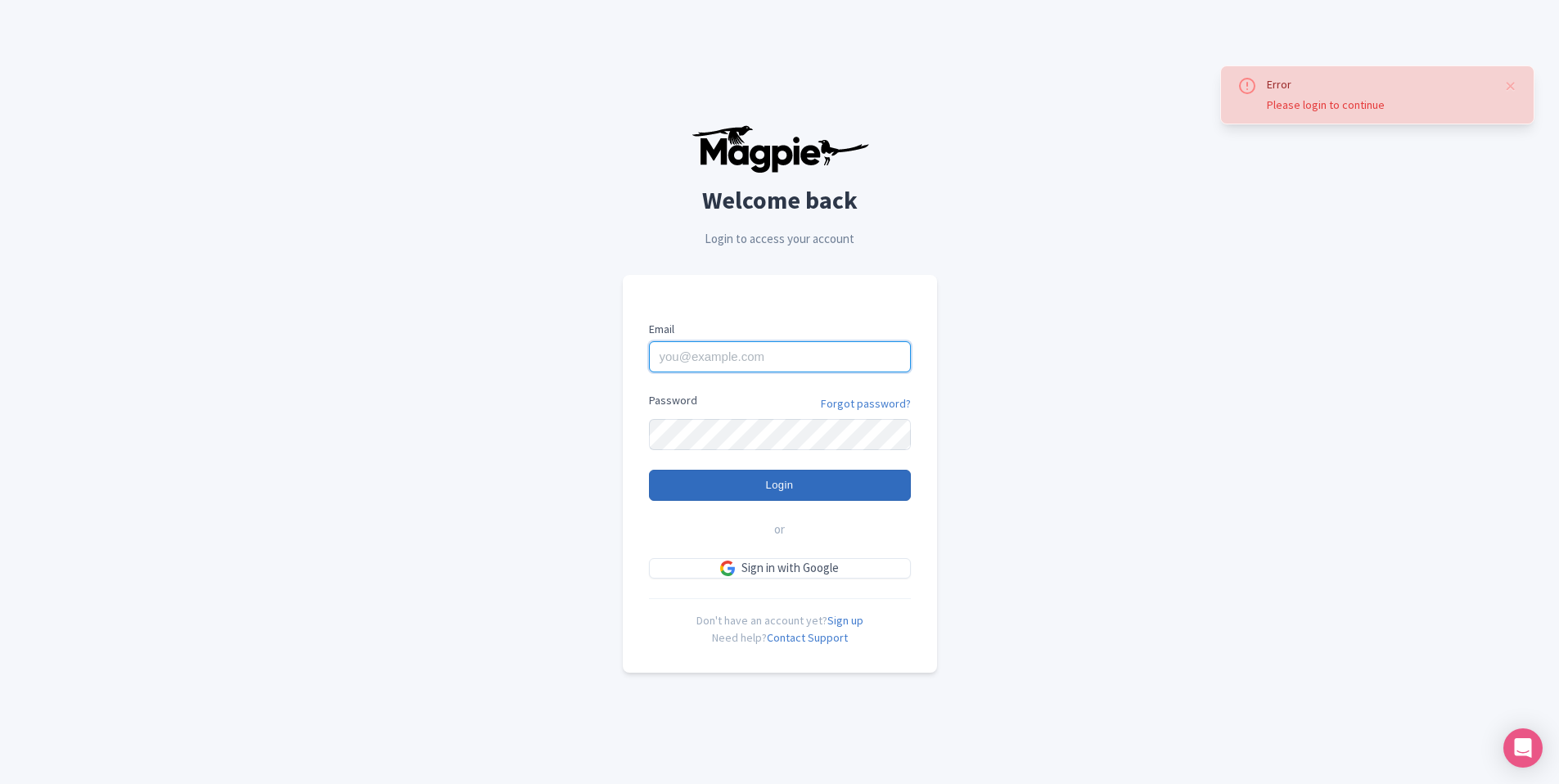 type on "anh.nguyen@checkyeti.com" 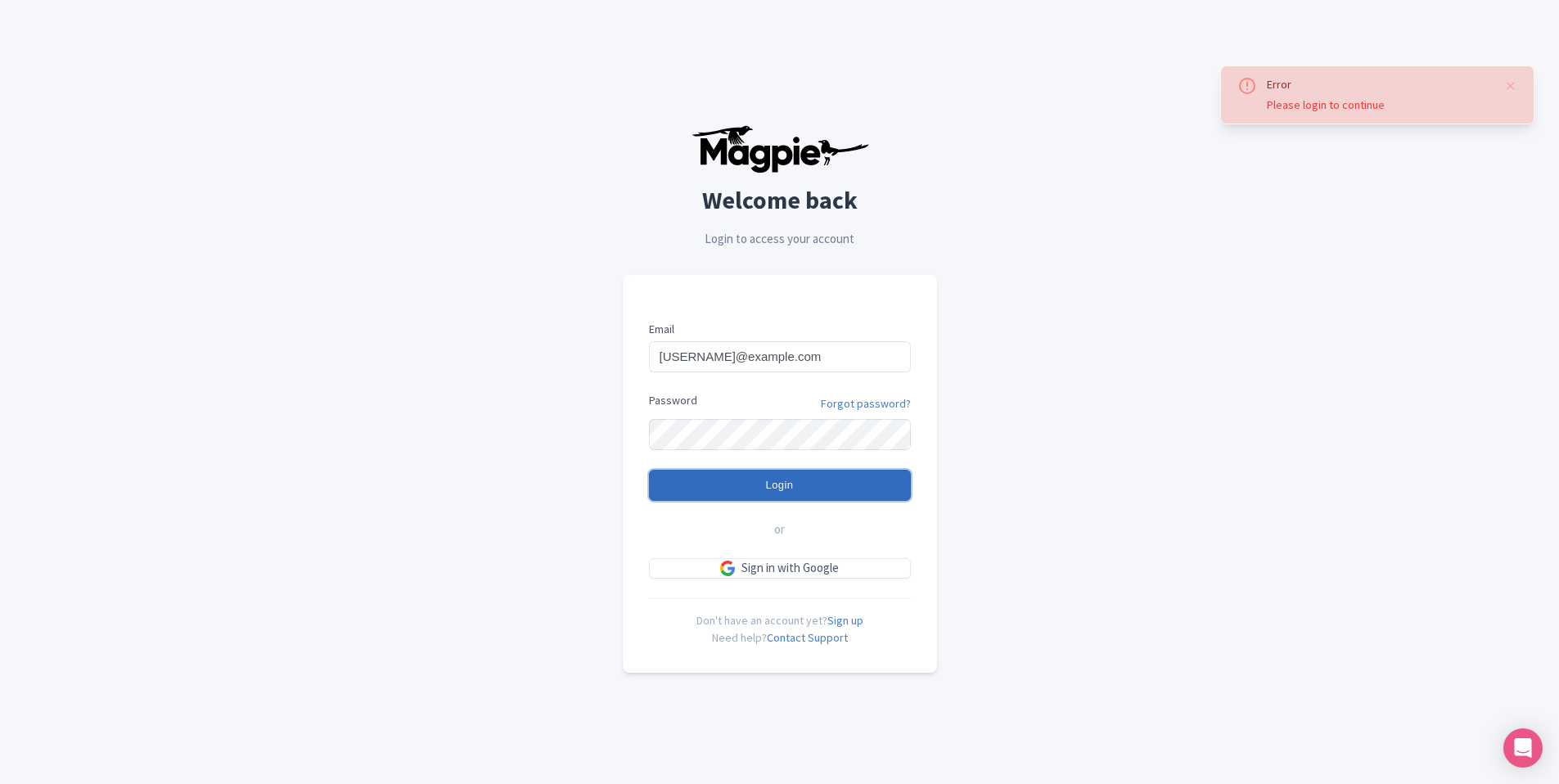 click on "Login" at bounding box center [780, 485] 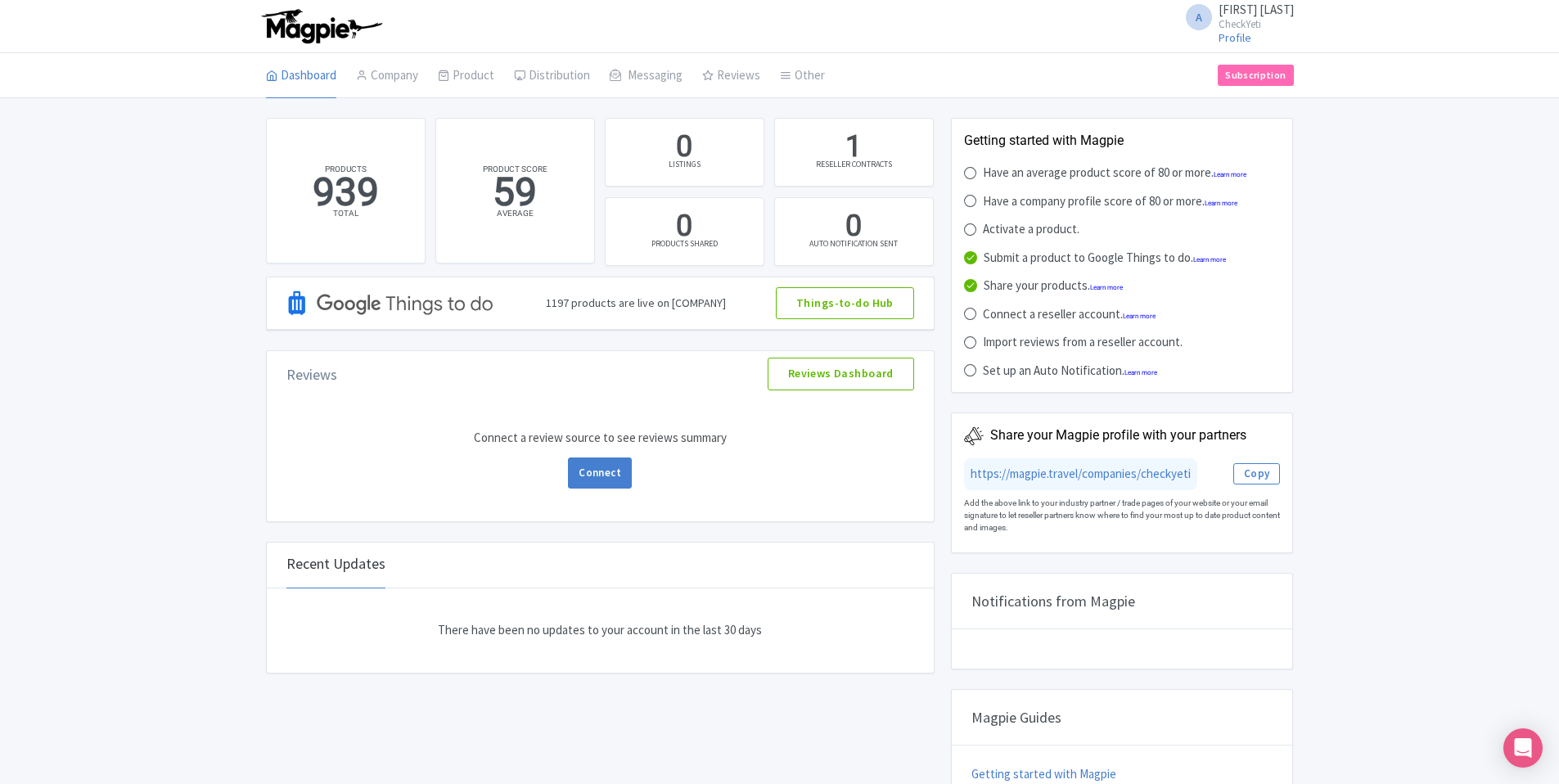 scroll, scrollTop: 0, scrollLeft: 0, axis: both 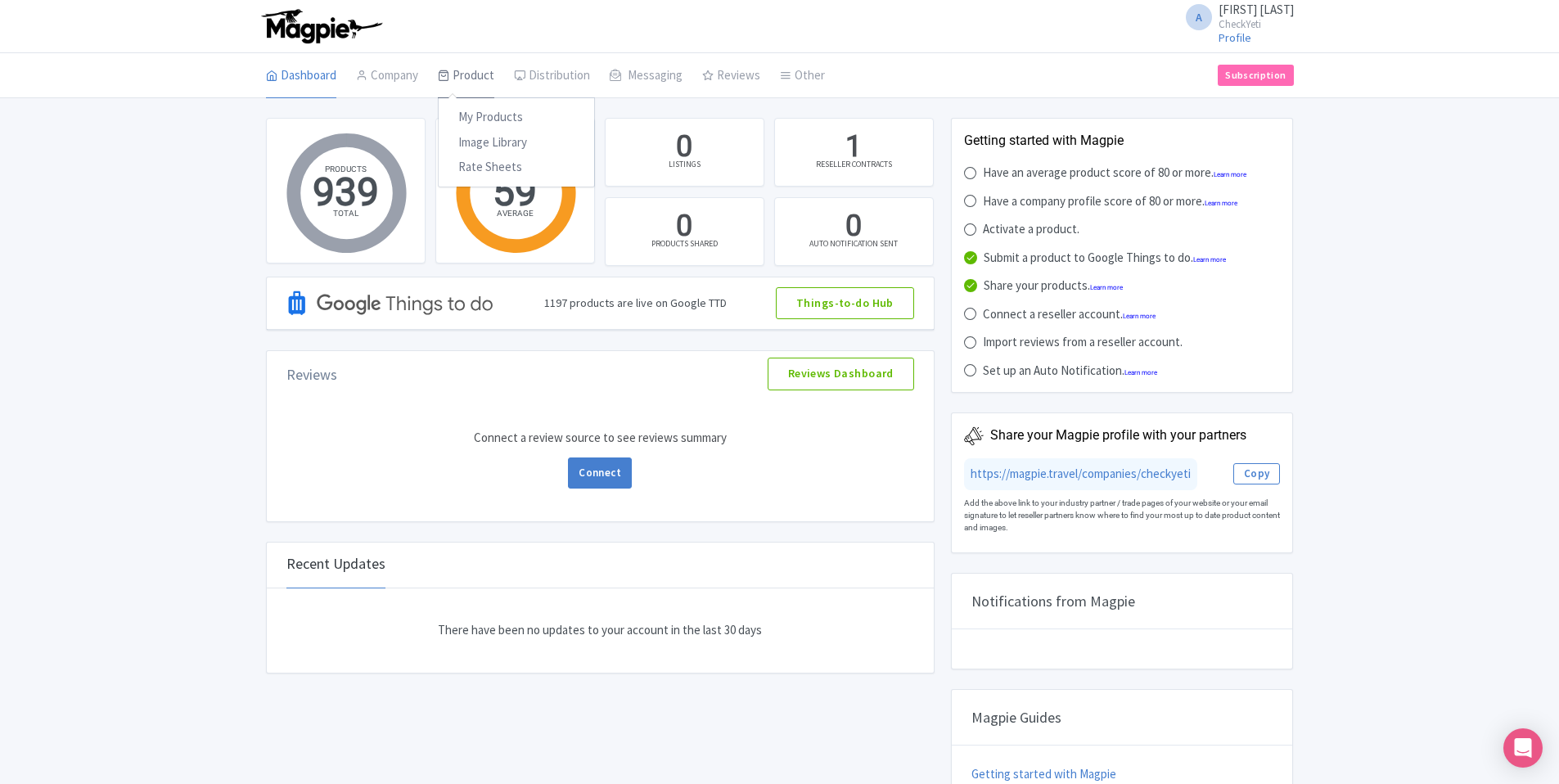 click on "Product" at bounding box center [466, 76] 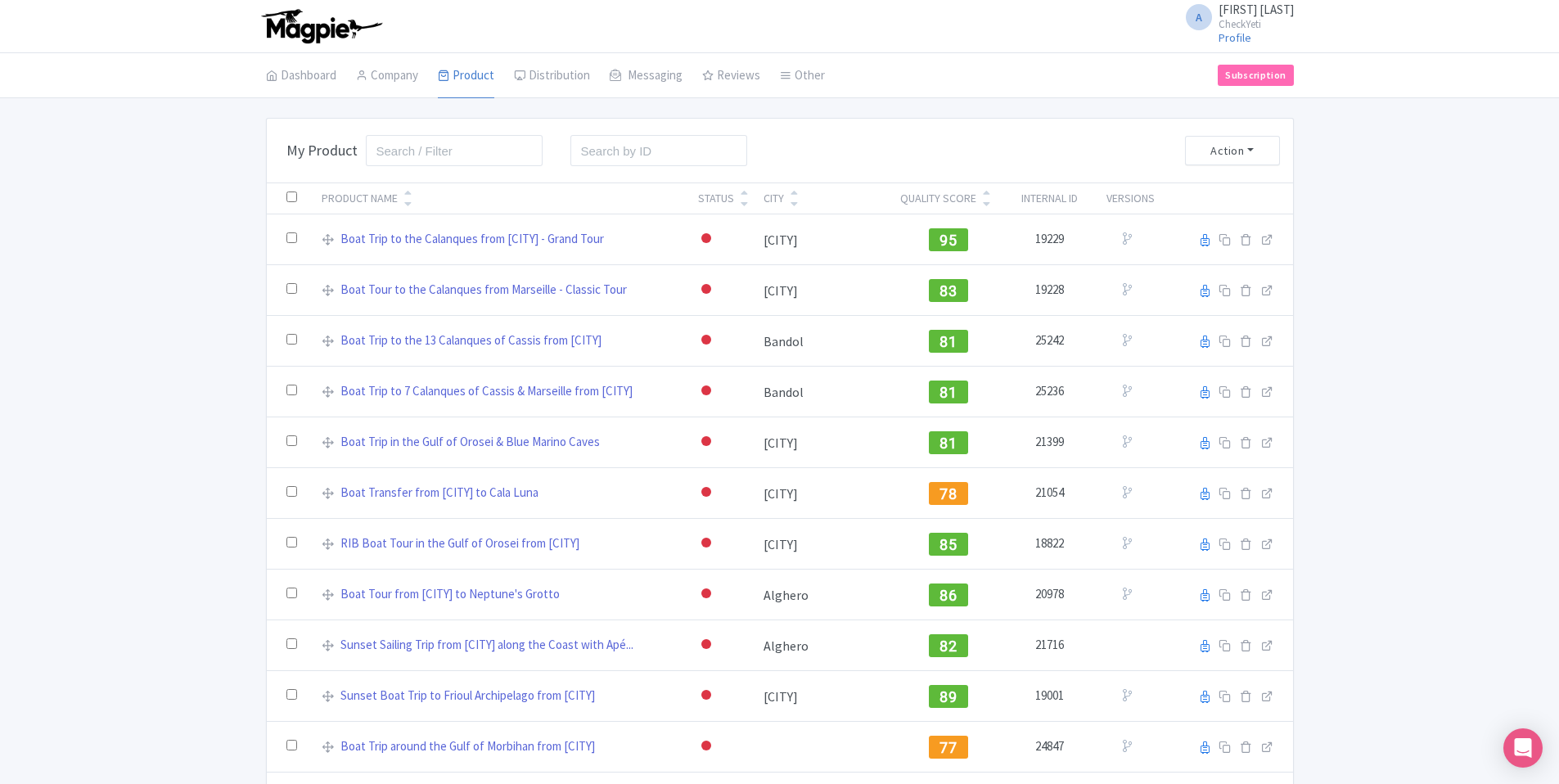 scroll, scrollTop: 0, scrollLeft: 0, axis: both 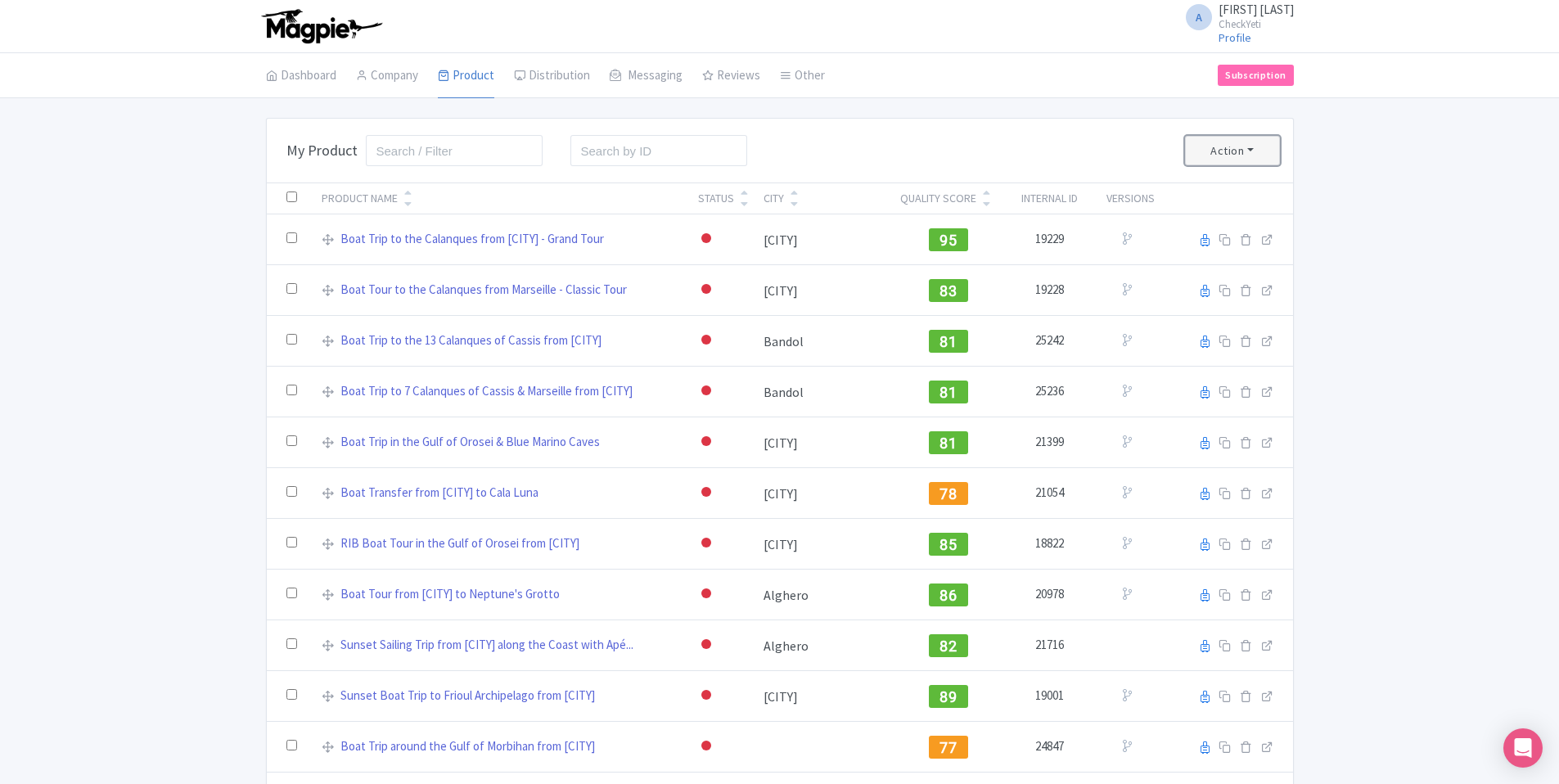click on "Action" at bounding box center (1232, 151) 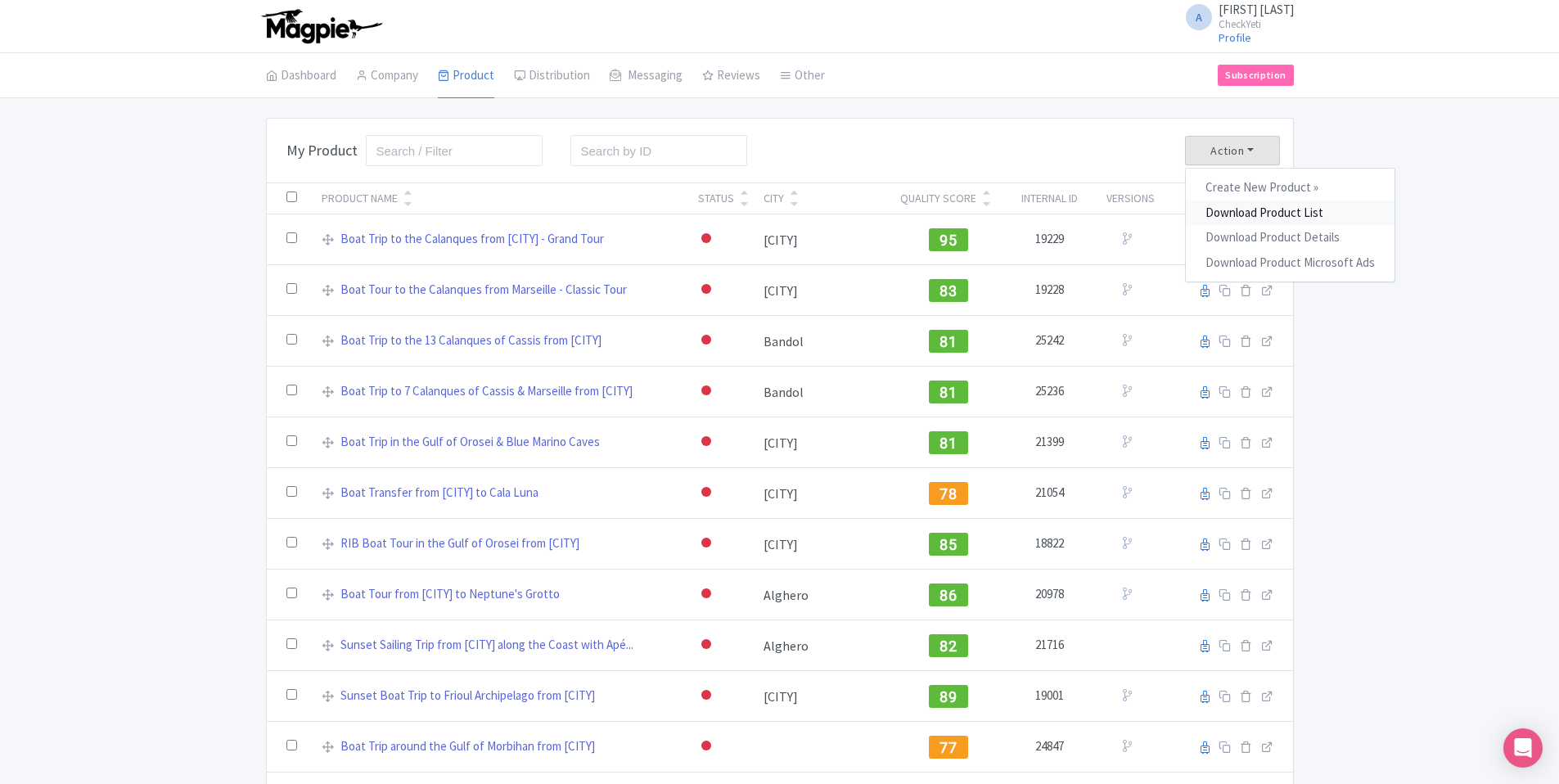 click on "Download Product List" at bounding box center (1290, 212) 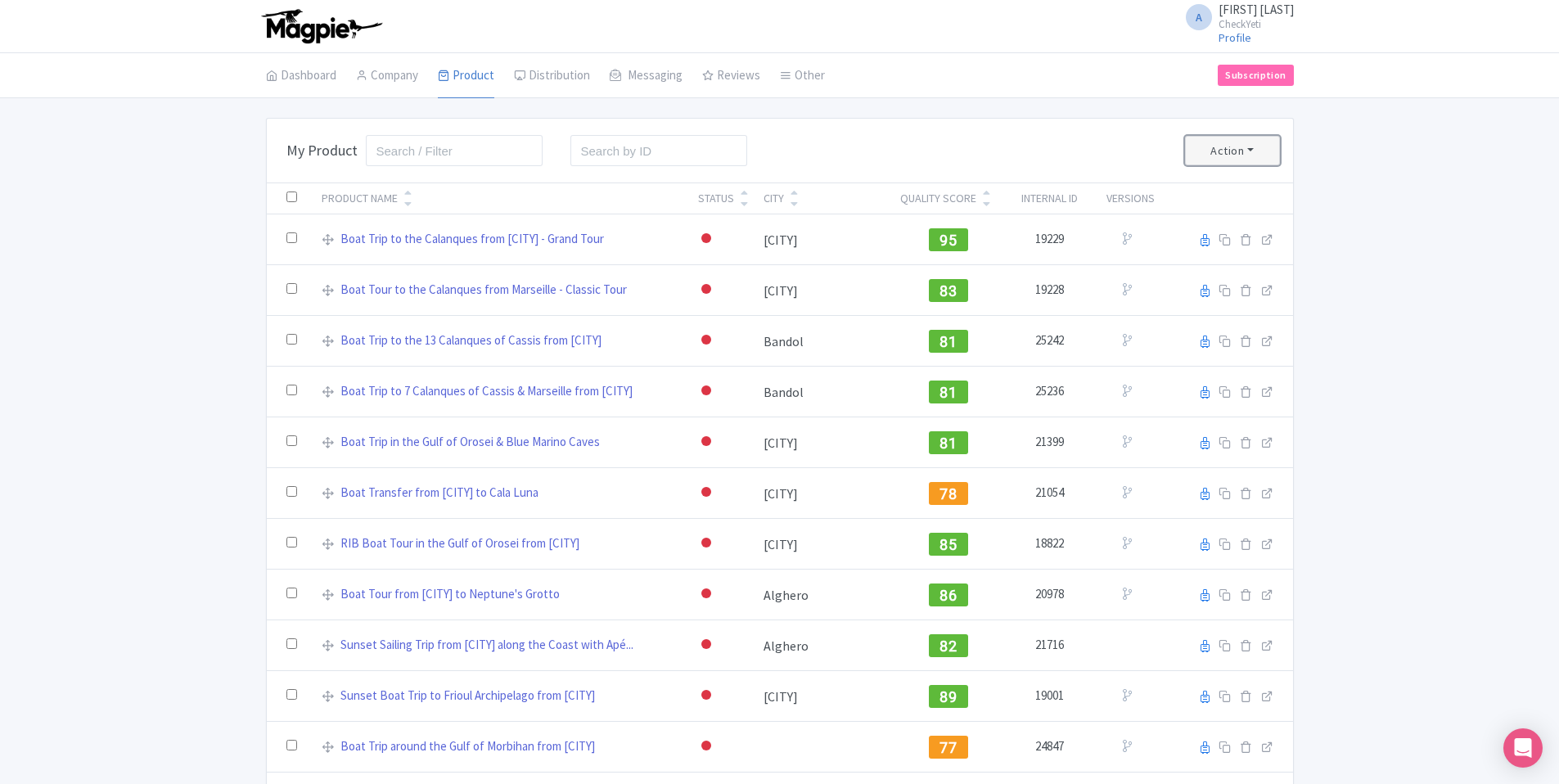 click on "Action" at bounding box center [1232, 151] 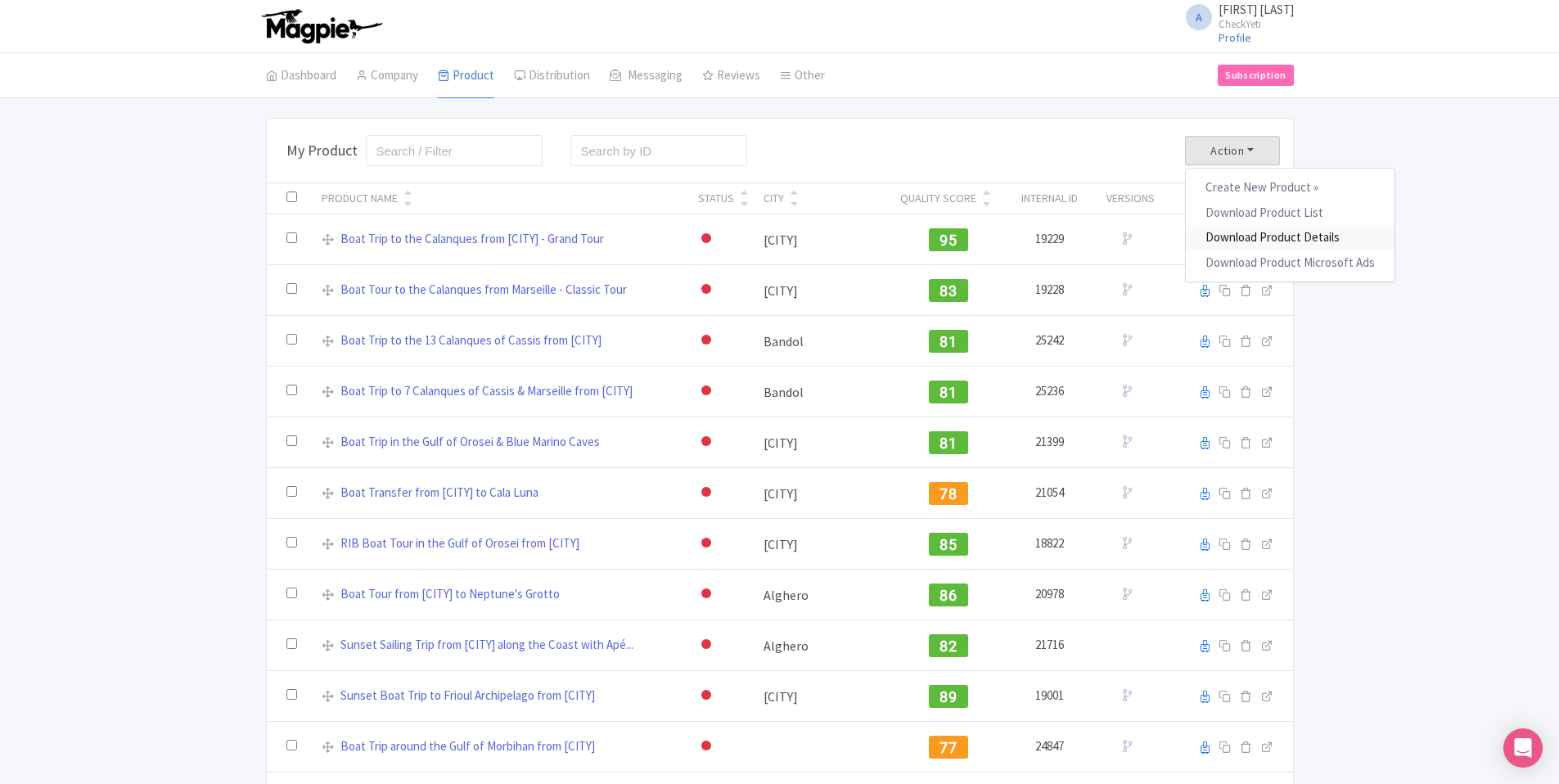 click on "Download Product Details" at bounding box center (1290, 237) 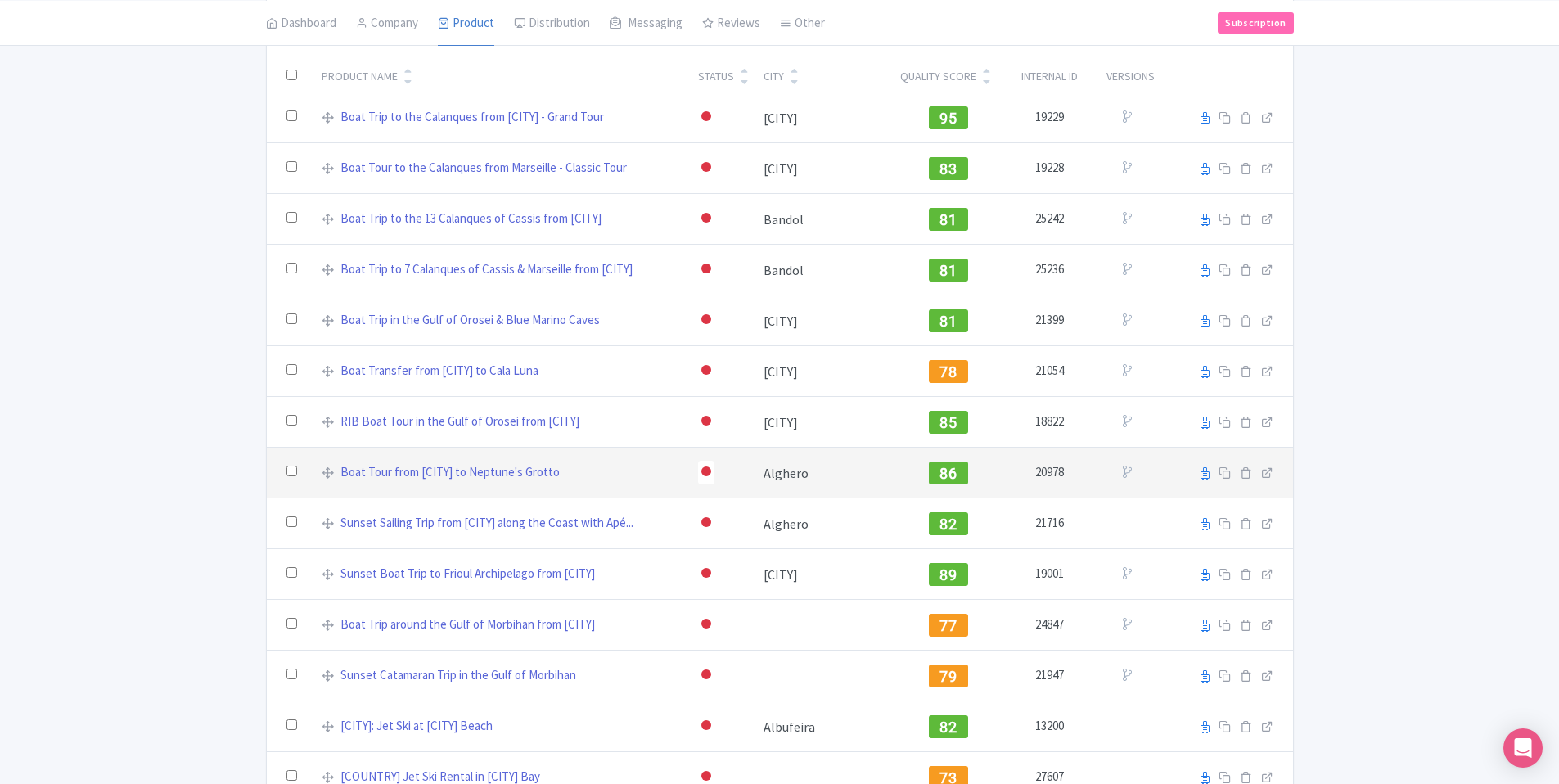 scroll, scrollTop: 123, scrollLeft: 0, axis: vertical 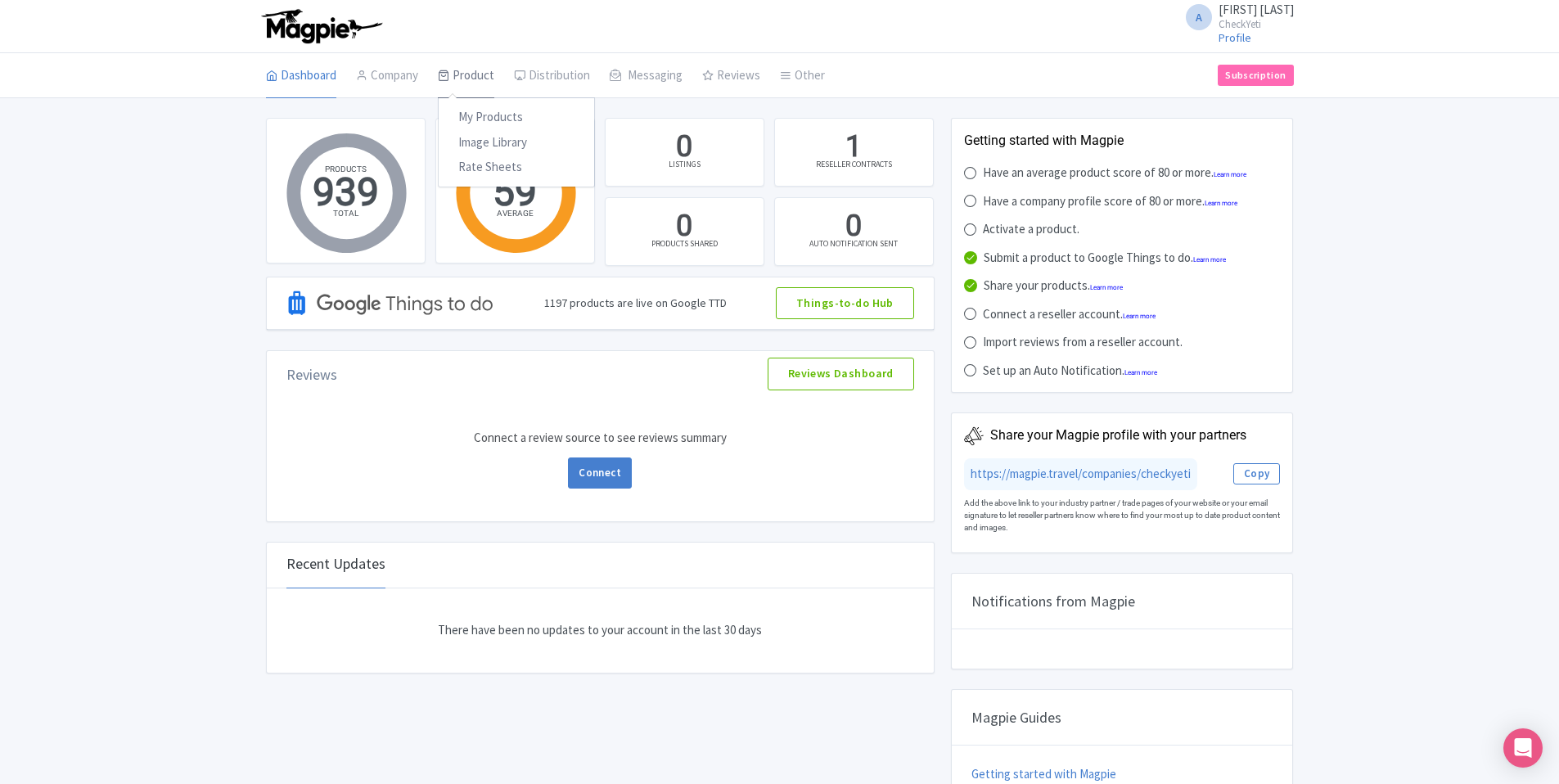 click at bounding box center [444, 75] 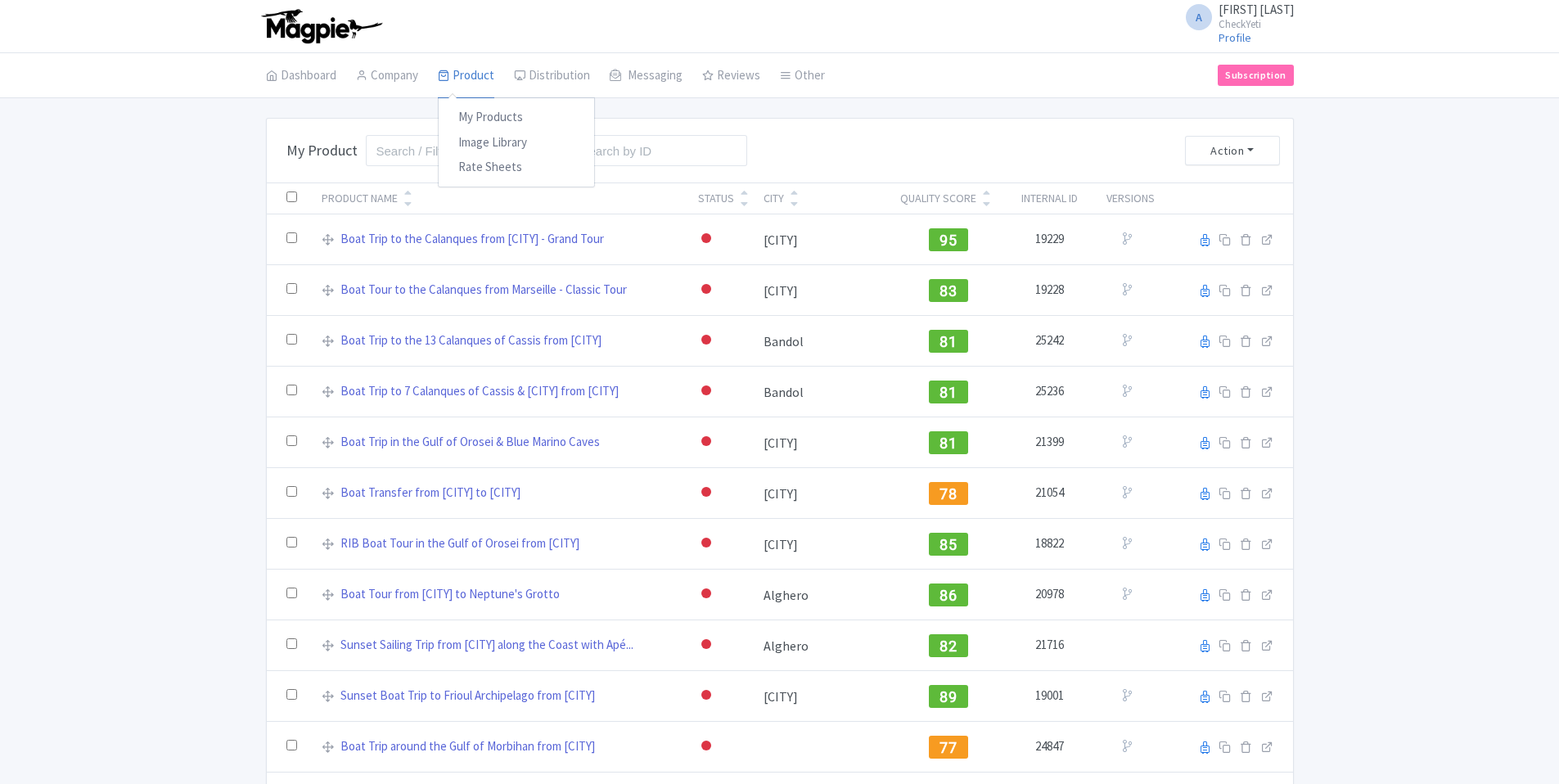 scroll, scrollTop: 0, scrollLeft: 0, axis: both 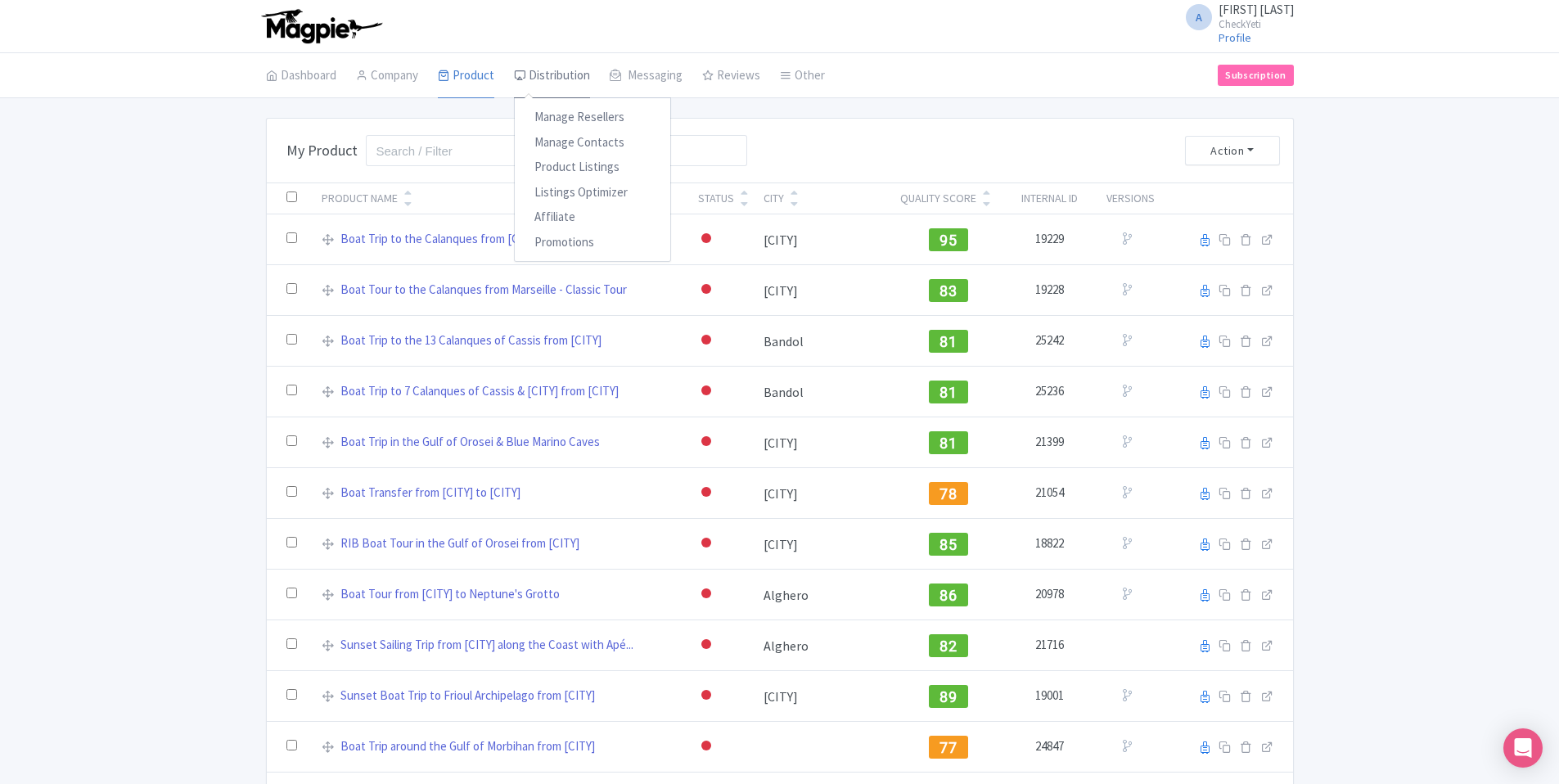 click on "Distribution" at bounding box center [552, 76] 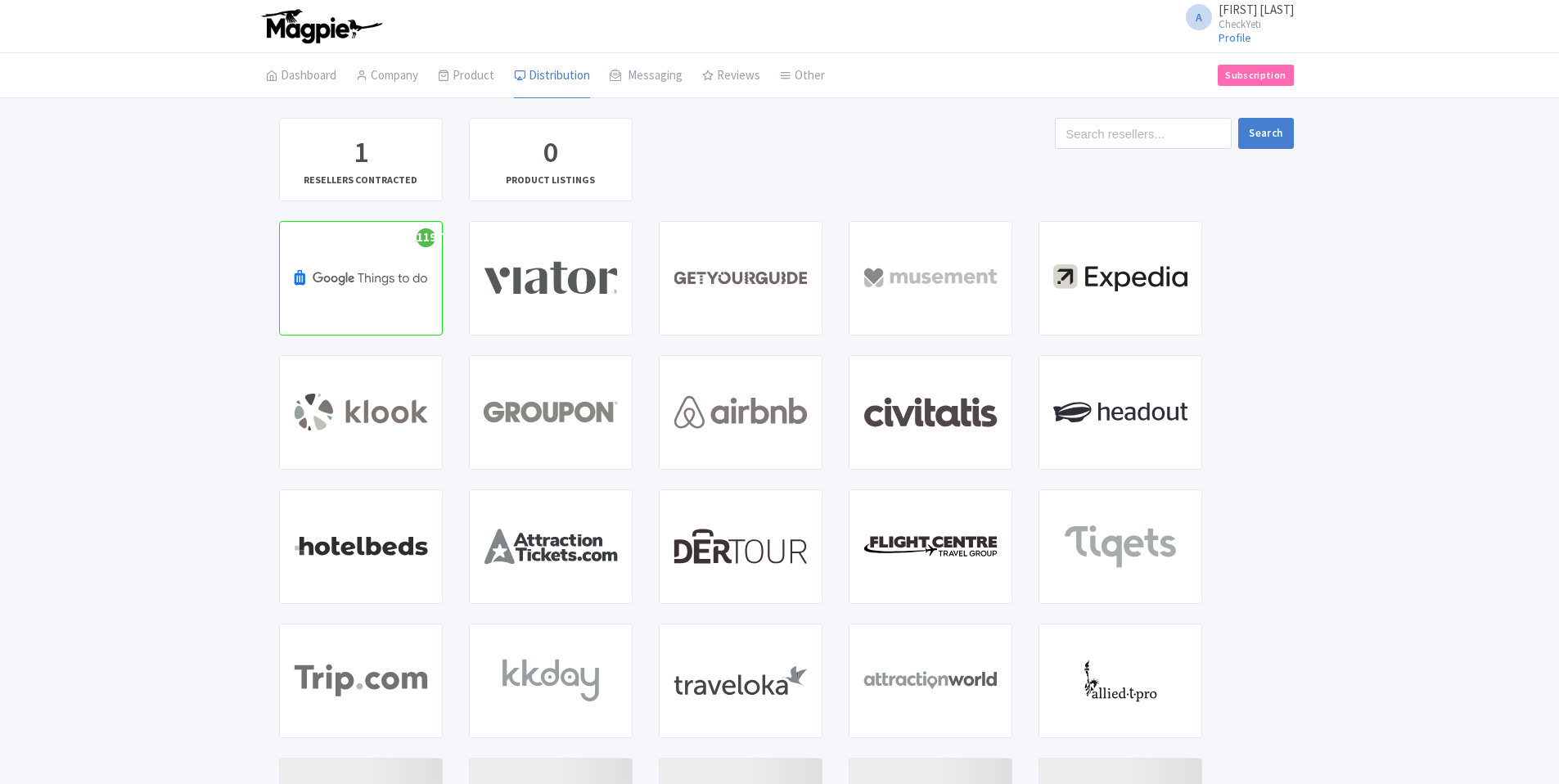 scroll, scrollTop: 0, scrollLeft: 0, axis: both 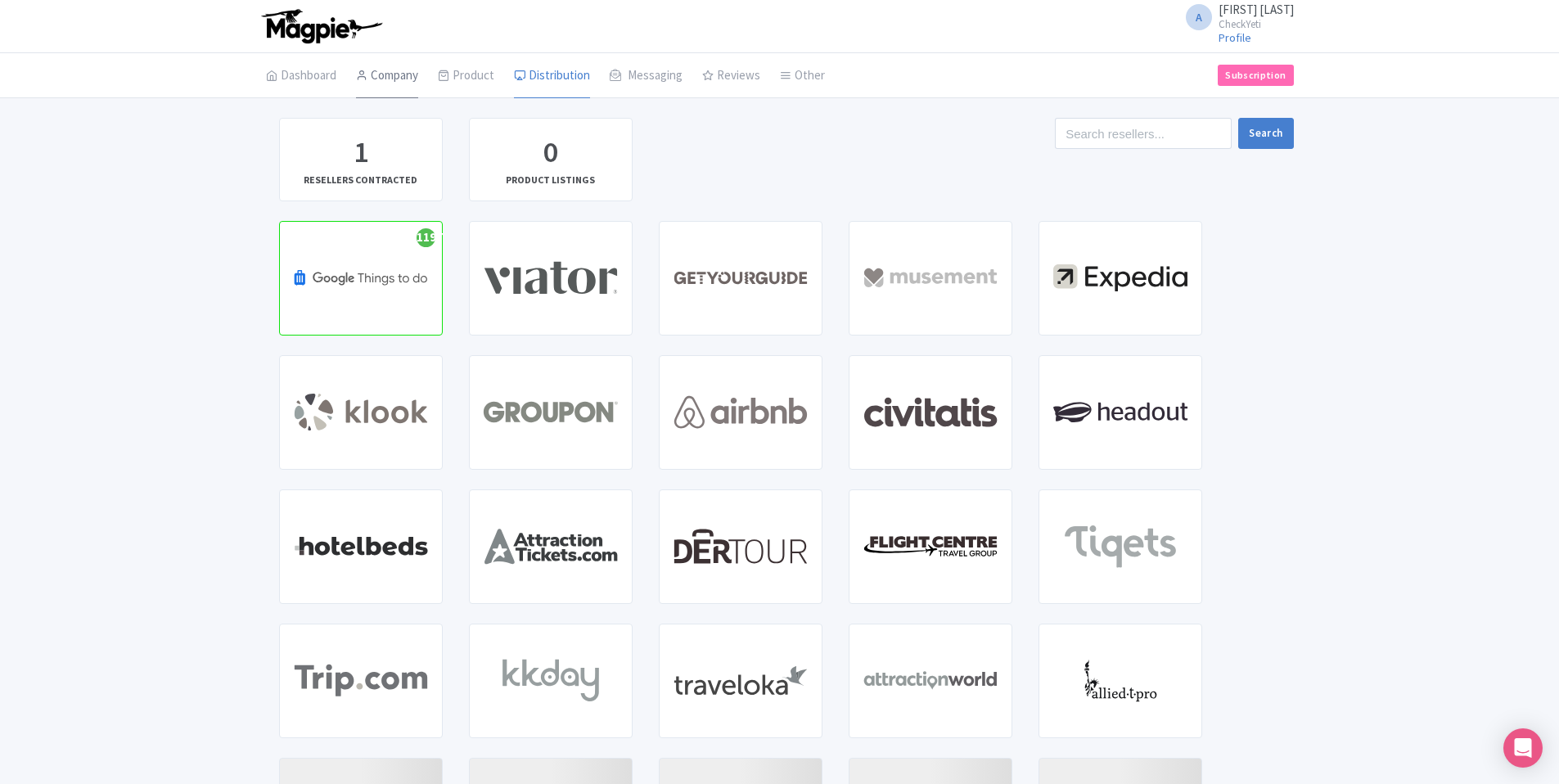 click on "Company" at bounding box center [387, 76] 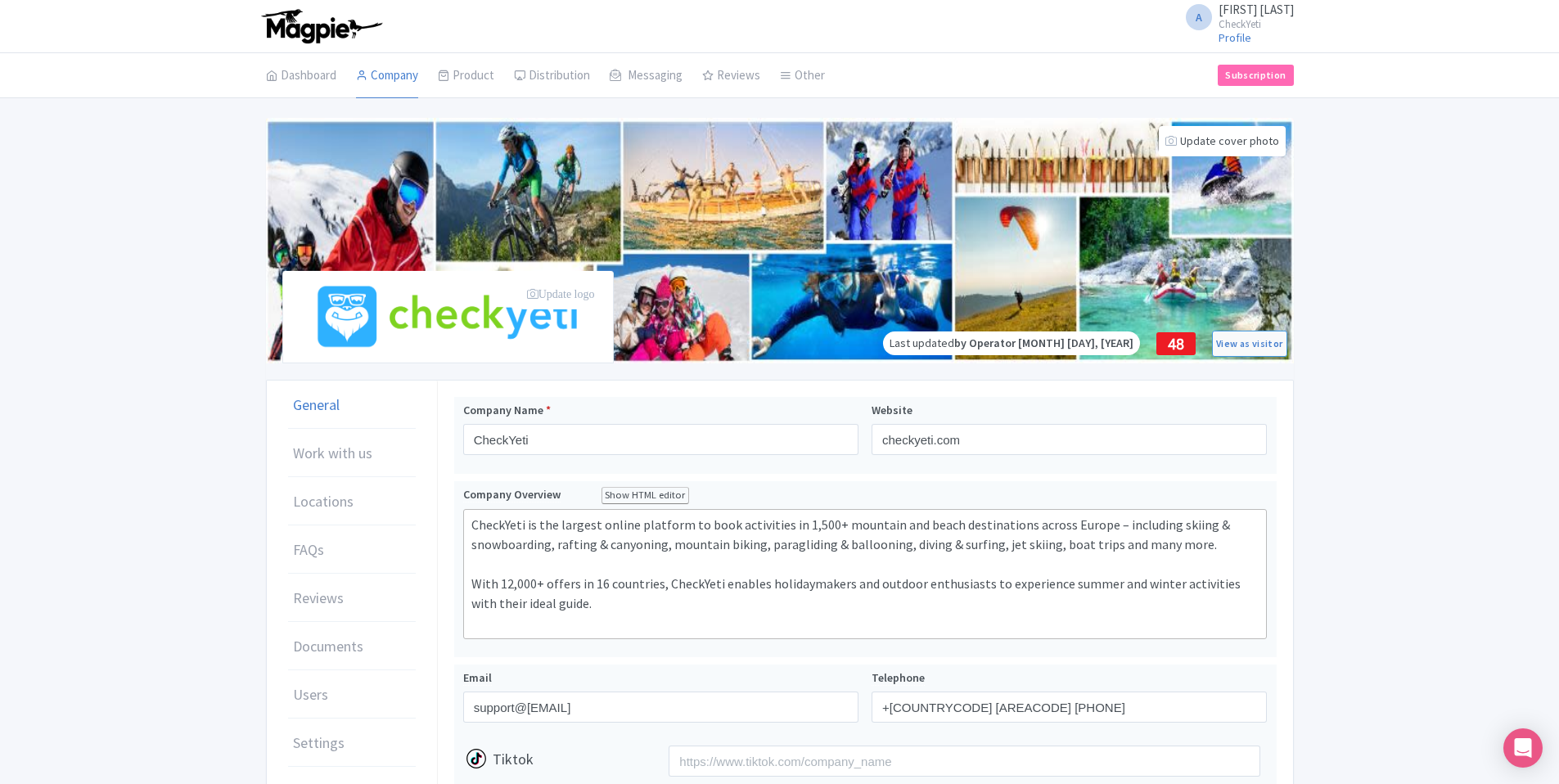 scroll, scrollTop: 0, scrollLeft: 0, axis: both 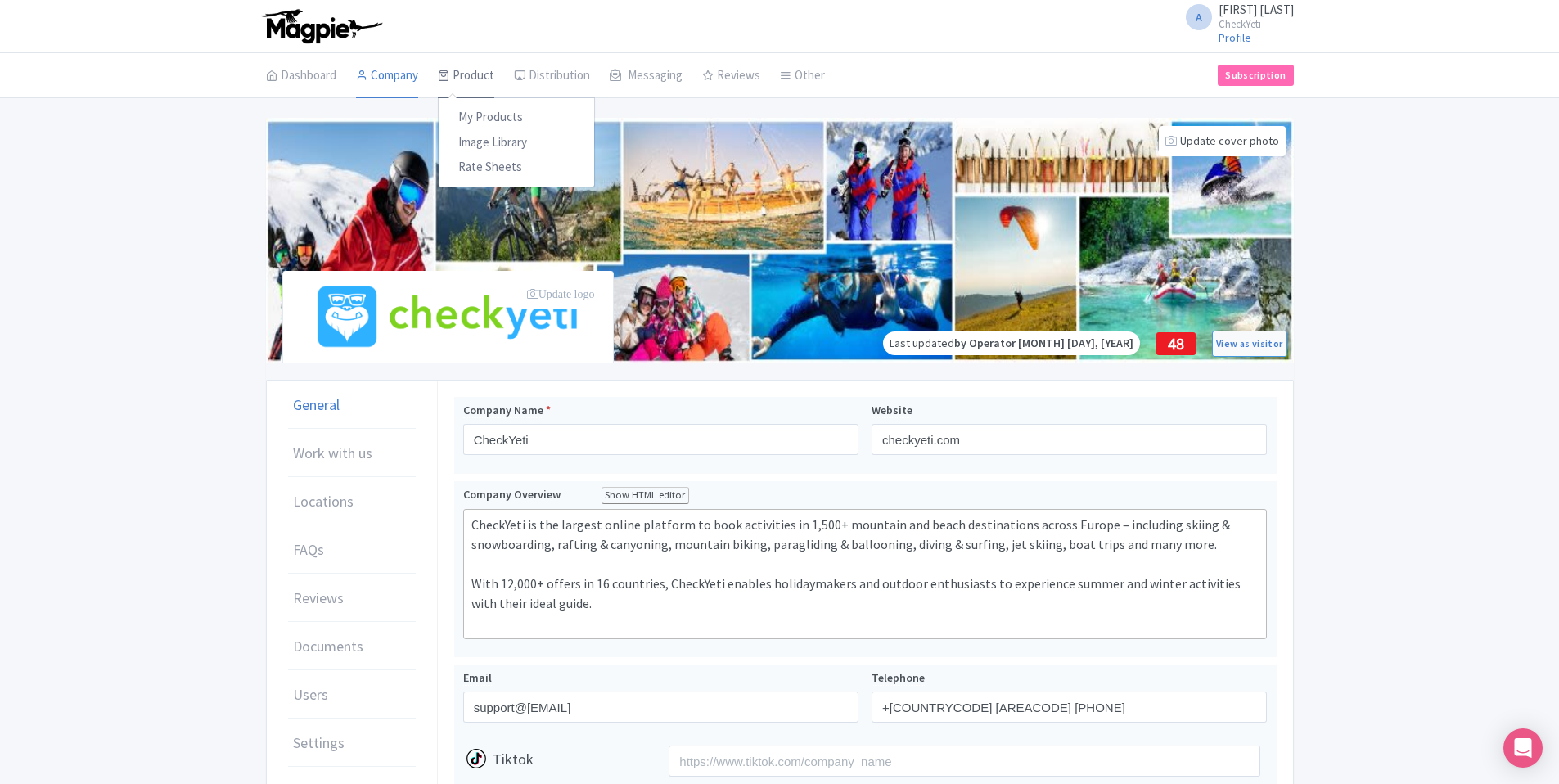 click on "Product" at bounding box center (466, 76) 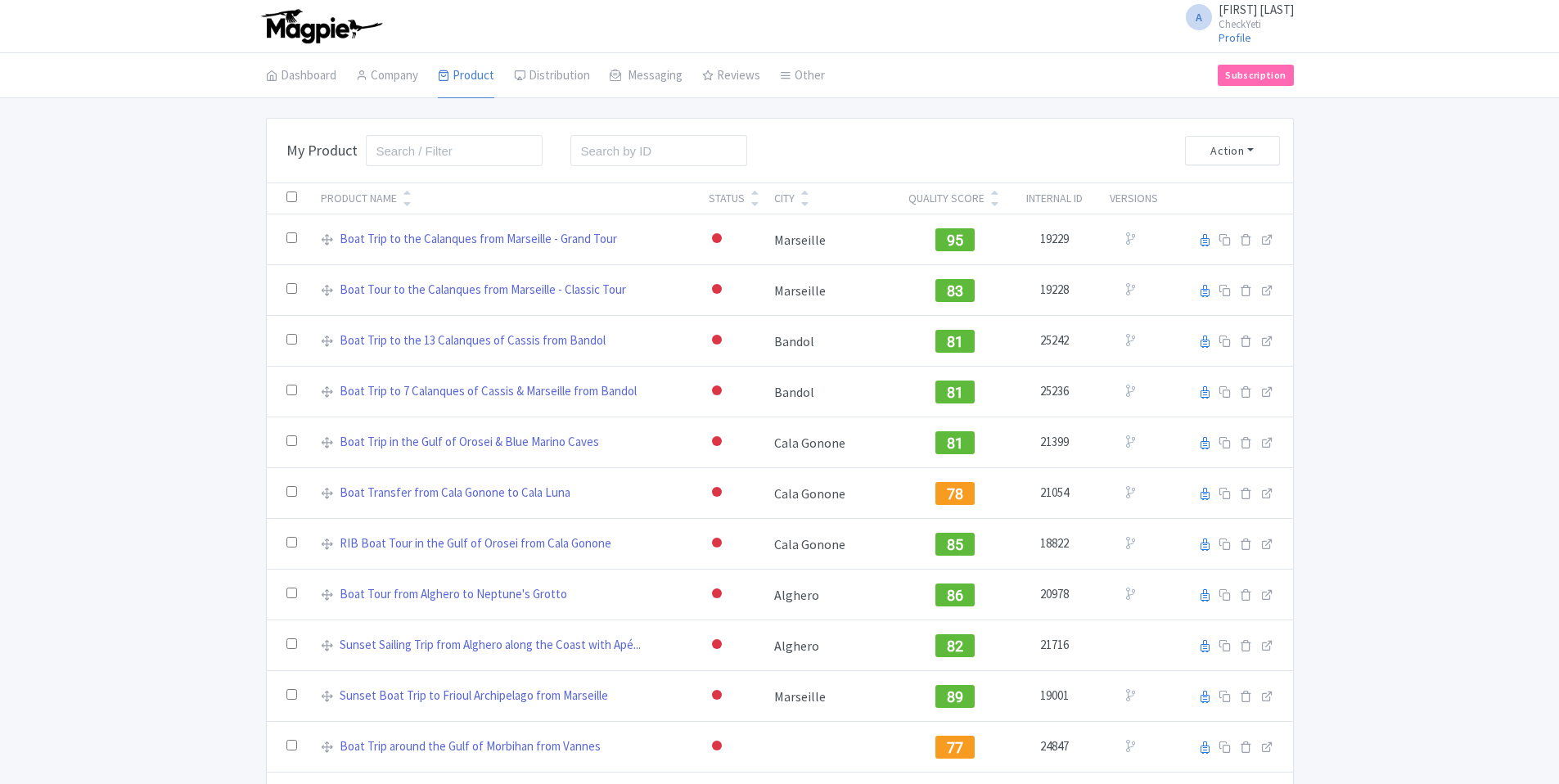 scroll, scrollTop: 0, scrollLeft: 0, axis: both 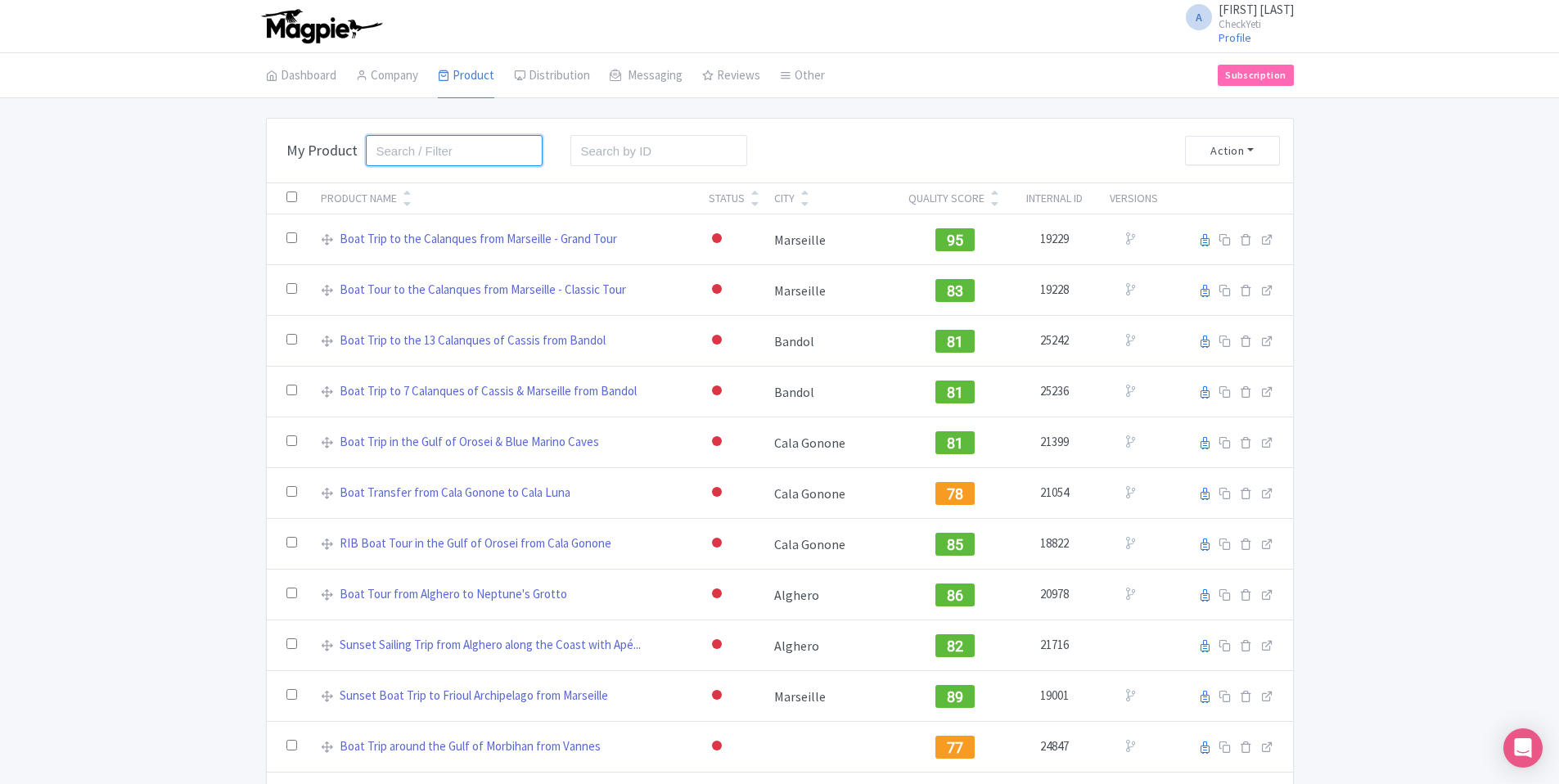 click at bounding box center (454, 151) 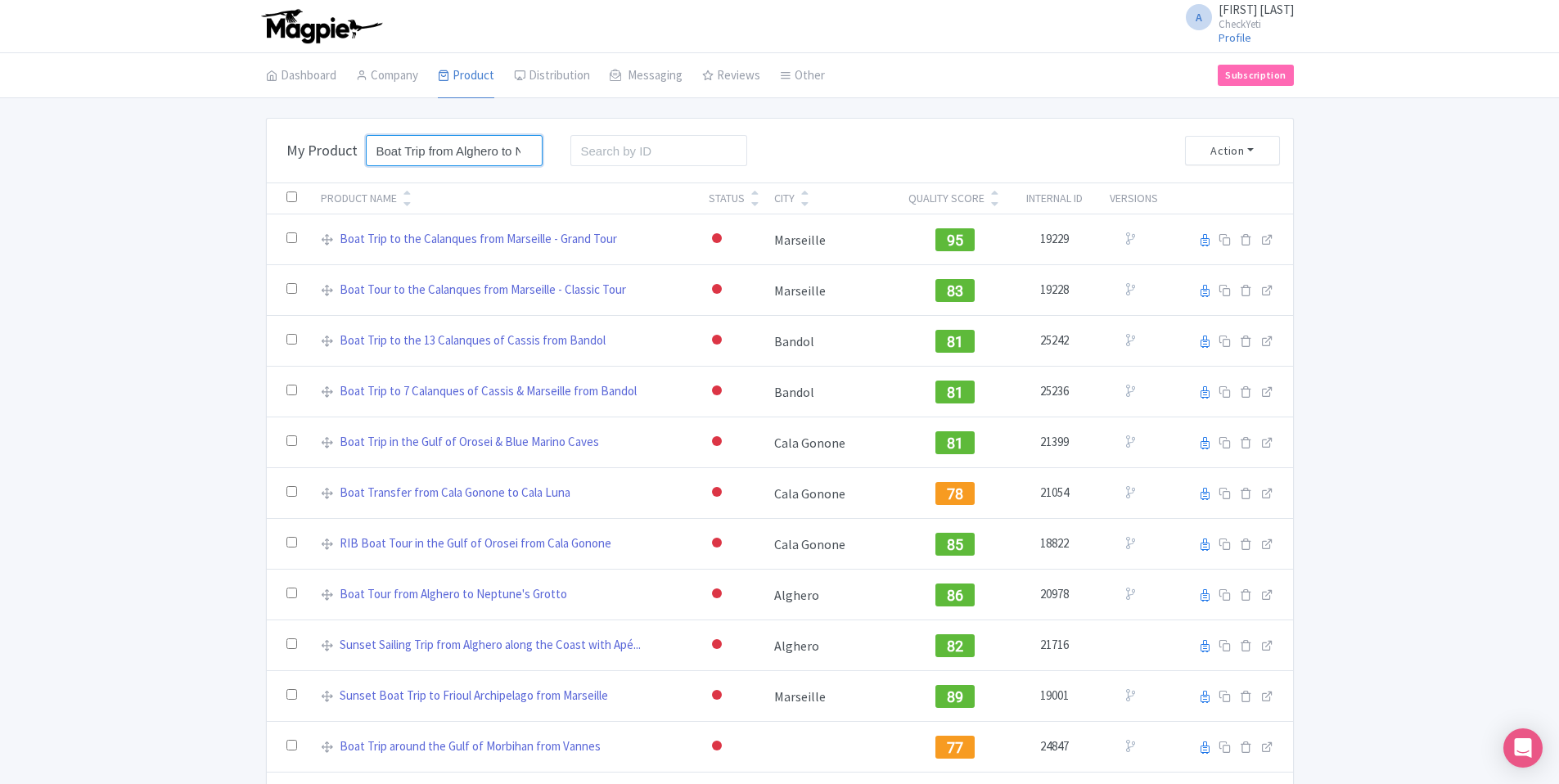scroll, scrollTop: 0, scrollLeft: 82, axis: horizontal 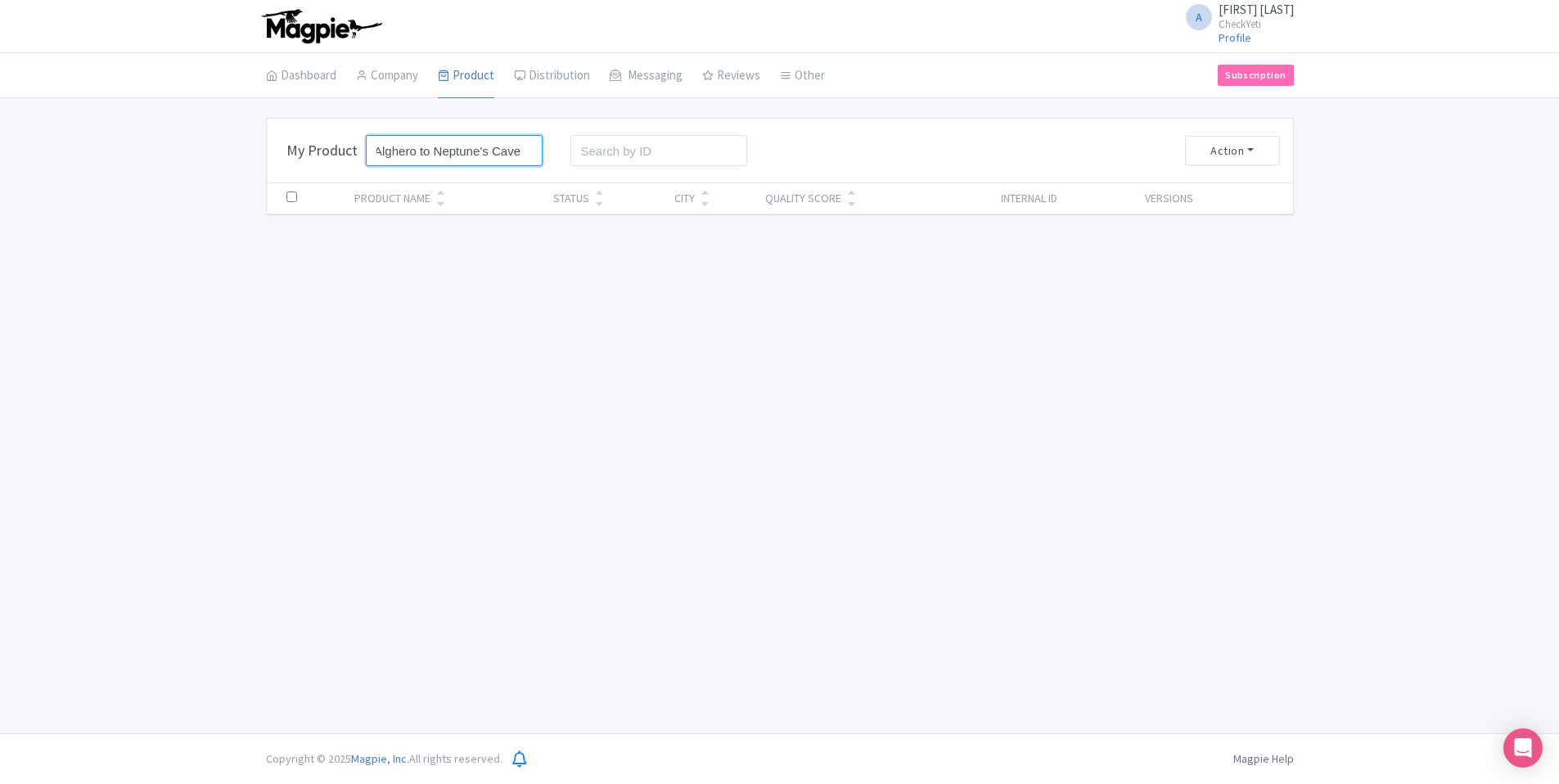 click on "Boat Trip from Alghero to Neptune’s Cave" at bounding box center [454, 151] 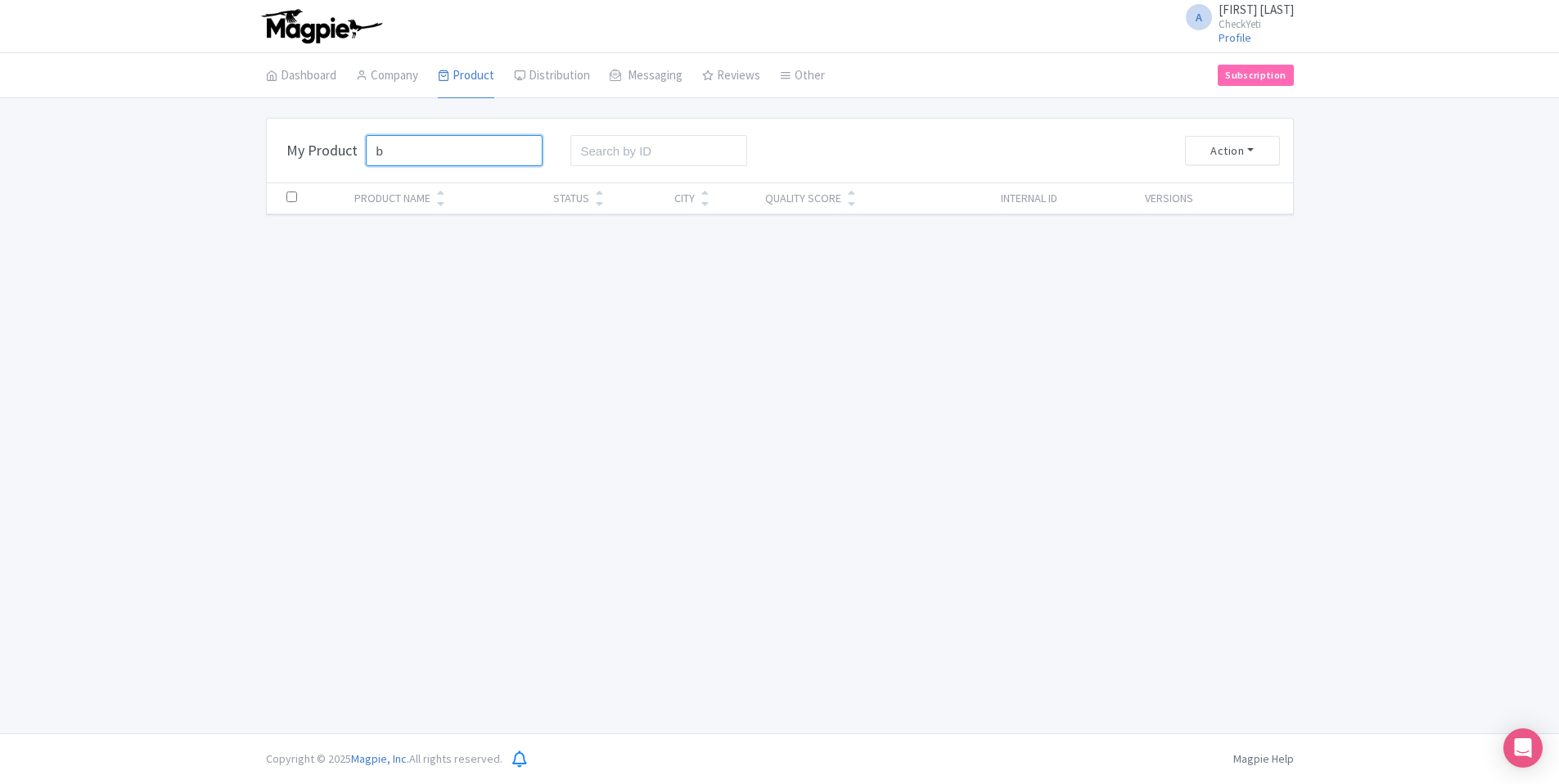 scroll, scrollTop: 0, scrollLeft: 0, axis: both 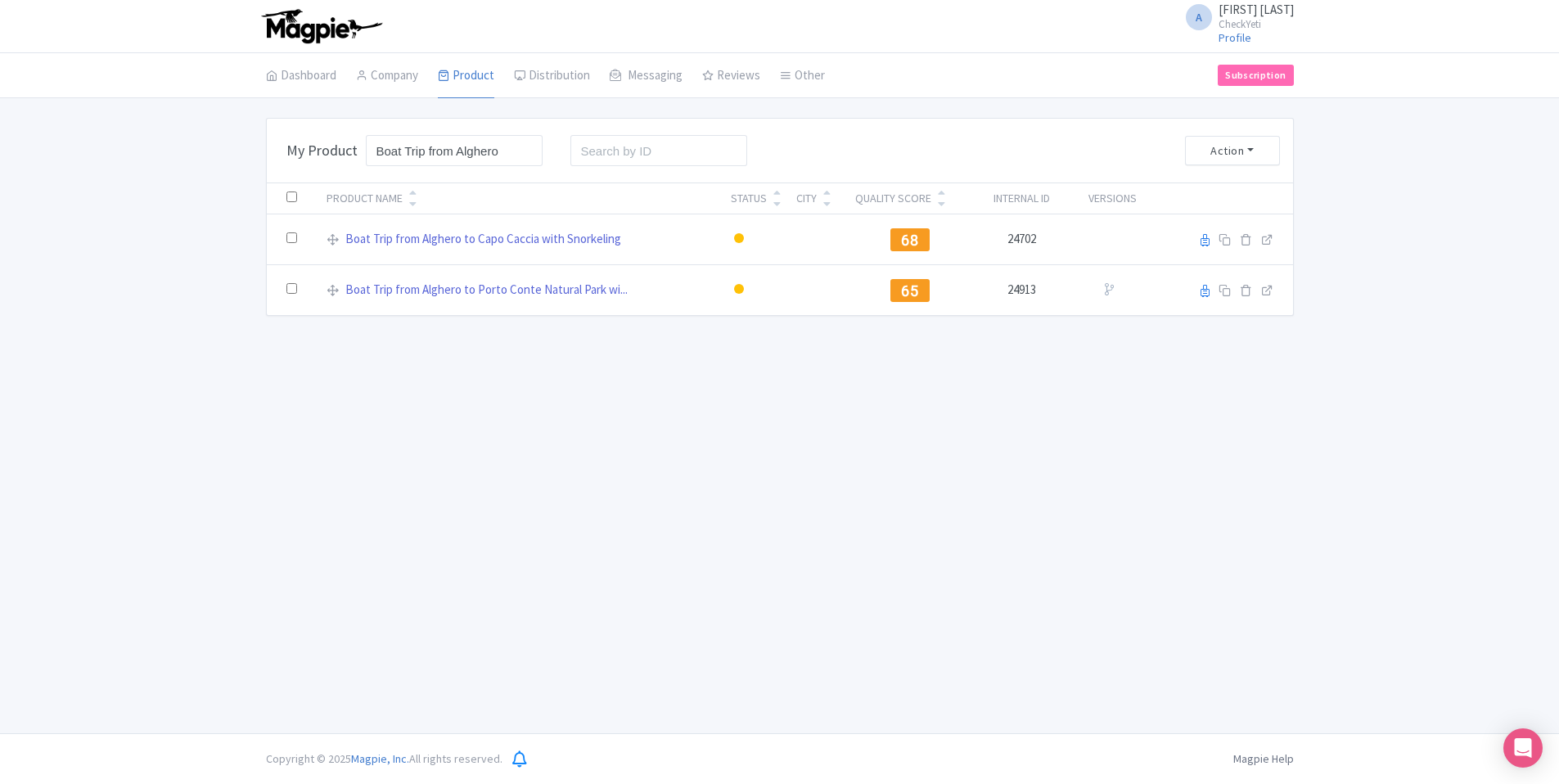 click on "A
Anh Nguyen
CheckYeti
Profile
Users
Settings
Sign out
Dashboard
Company
Product
My Products
Image Library
Rate Sheets
Distribution
Manage Resellers
Manage Contacts
Product Listings
Listings Optimizer
Affiliate
Promotions
Messaging
Outbox
New Announcement
Manage Message Templates
Reviews
Review Dashboard
Manage
Analytics
Tools
Other
Help Documents
Connections
View All Magpie Products
Magpie Pricing
Subscription
Enterprise Information
Email
Contact Support
Upgrade
Premium
Up to 10 Products
Premium Plus
Up to 50 Products
Free
$299/month
Bulk Actions
Delete
Add to Collection
Add to Collection
Collections   *
Add
Cancel
My Product
Search" at bounding box center (779, 367) 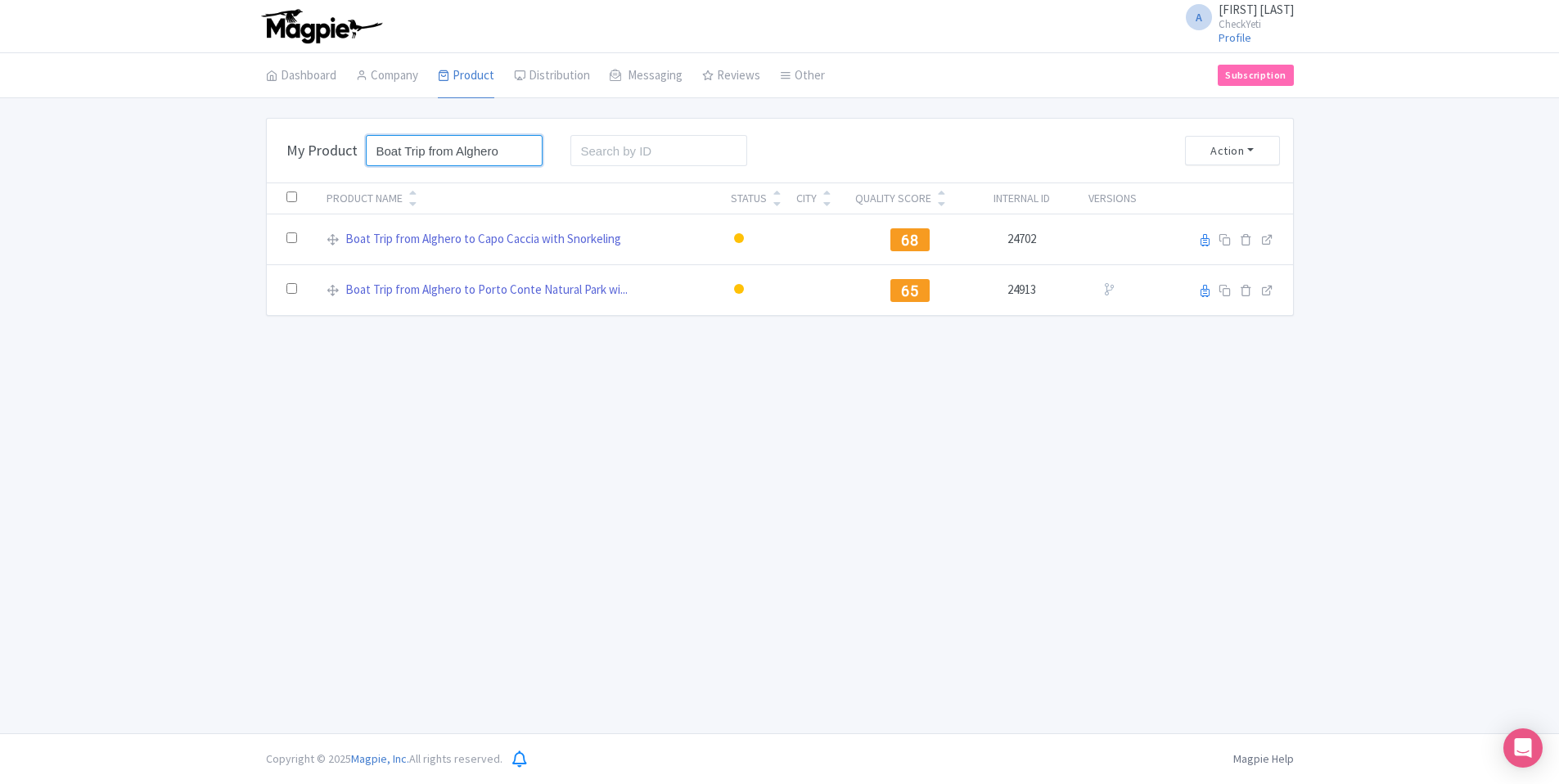 click on "boat trip from alghero" at bounding box center [454, 151] 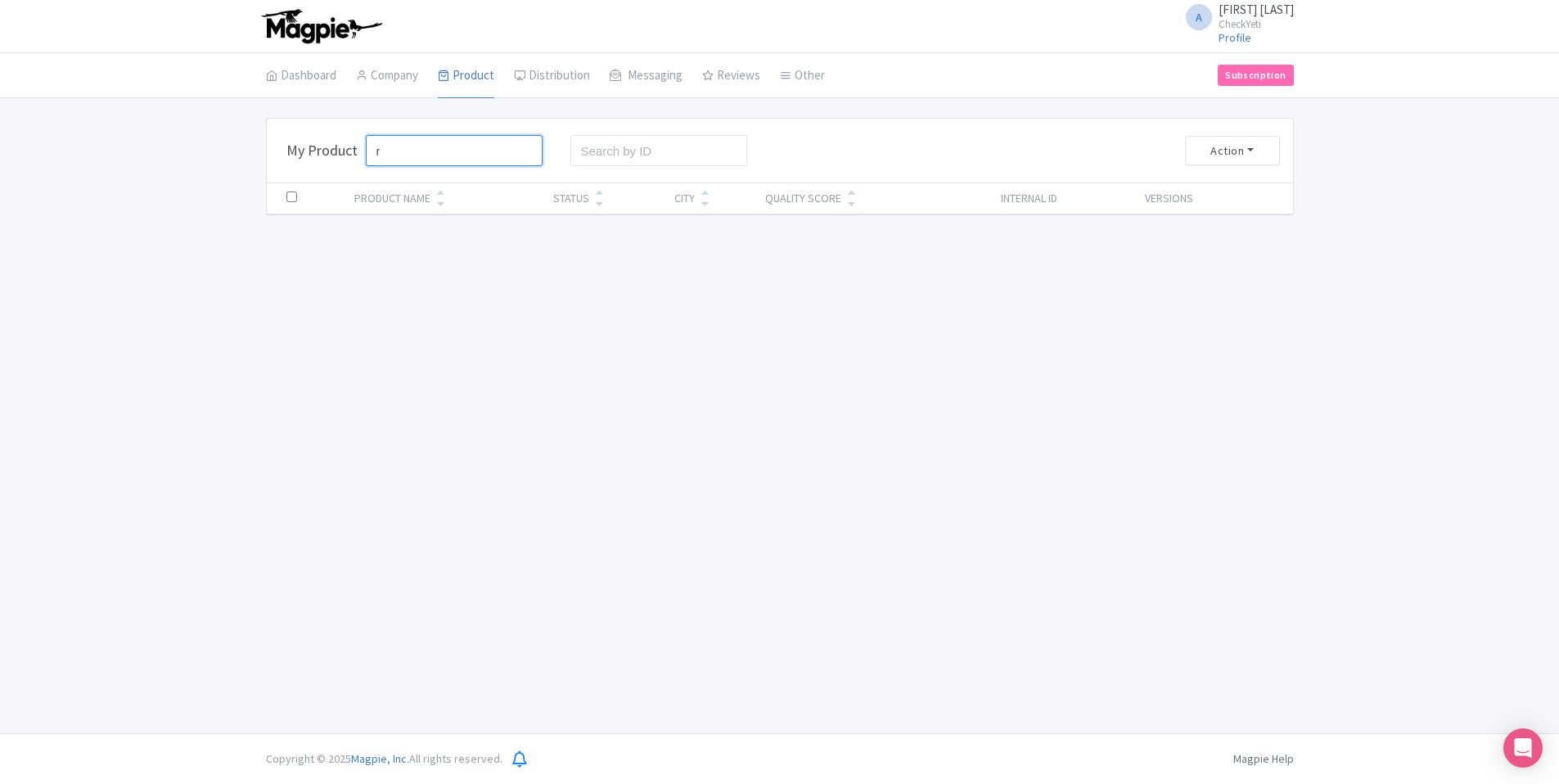 scroll, scrollTop: 0, scrollLeft: 0, axis: both 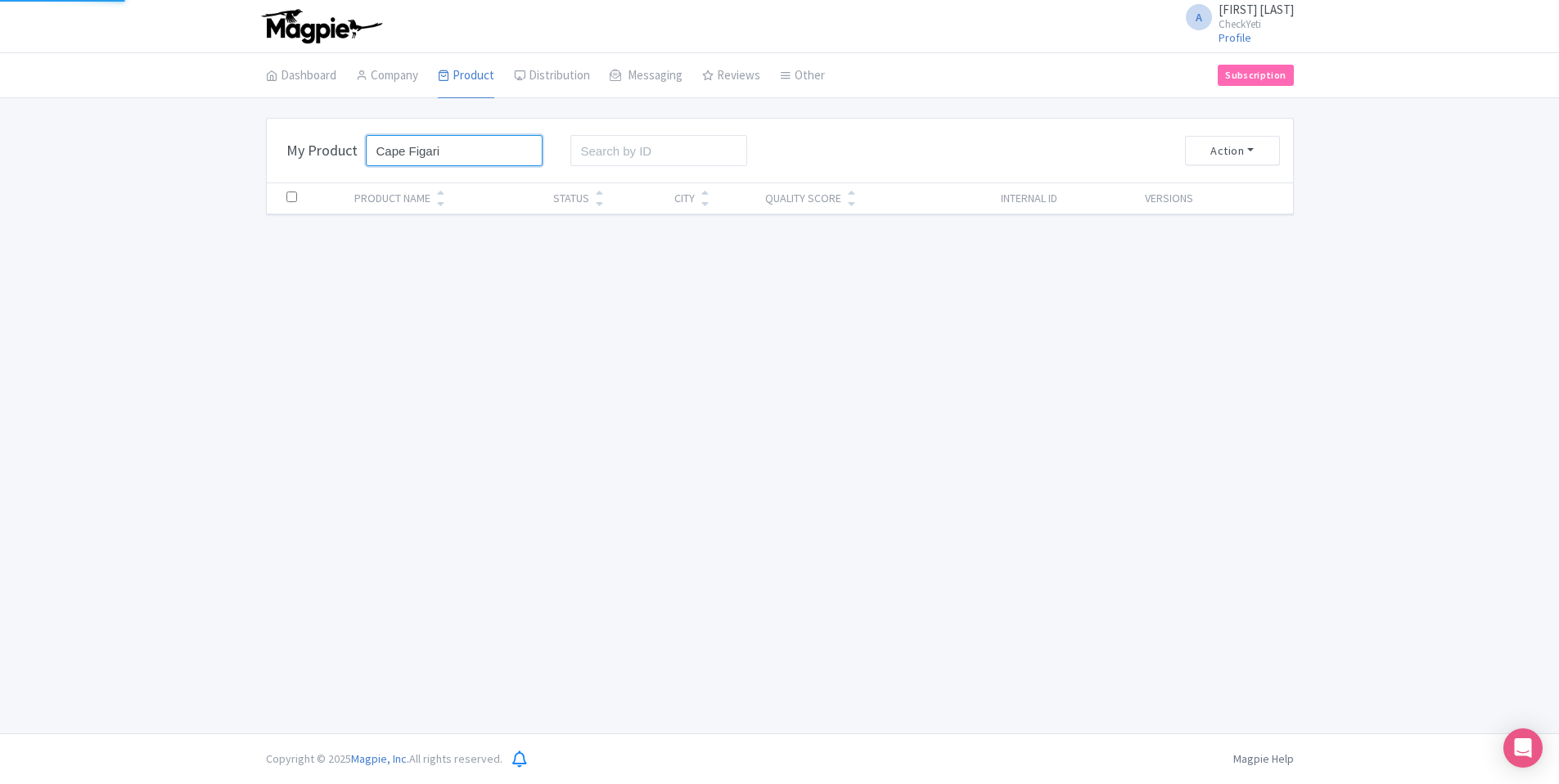 type on "cape figari" 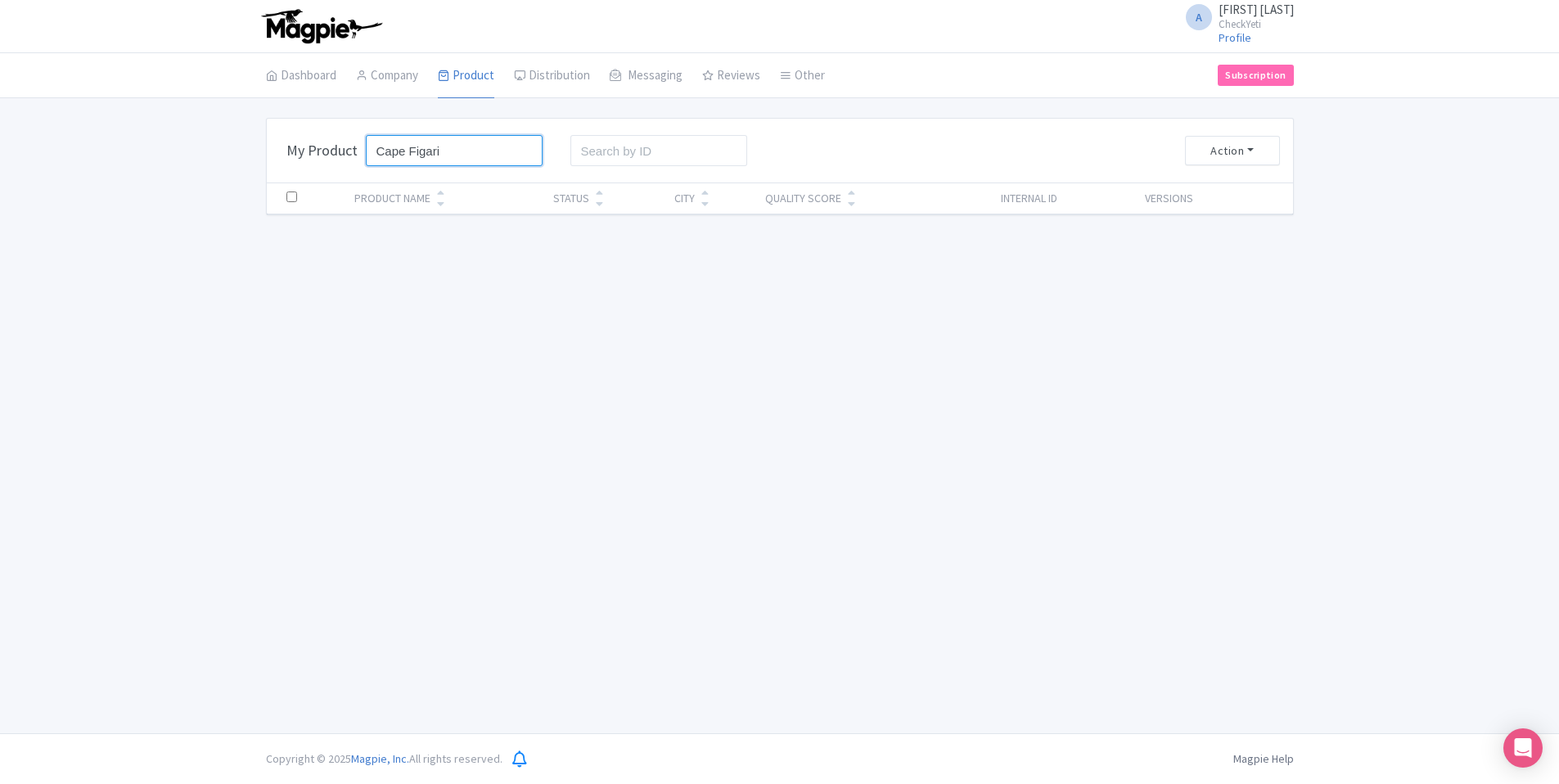 click on "cape figari" at bounding box center (454, 151) 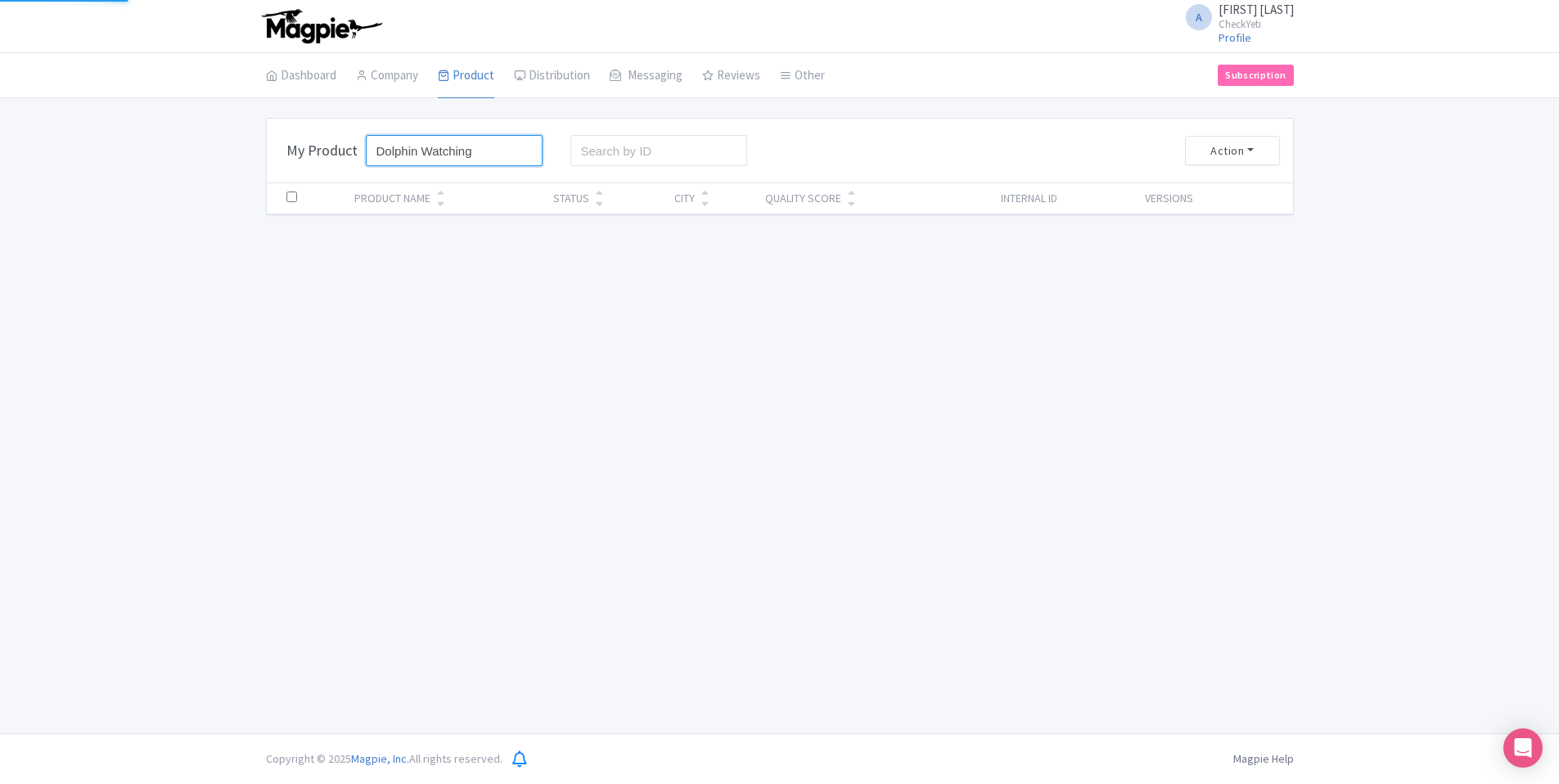 click on "dolphin watching" at bounding box center (454, 151) 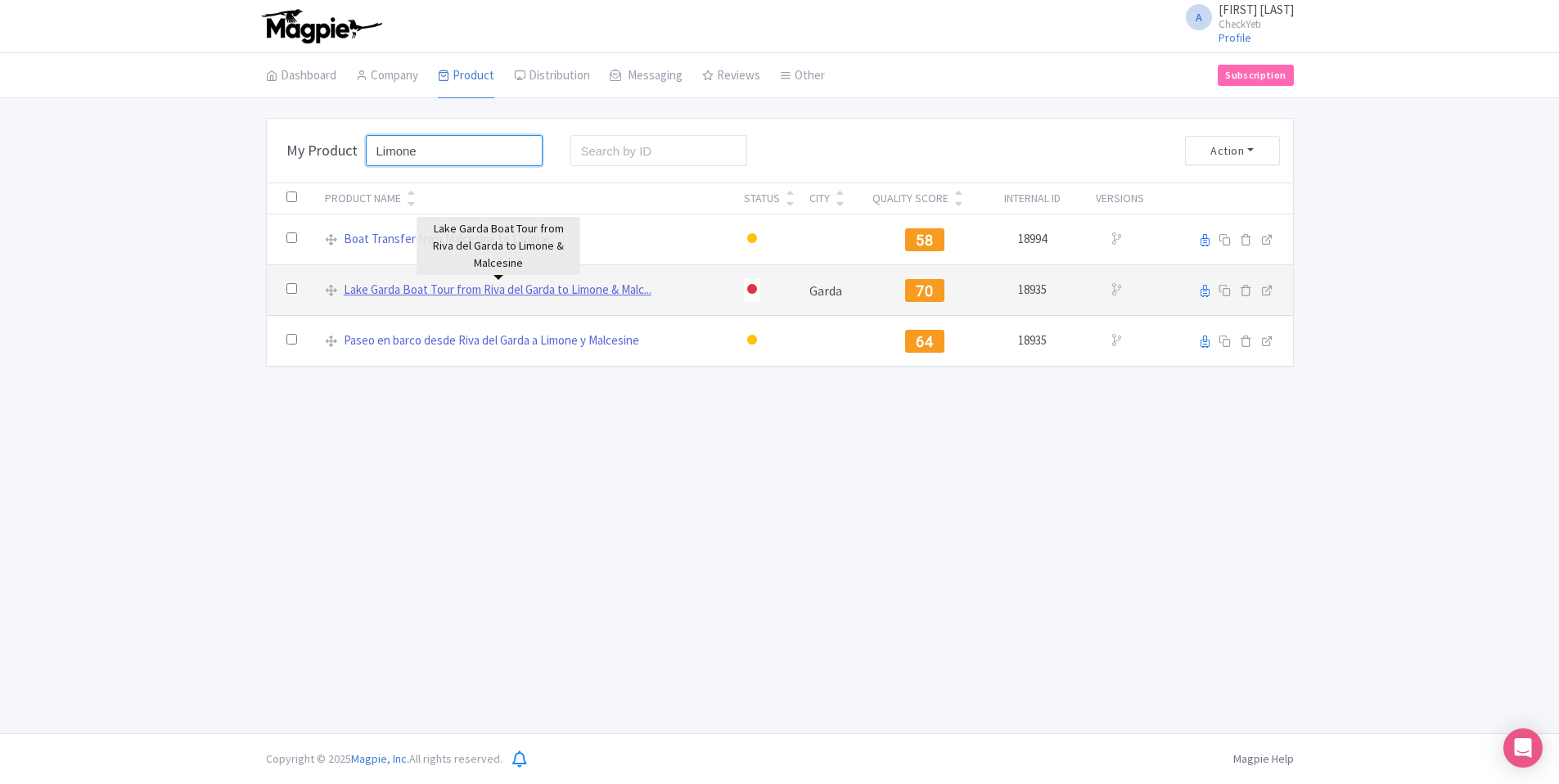 type on "limone" 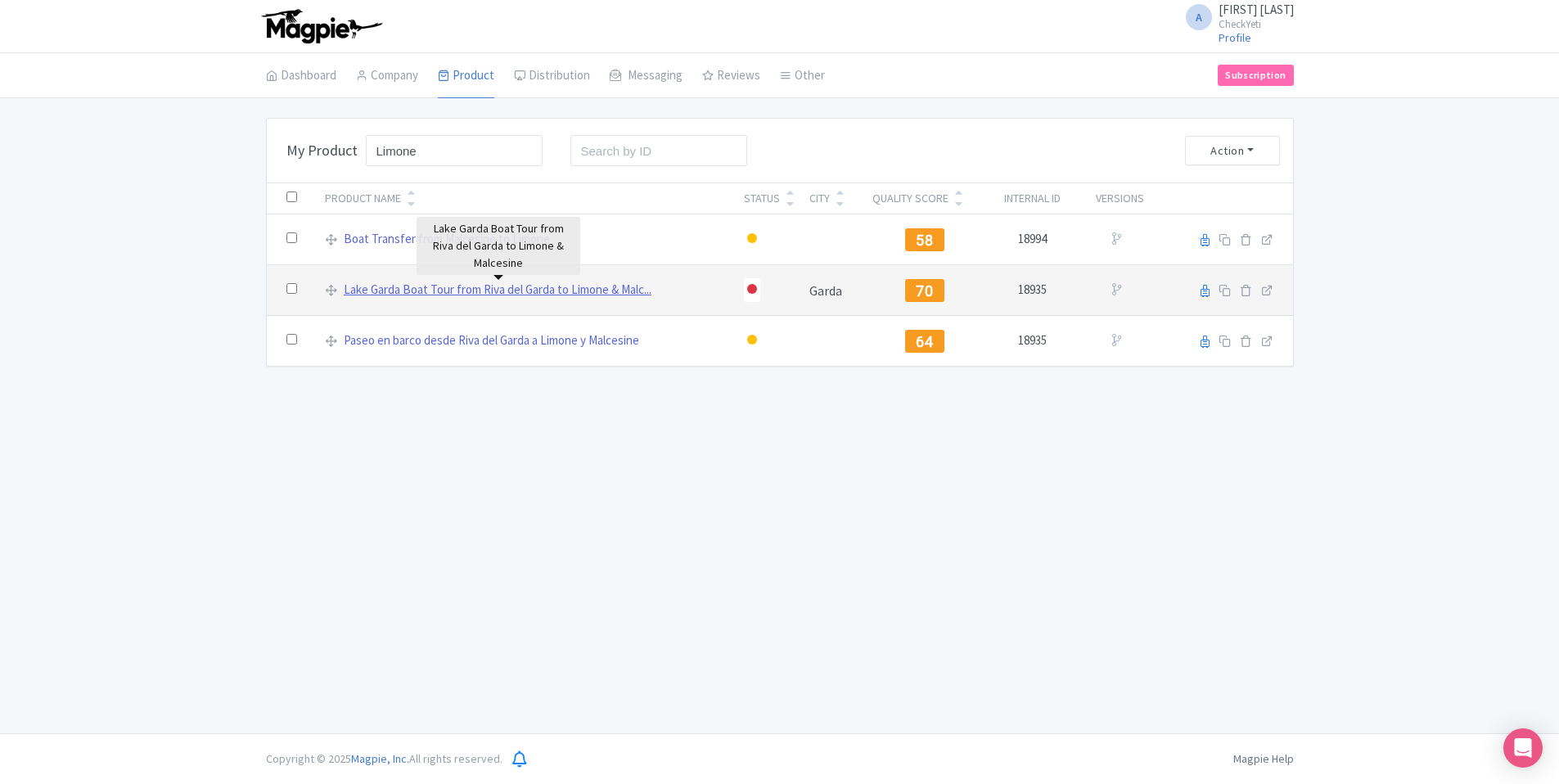 click on "Lake Garda Boat Tour from Riva del Garda to Limone & Malc..." at bounding box center (498, 290) 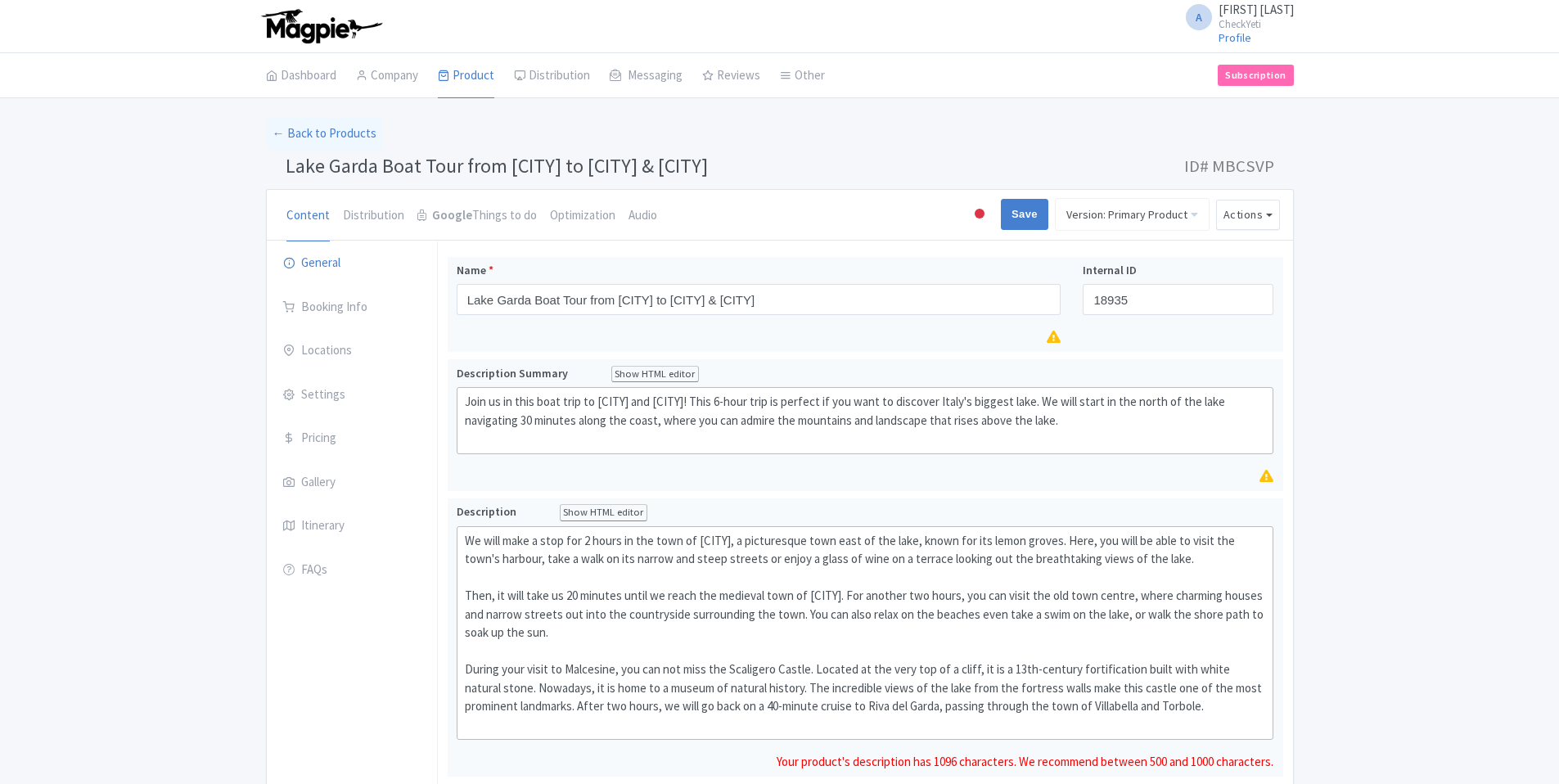 scroll, scrollTop: 0, scrollLeft: 0, axis: both 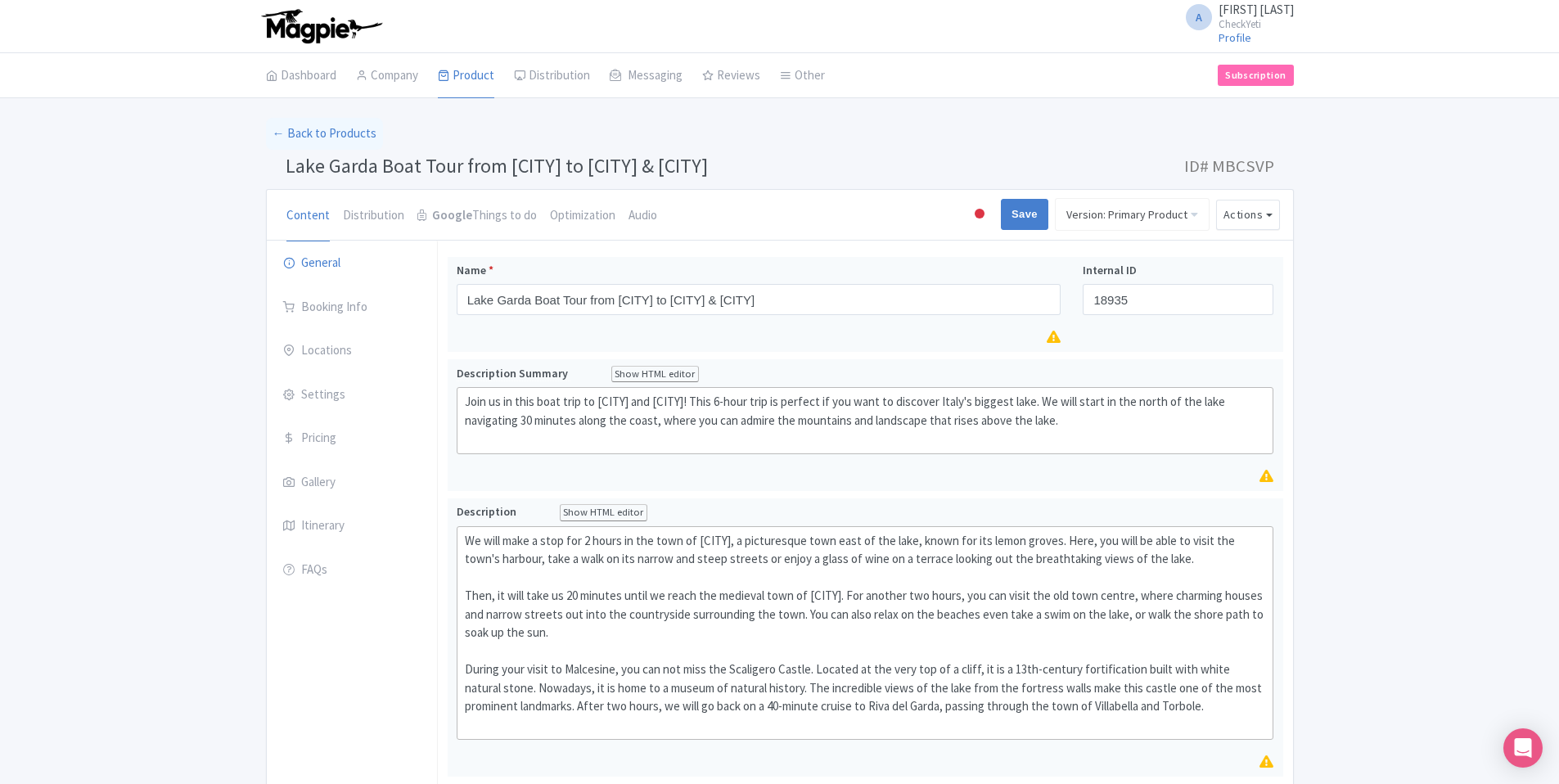 drag, startPoint x: 287, startPoint y: 165, endPoint x: 834, endPoint y: 175, distance: 547.0914 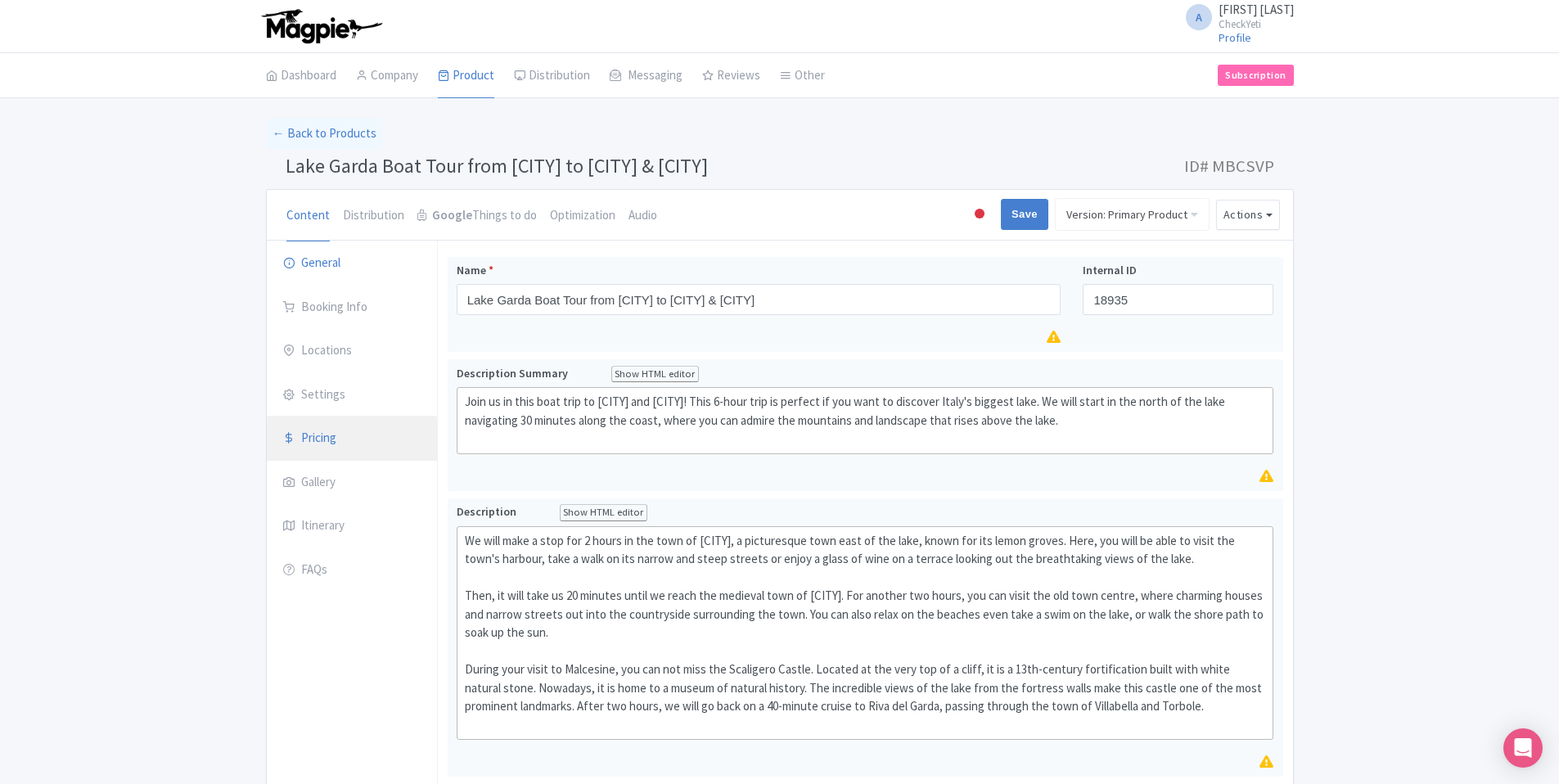 click on "Pricing" at bounding box center (352, 439) 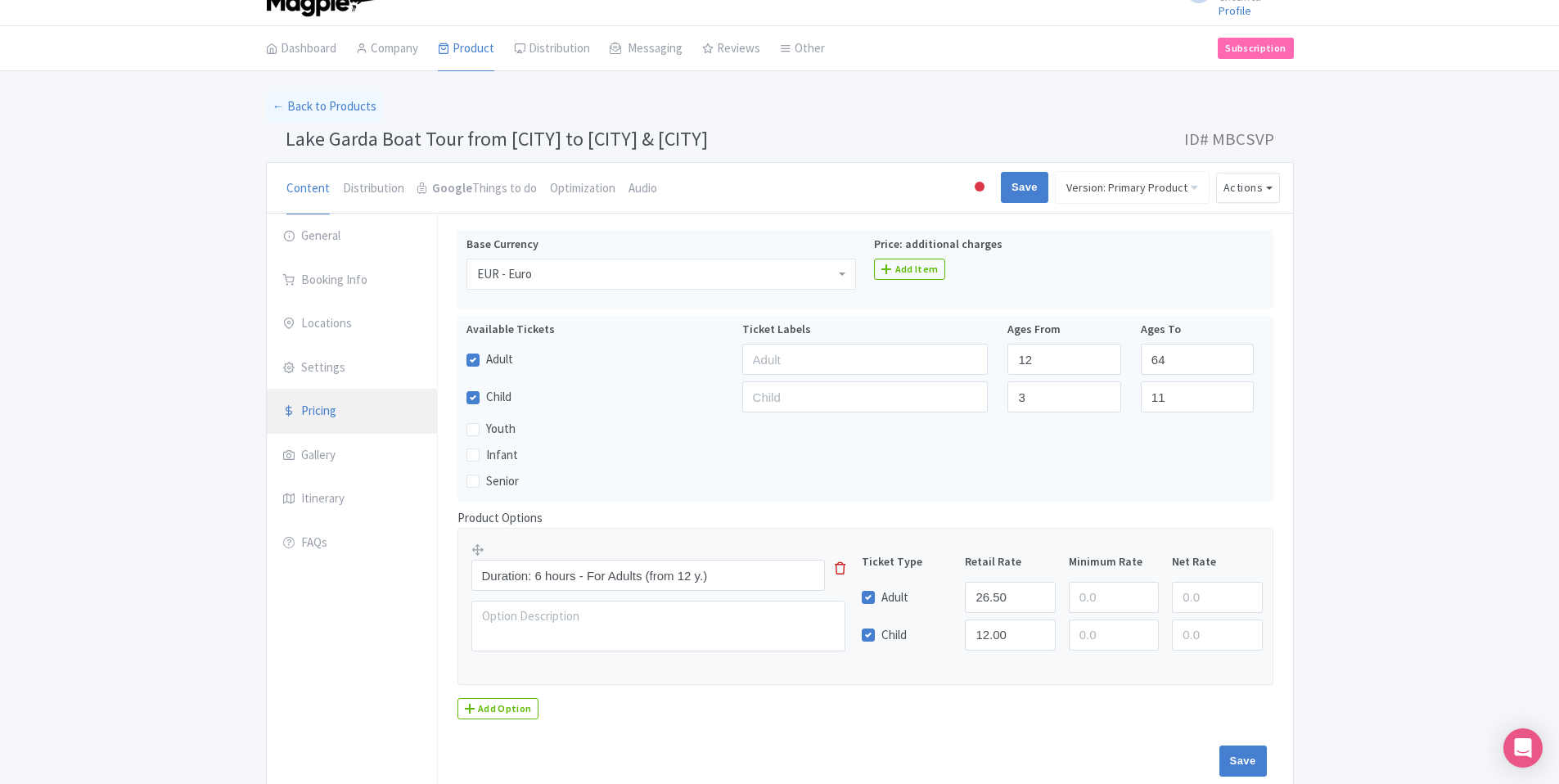 scroll, scrollTop: 108, scrollLeft: 0, axis: vertical 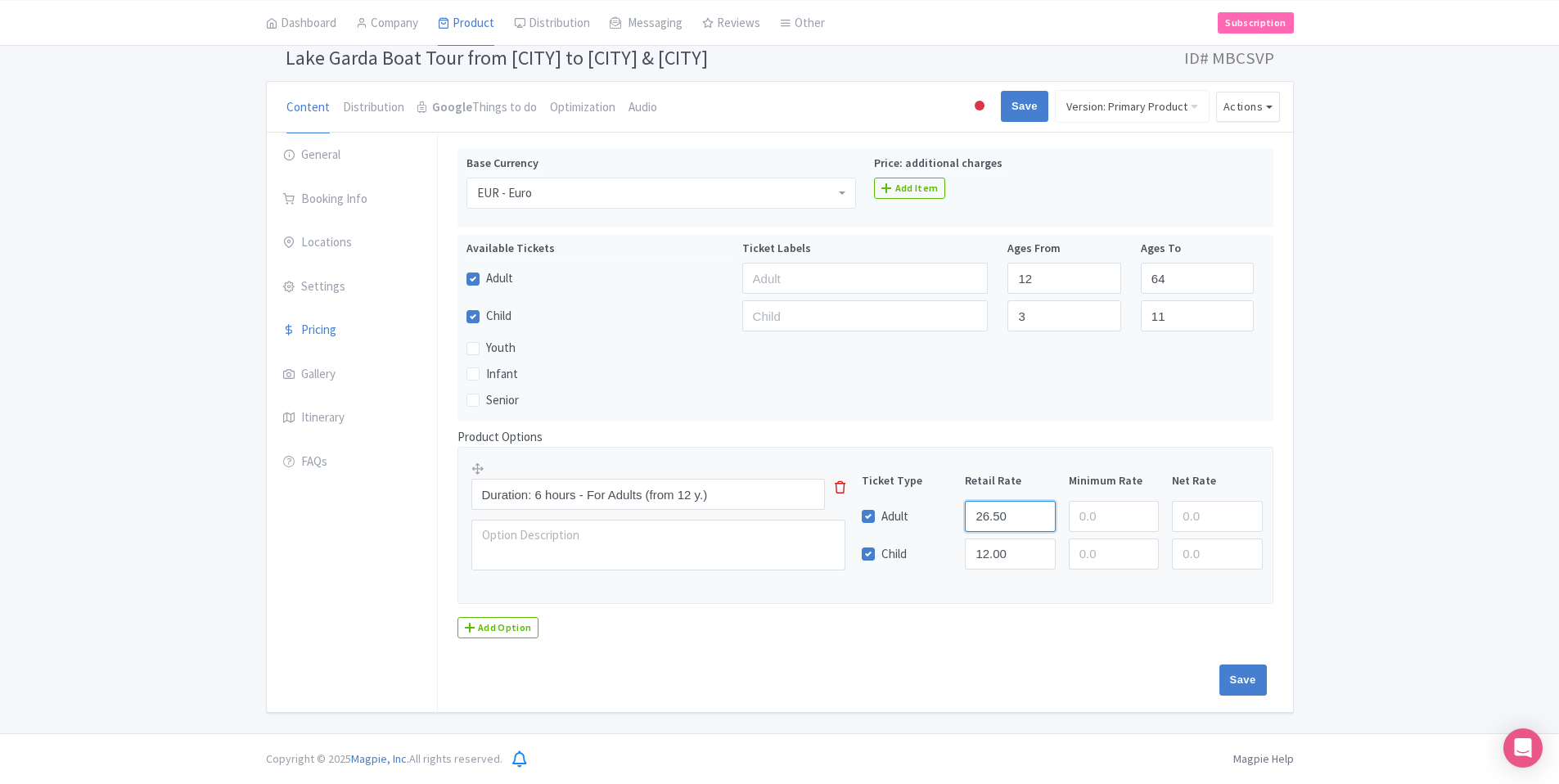 drag, startPoint x: 1010, startPoint y: 516, endPoint x: 972, endPoint y: 516, distance: 38 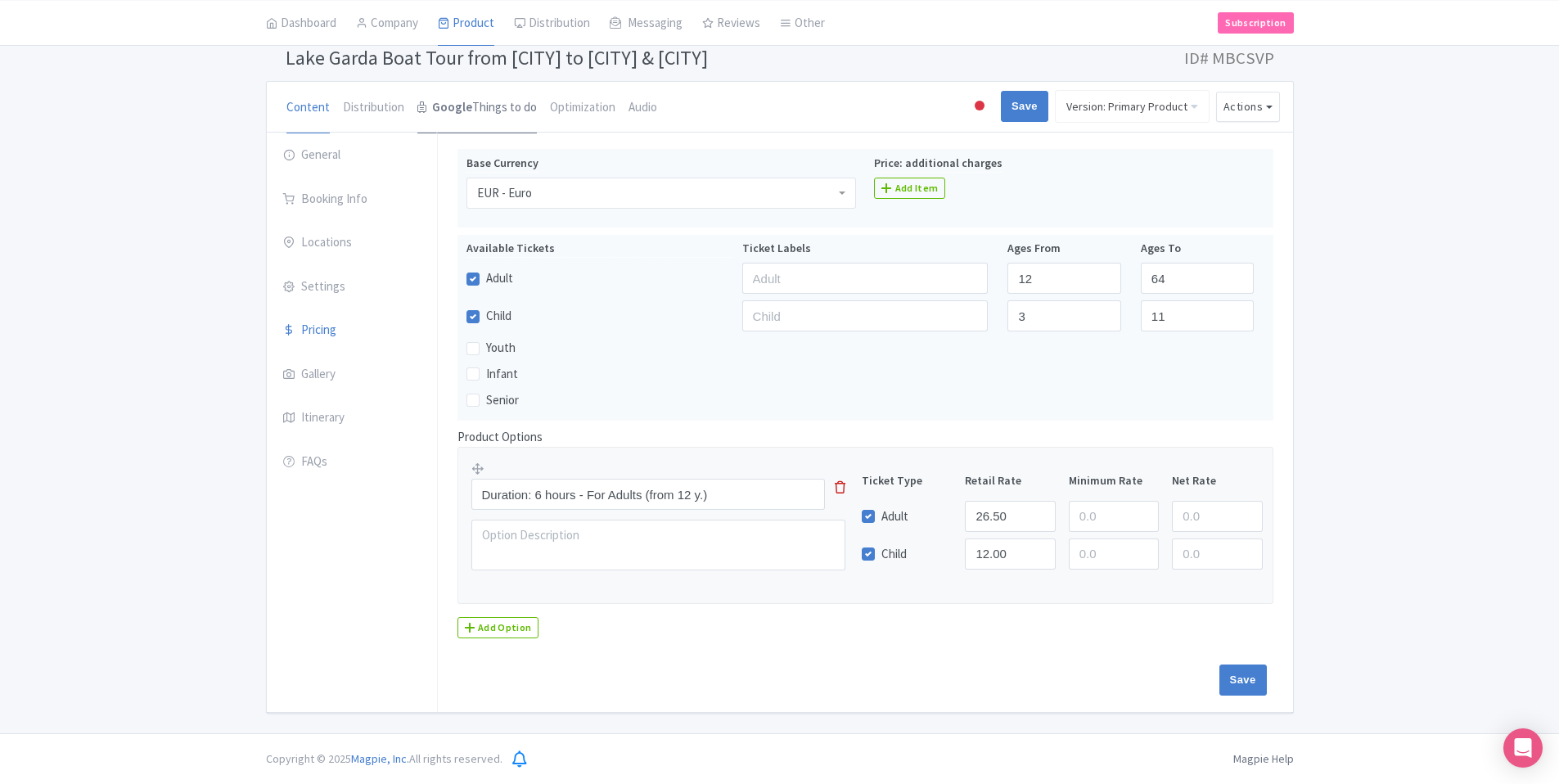 click on "Google  Things to do" at bounding box center (477, 108) 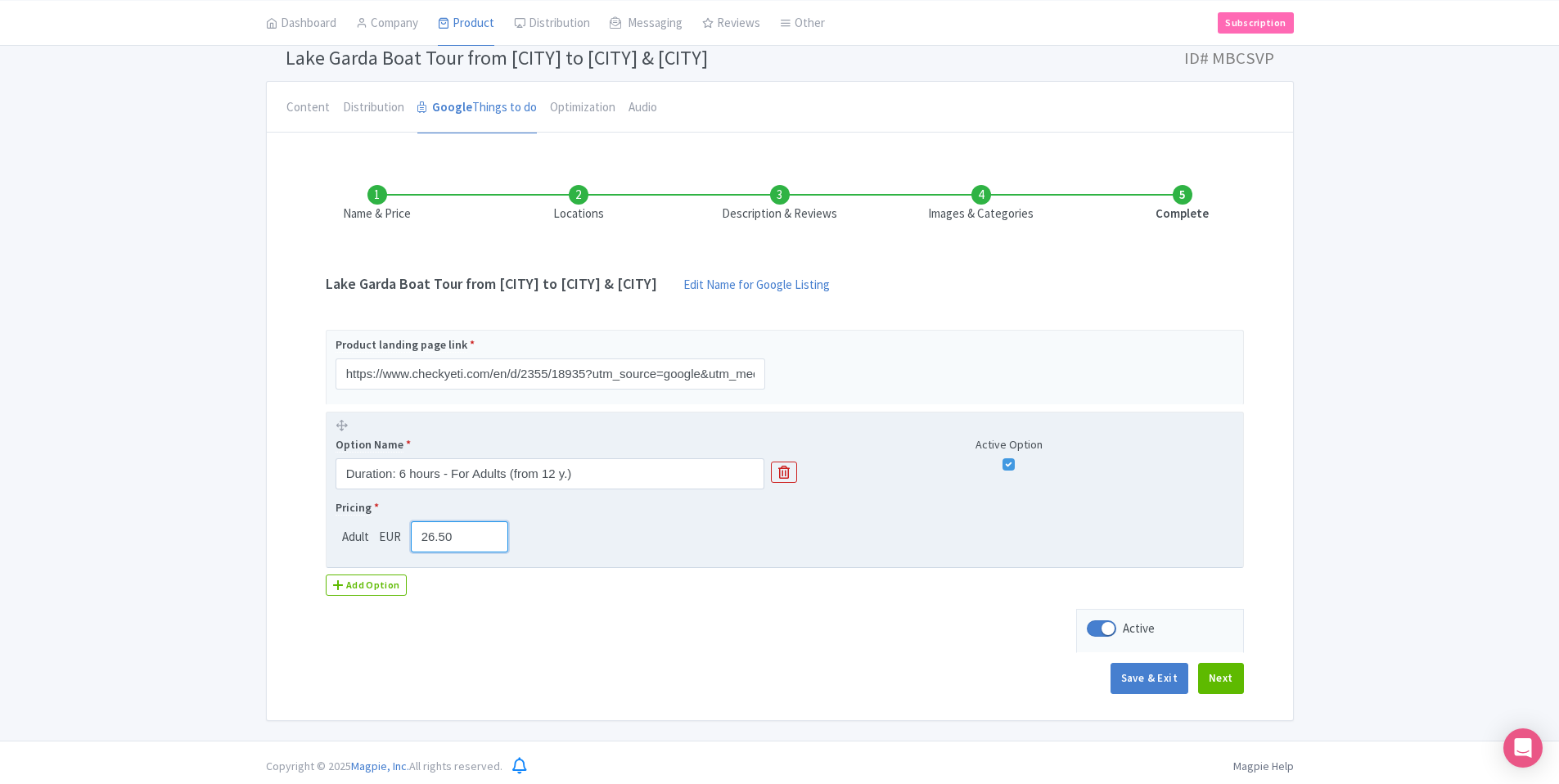 drag, startPoint x: 466, startPoint y: 536, endPoint x: 410, endPoint y: 532, distance: 56.14268 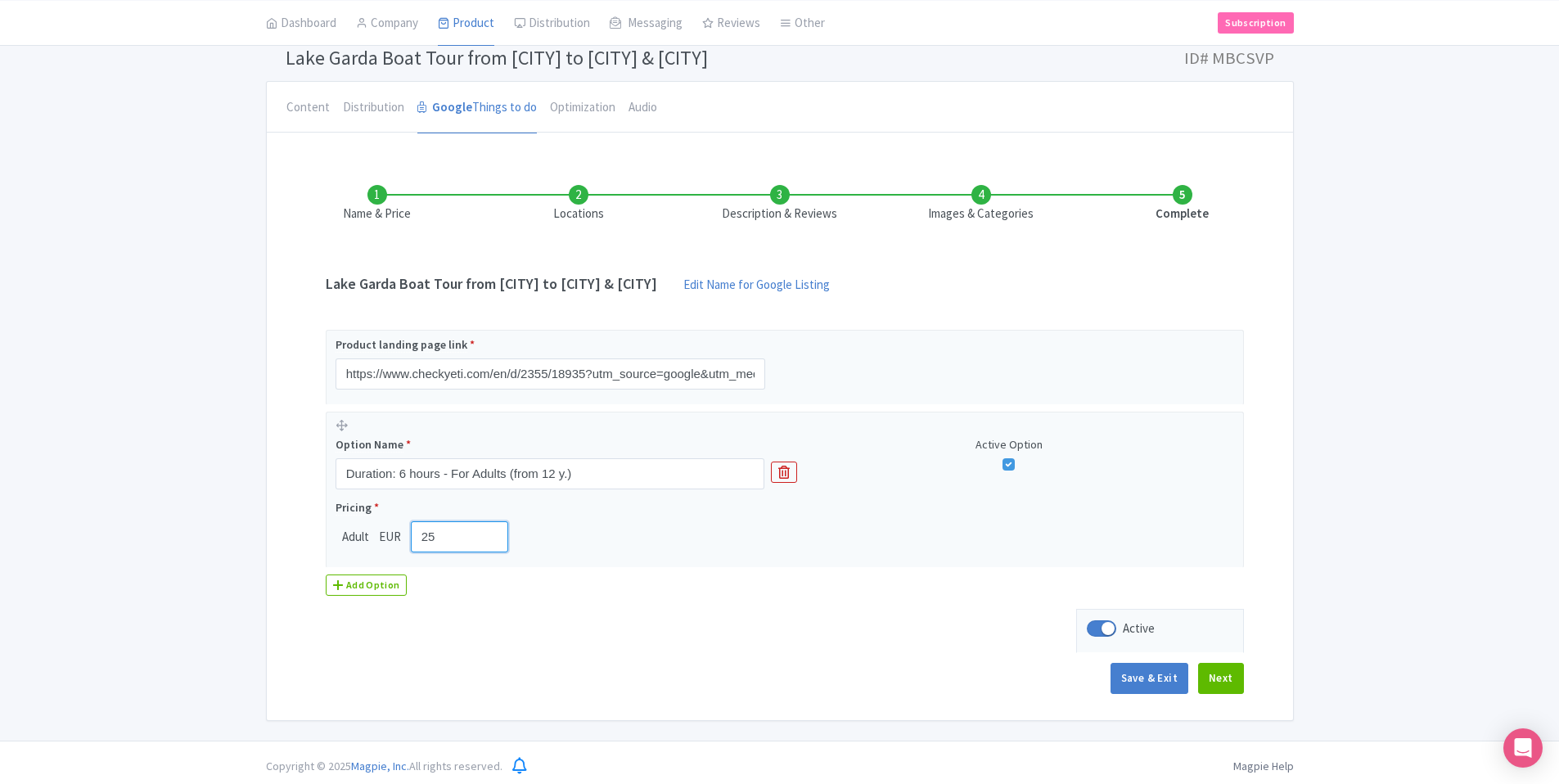 type on "25" 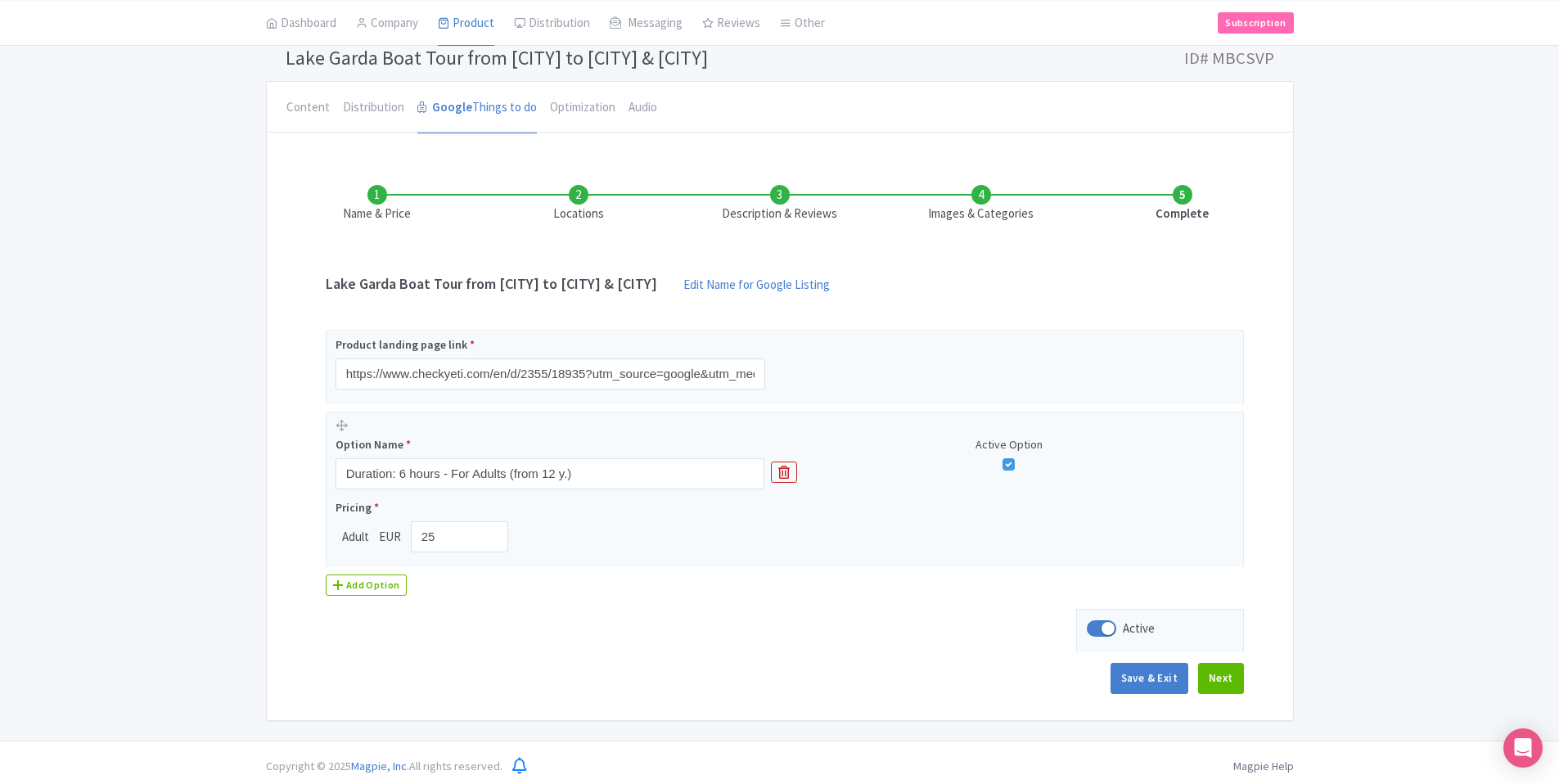 click on "Name & Price
Locations
Description & Reviews
Images & Categories
Complete
Lake Garda Boat Tour from Riva del Garda to Limone & Malcesine
Edit Name for Google Listing
Edit Name for Google Listing
Regular Product Name:
Lake Garda Boat Tour from Riva del Garda to Limone & Malcesine
Save
Product landing page link
*
https://www.checkyeti.com/en/d/2355/18935?utm_source=google&utm_medium=gttd&utm_term={src}&sourceId=gttd&contentId={src}
Option Name
*
Duration: 6 hours - For Adults (from 12 y.)
Active Option
Pricing
*
Adult
EUR
25
Add Option
Active
Save & Exit
Next" at bounding box center (780, 431) 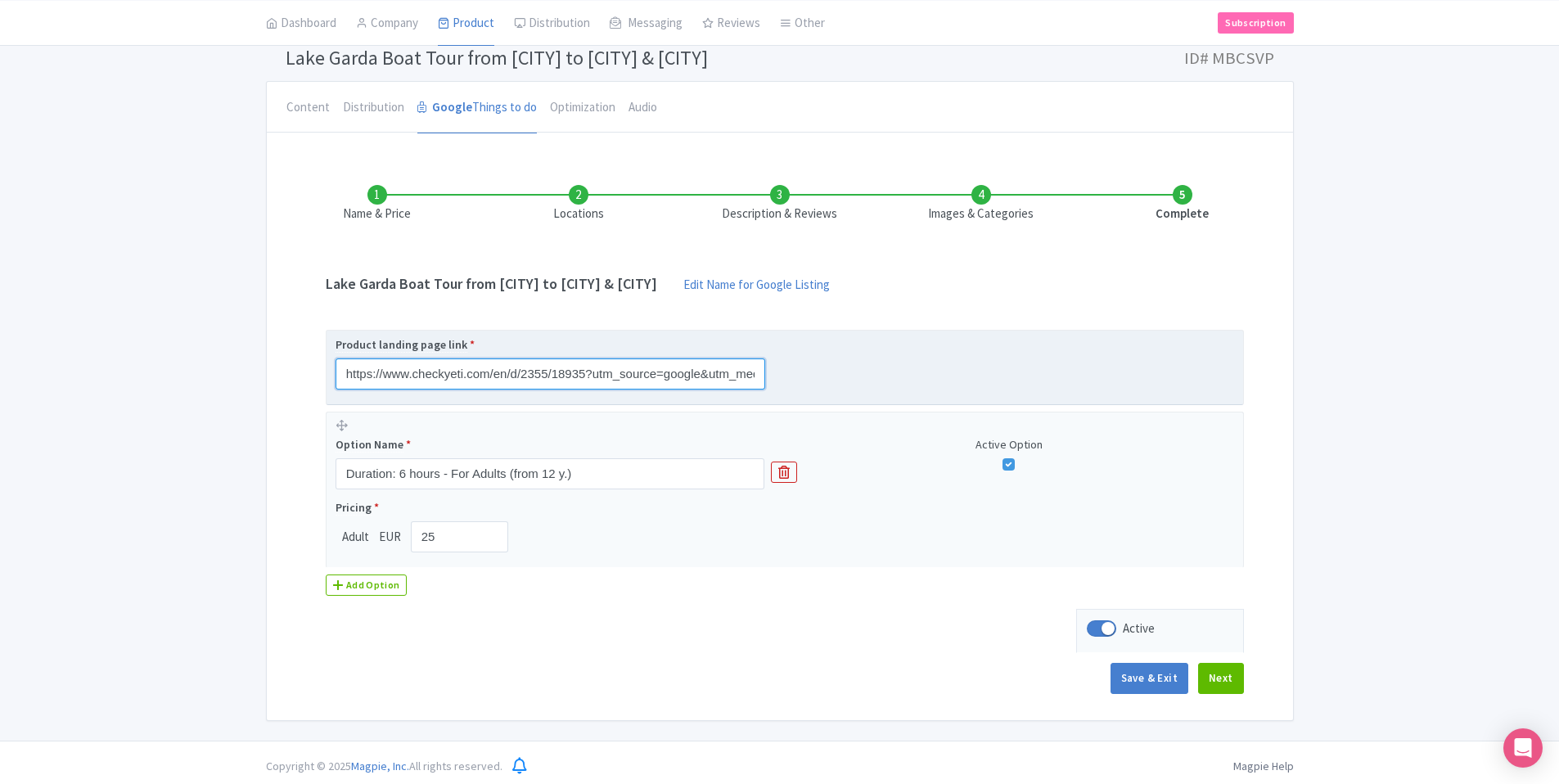 click on "https://www.checkyeti.com/en/d/2355/18935?utm_source=google&utm_medium=gttd&utm_term={src}&sourceId=gttd&contentId={src}" at bounding box center (550, 374) 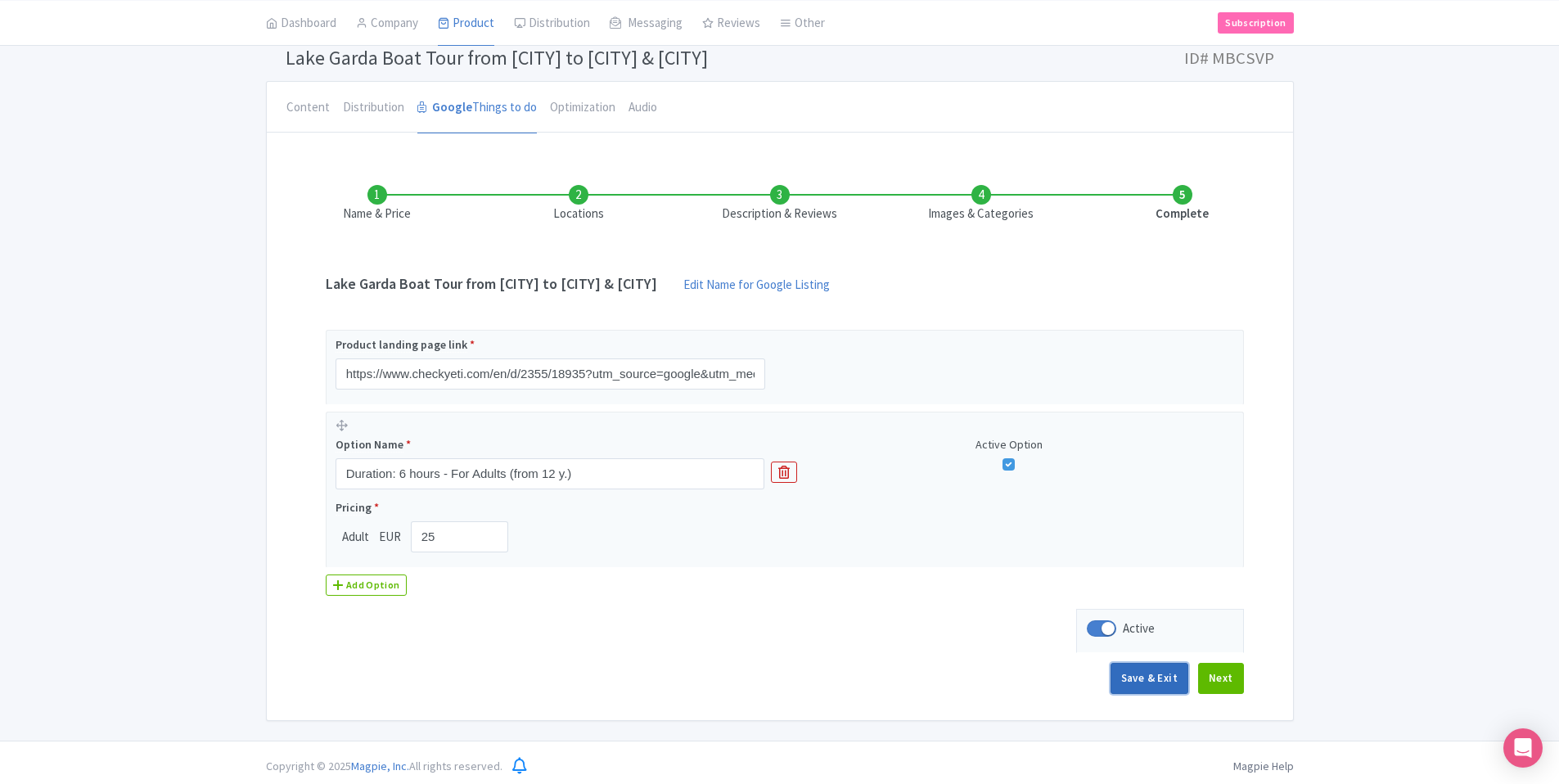 click on "Save & Exit" at bounding box center (1149, 678) 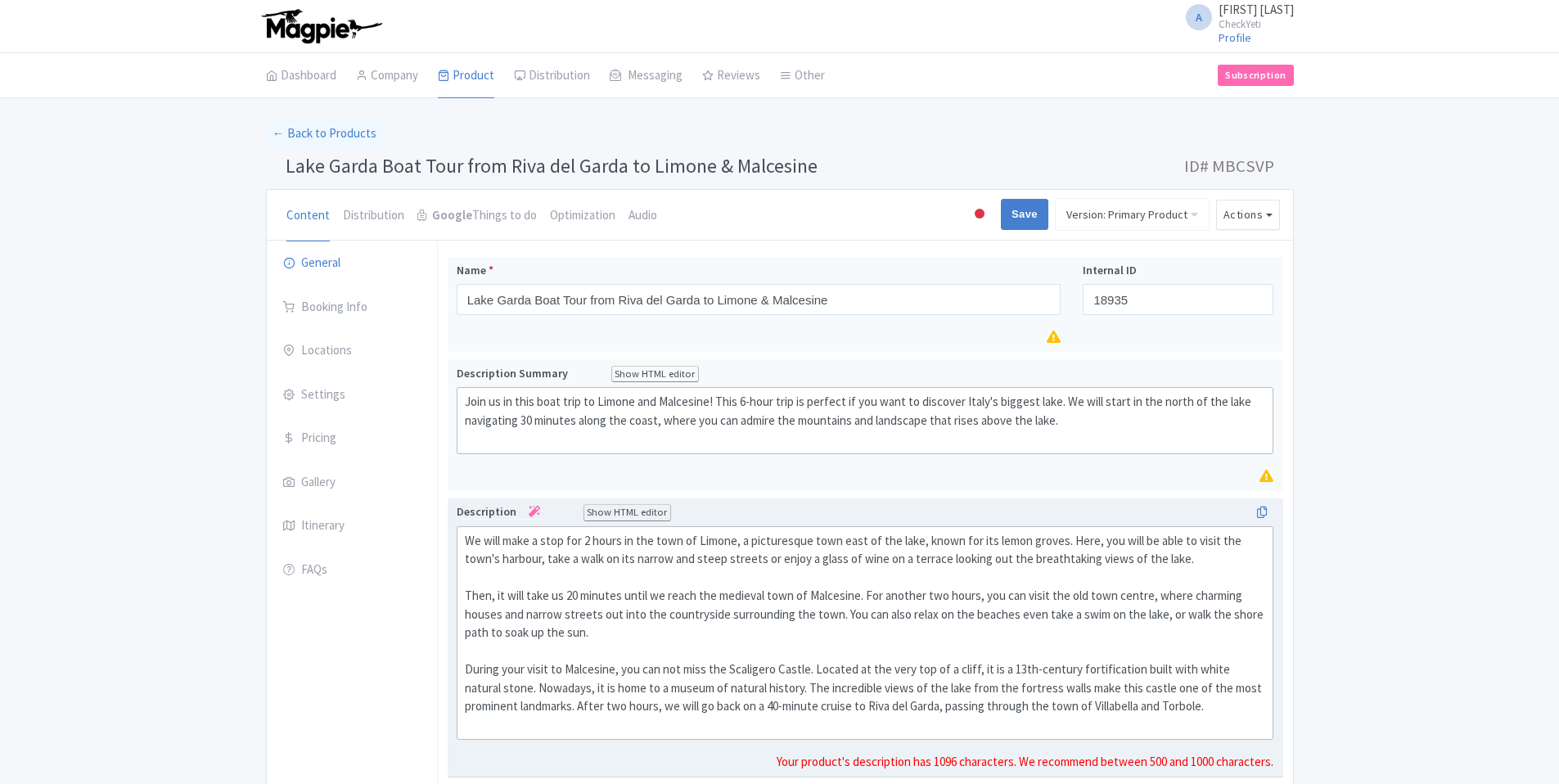 scroll, scrollTop: 0, scrollLeft: 0, axis: both 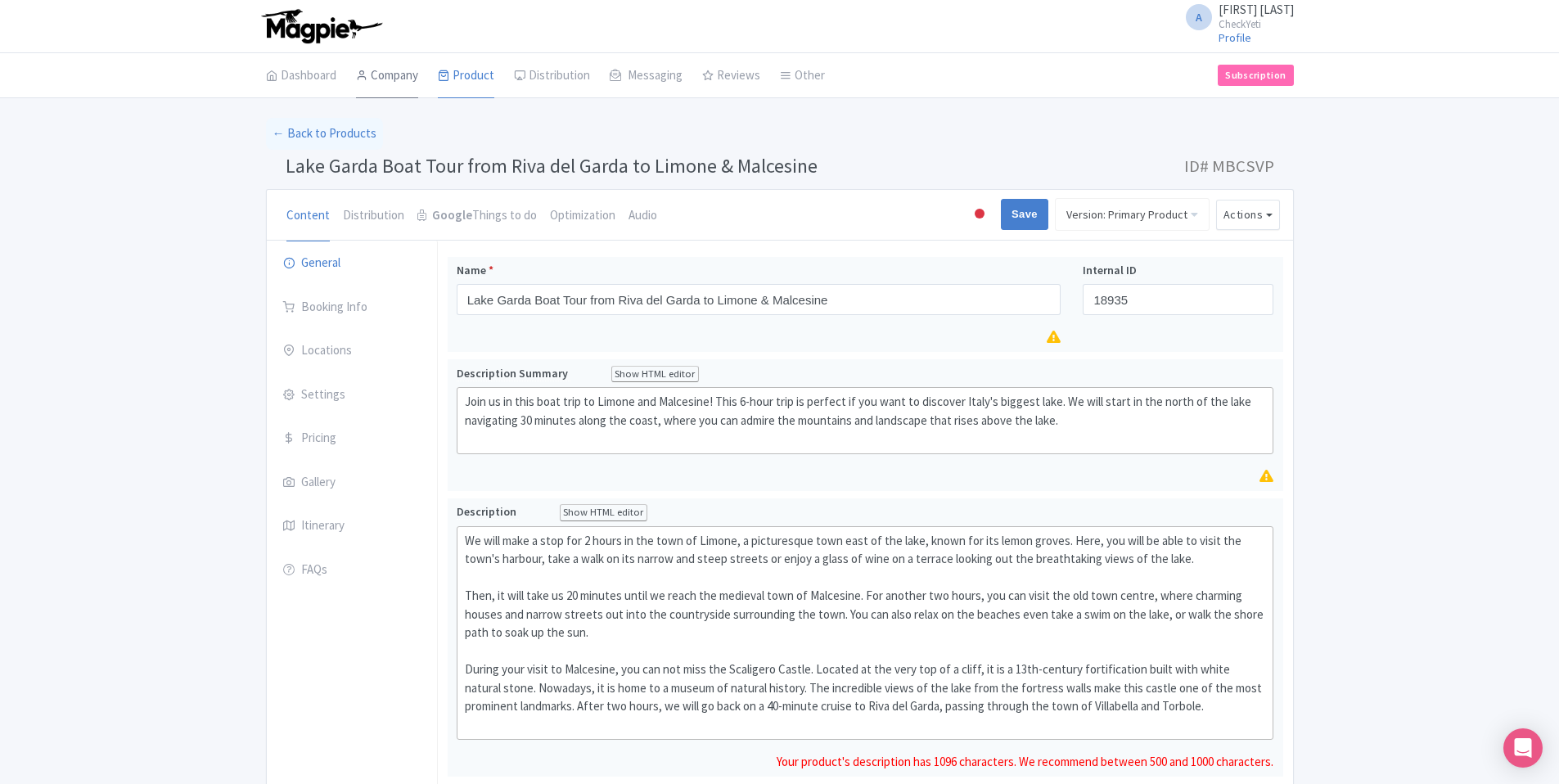click on "Company" at bounding box center [387, 76] 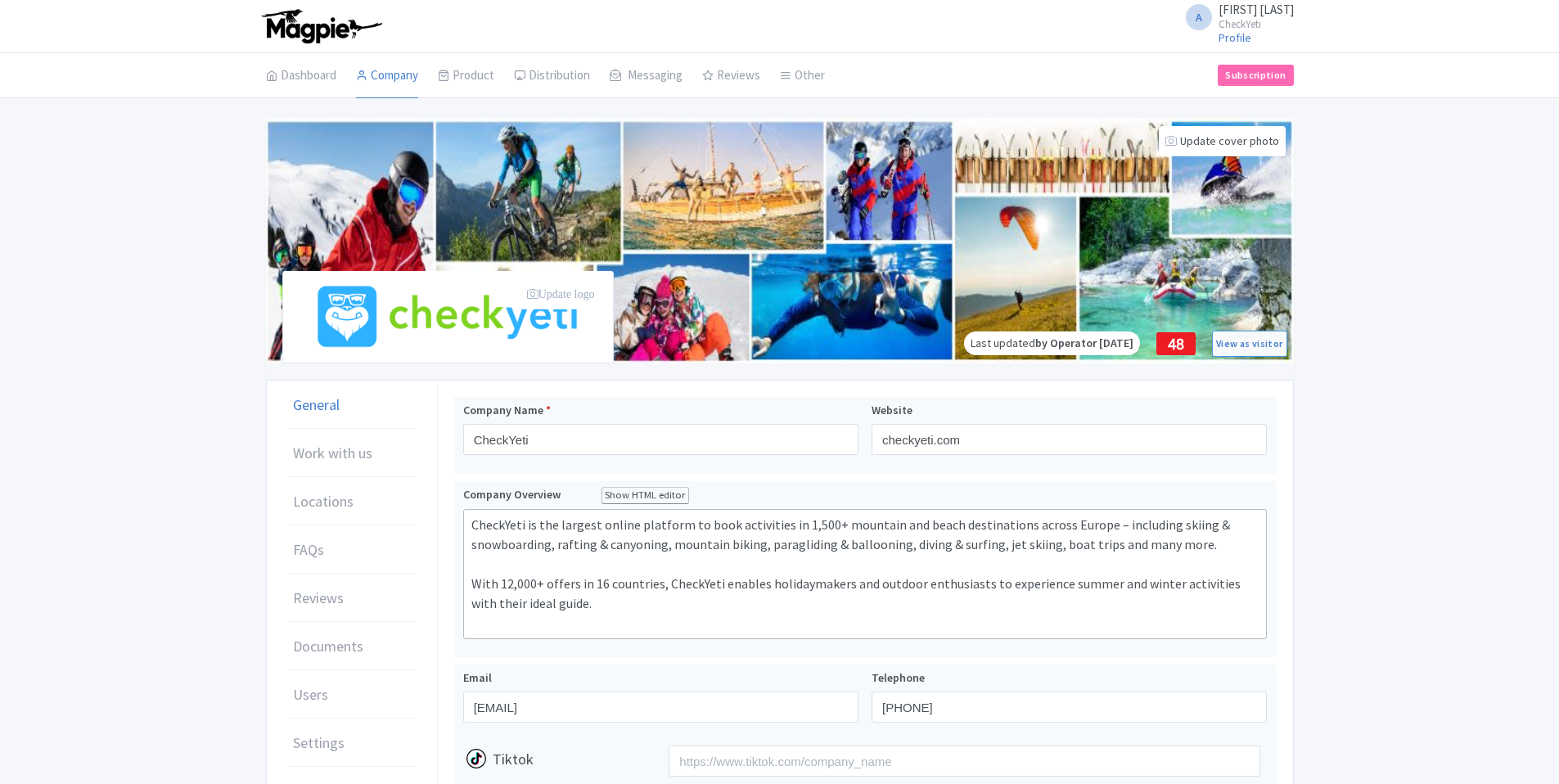 scroll, scrollTop: 0, scrollLeft: 0, axis: both 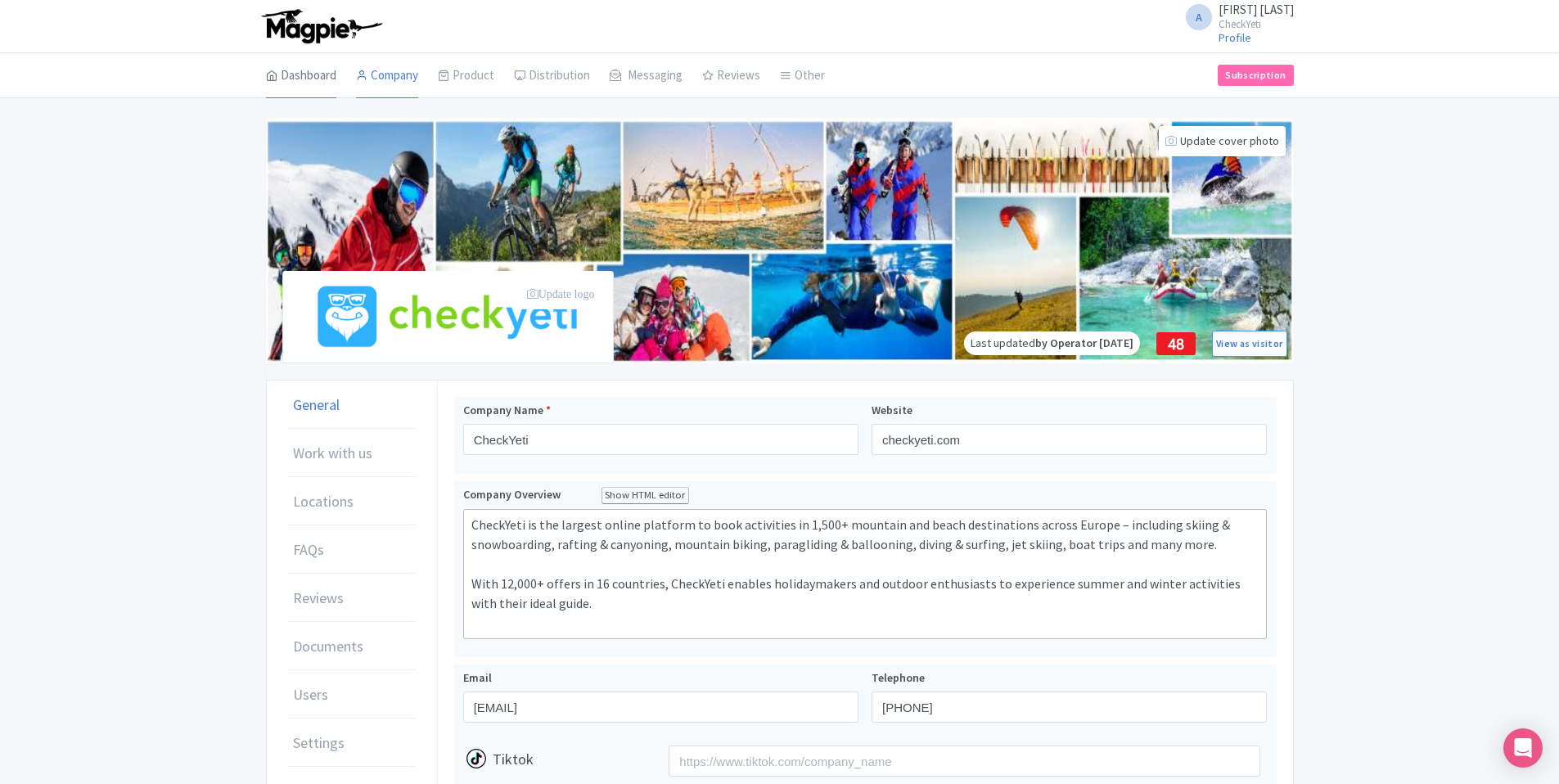 click on "Dashboard" at bounding box center [301, 76] 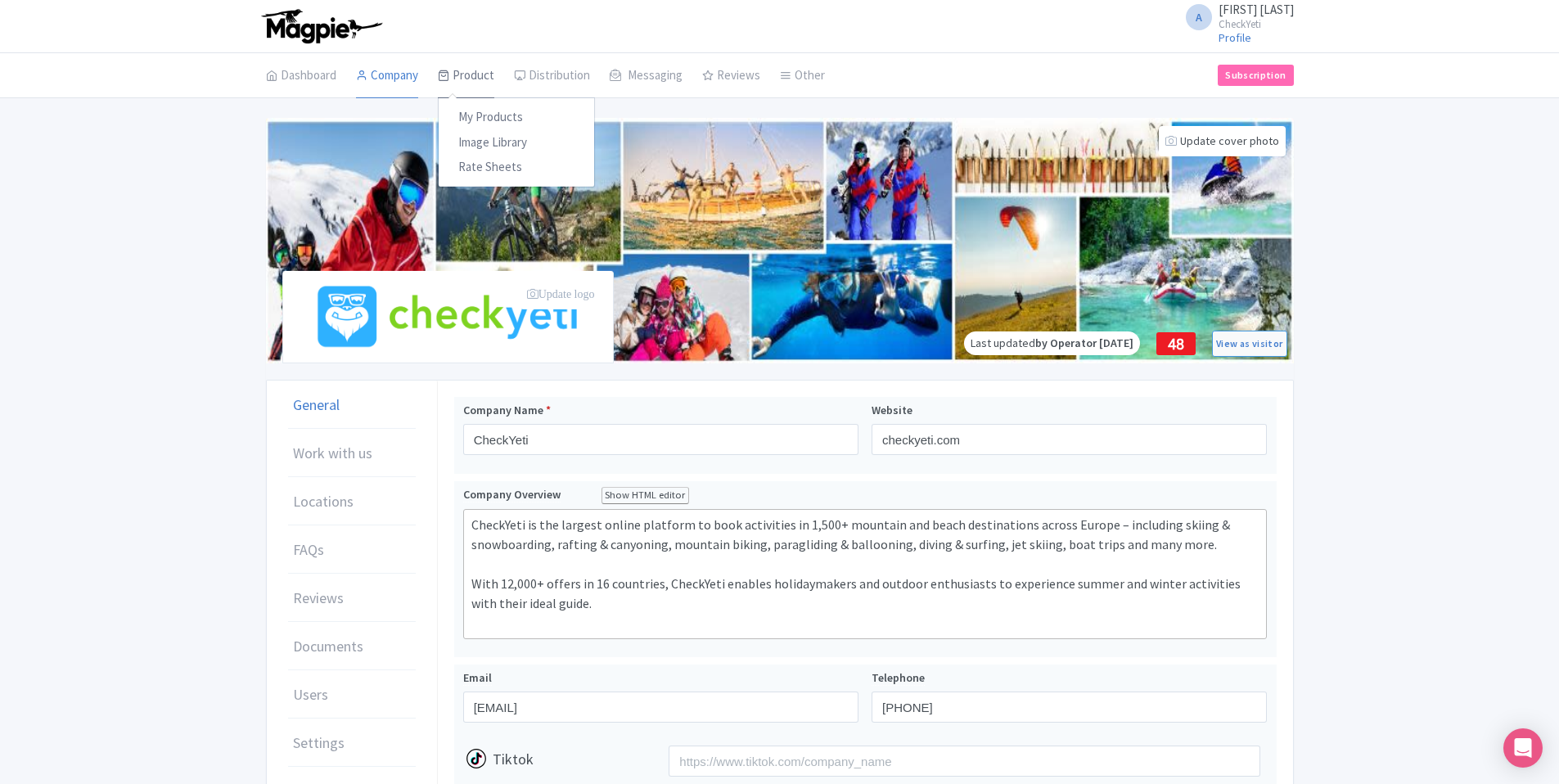 click on "Product" at bounding box center (466, 76) 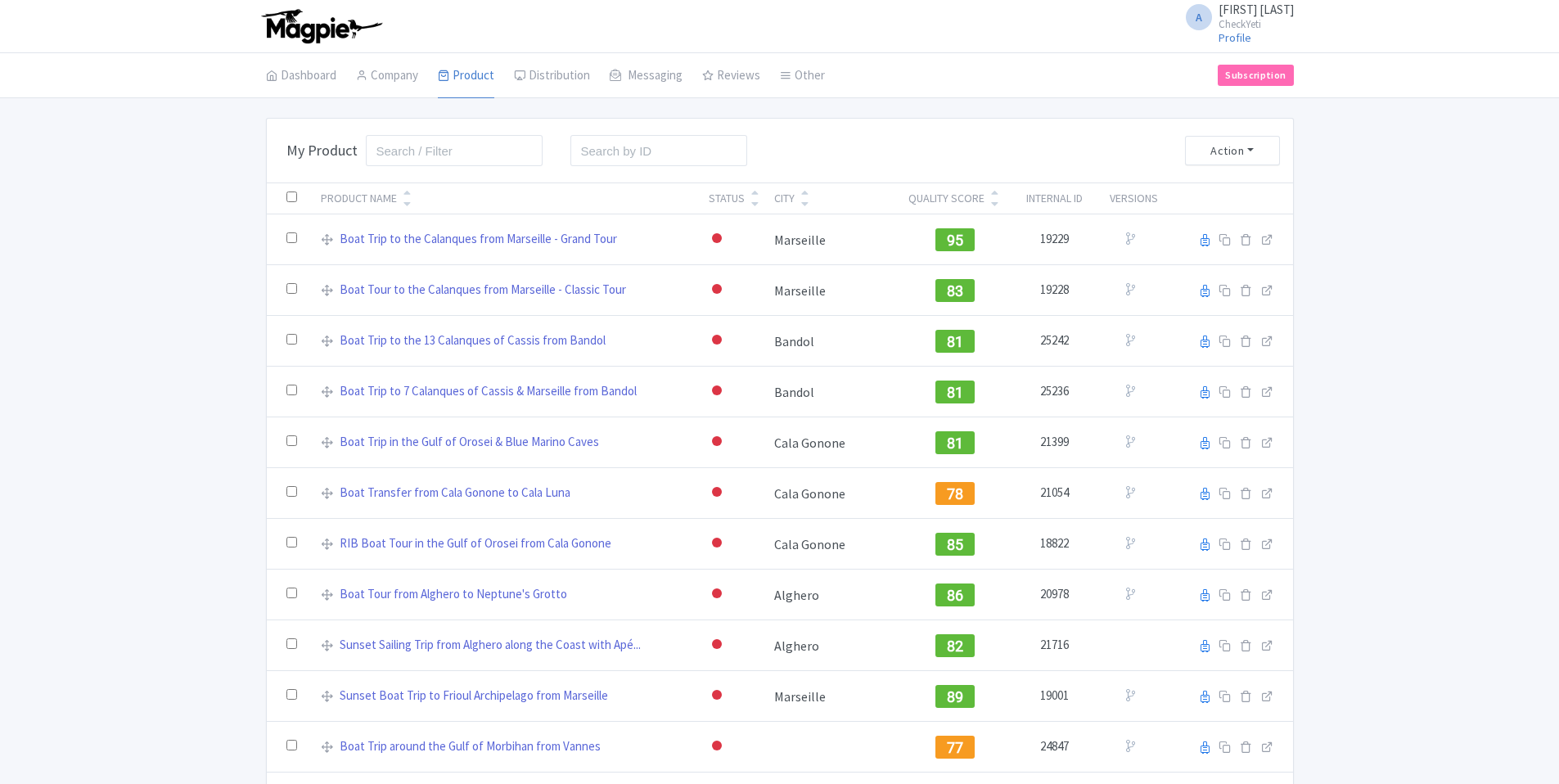 scroll, scrollTop: 0, scrollLeft: 0, axis: both 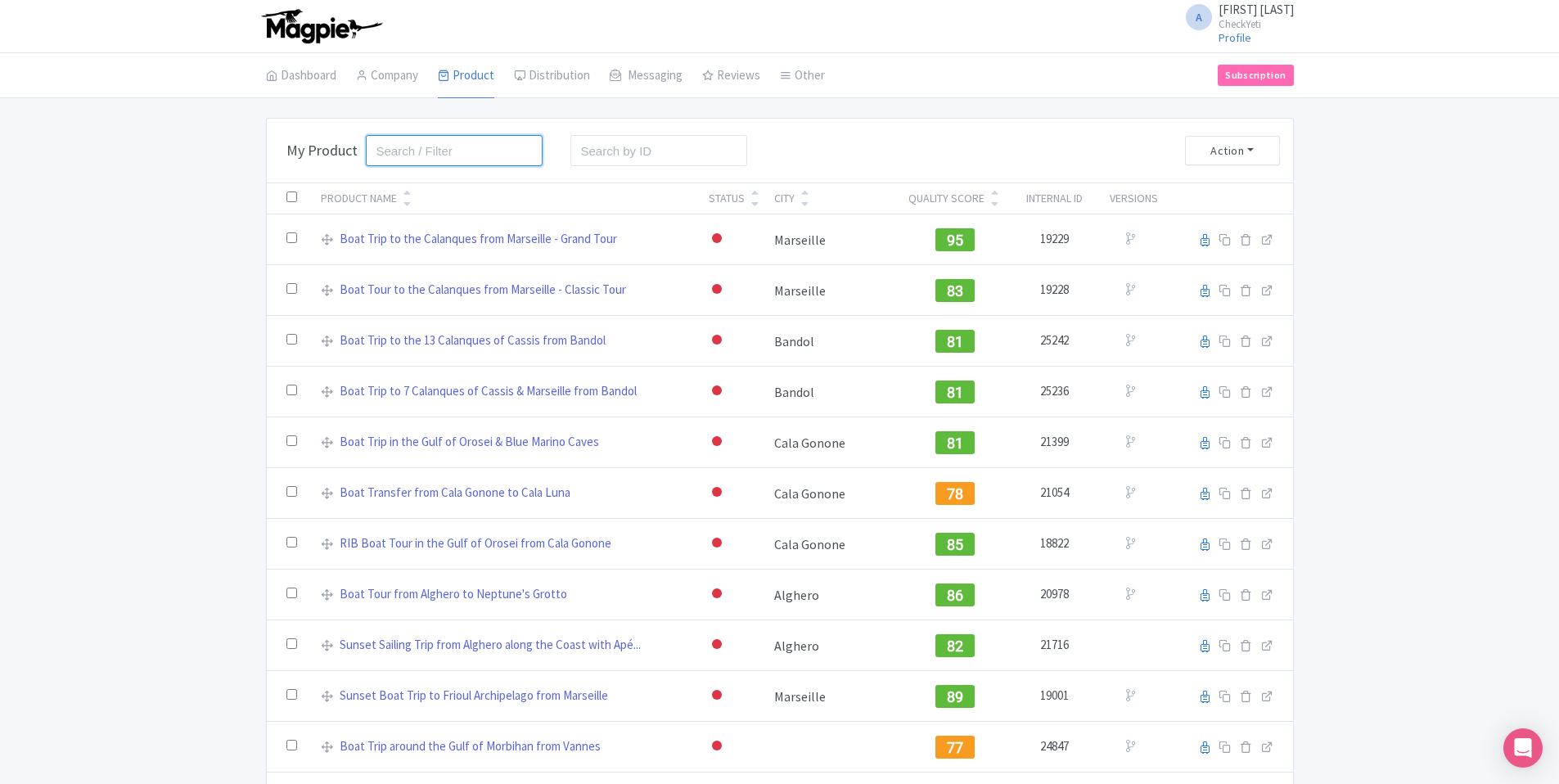 click at bounding box center [454, 151] 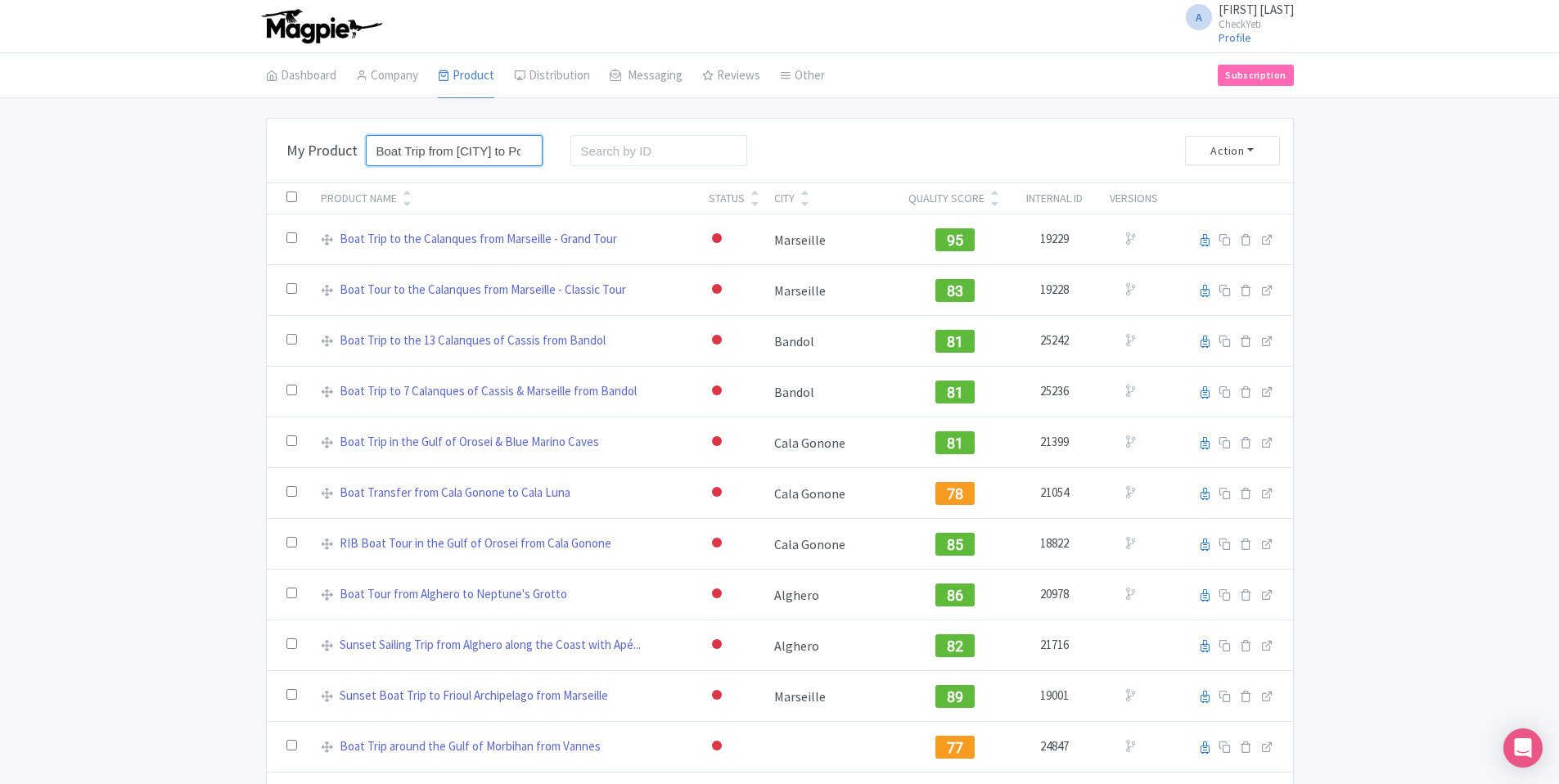scroll, scrollTop: 0, scrollLeft: 220, axis: horizontal 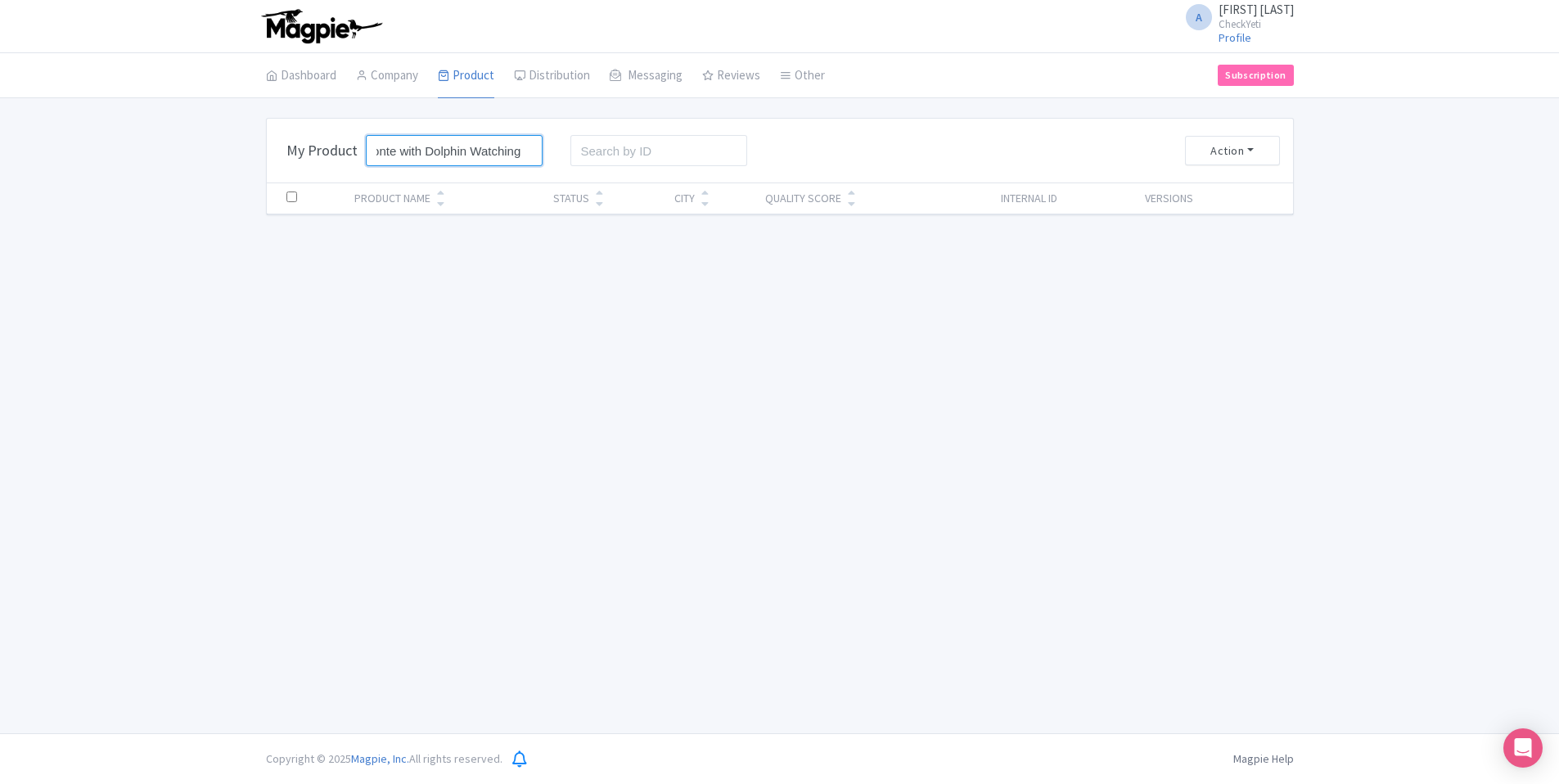click on "Boat Trip from [CITY] to Pomonte with Dolphin Watching" at bounding box center (454, 151) 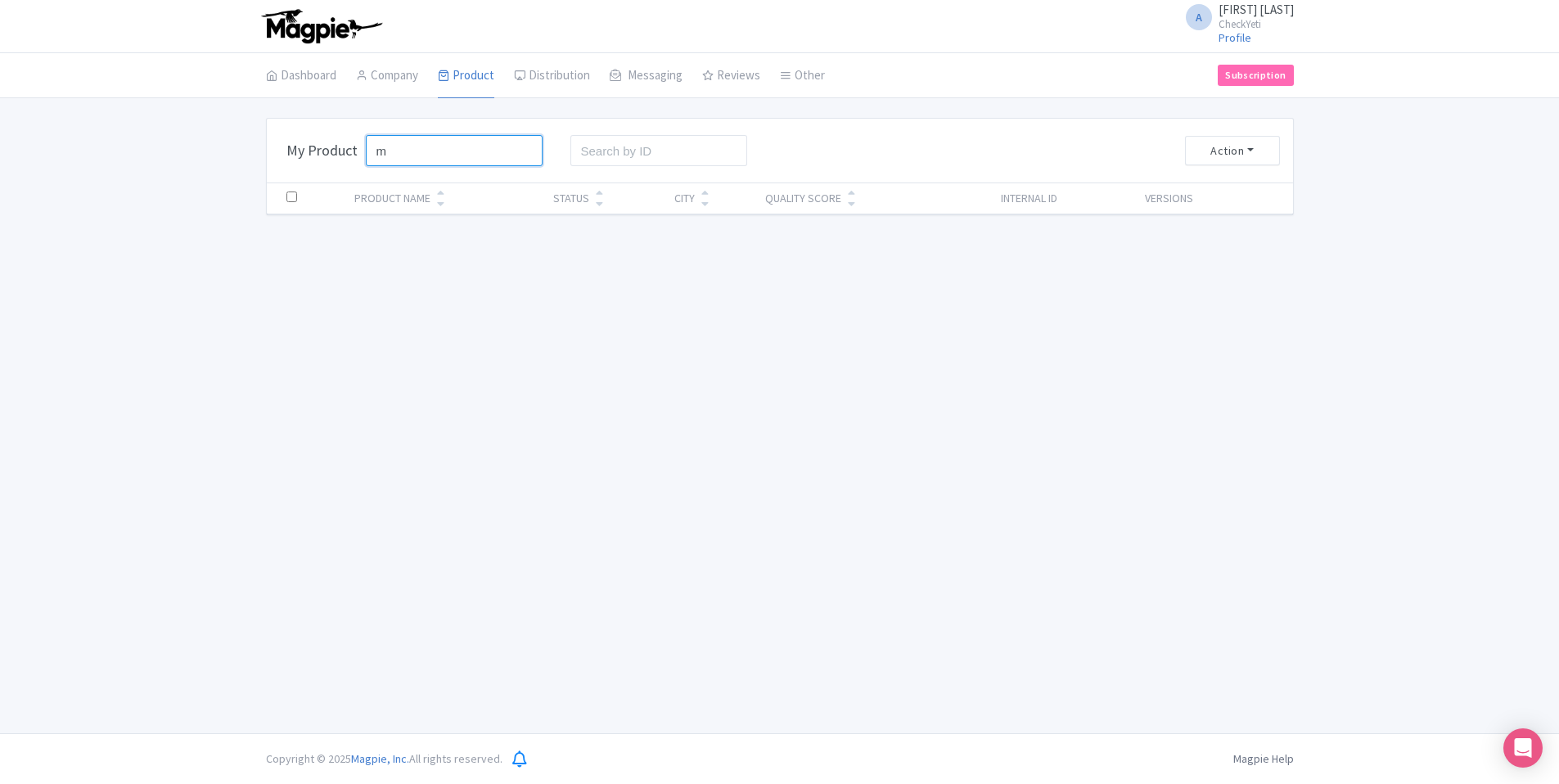 scroll, scrollTop: 0, scrollLeft: 0, axis: both 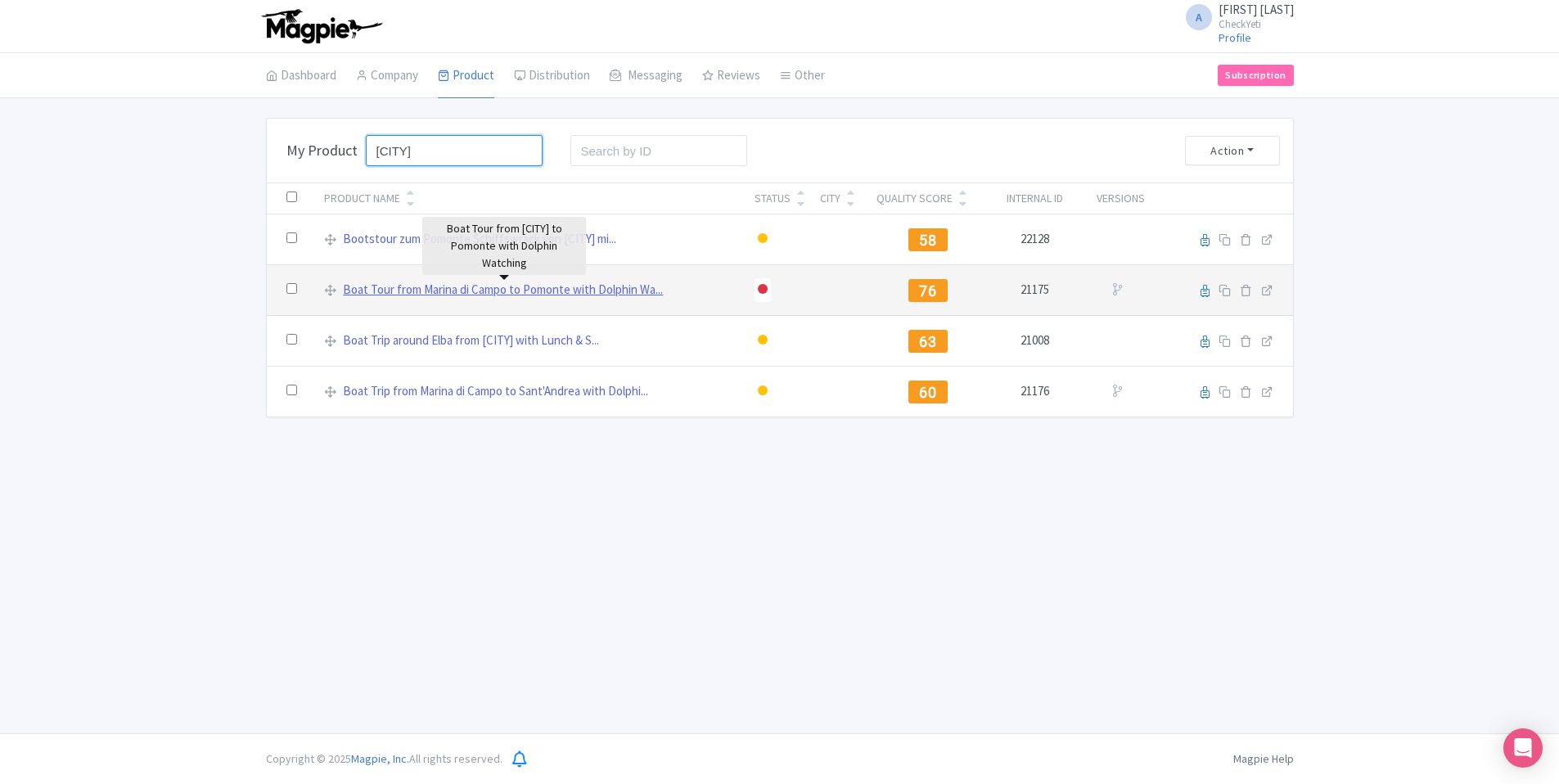 type on "[CITY]" 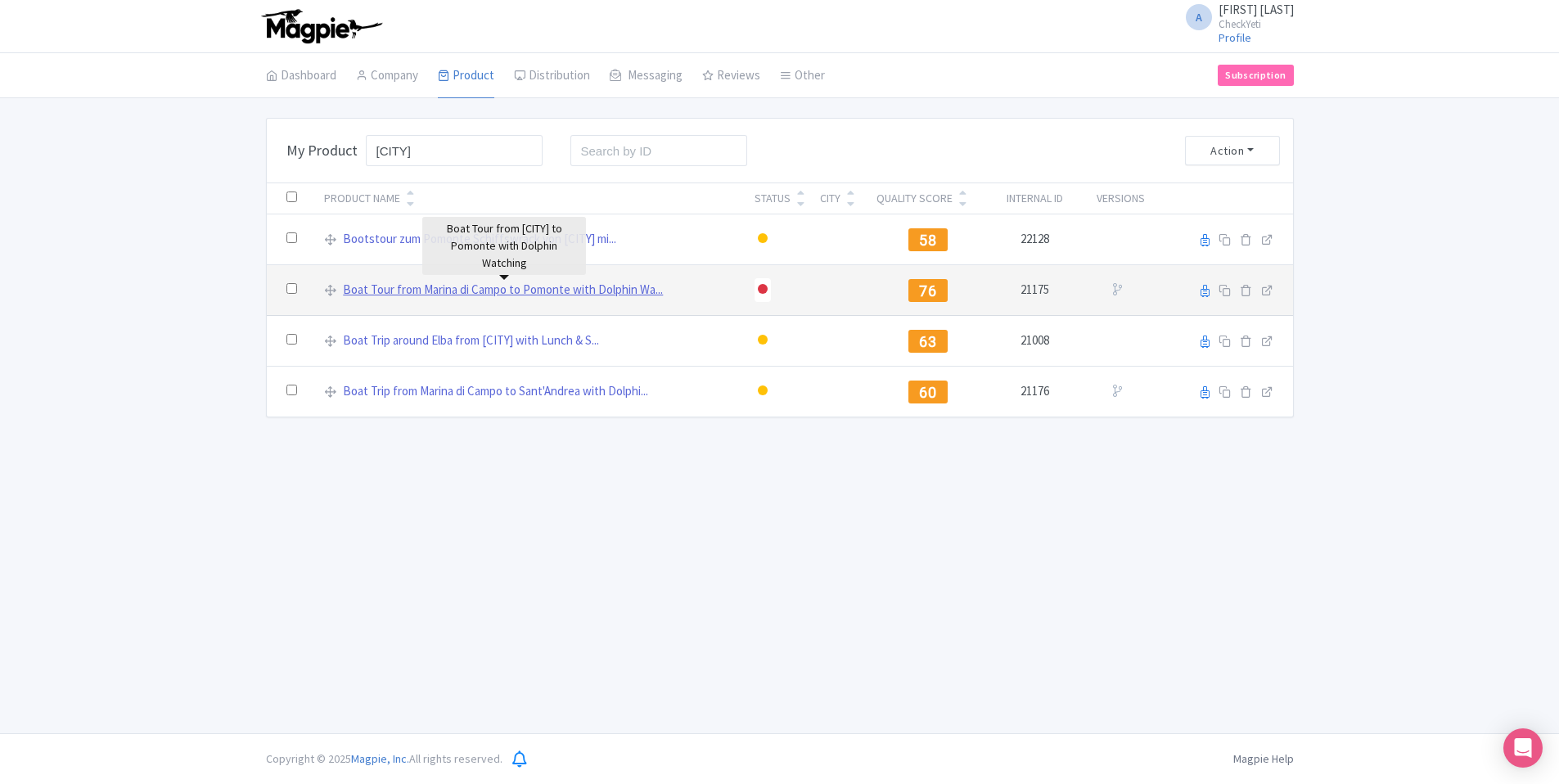 click on "Boat Tour from Marina di Campo to Pomonte with Dolphin Wa..." at bounding box center (502, 290) 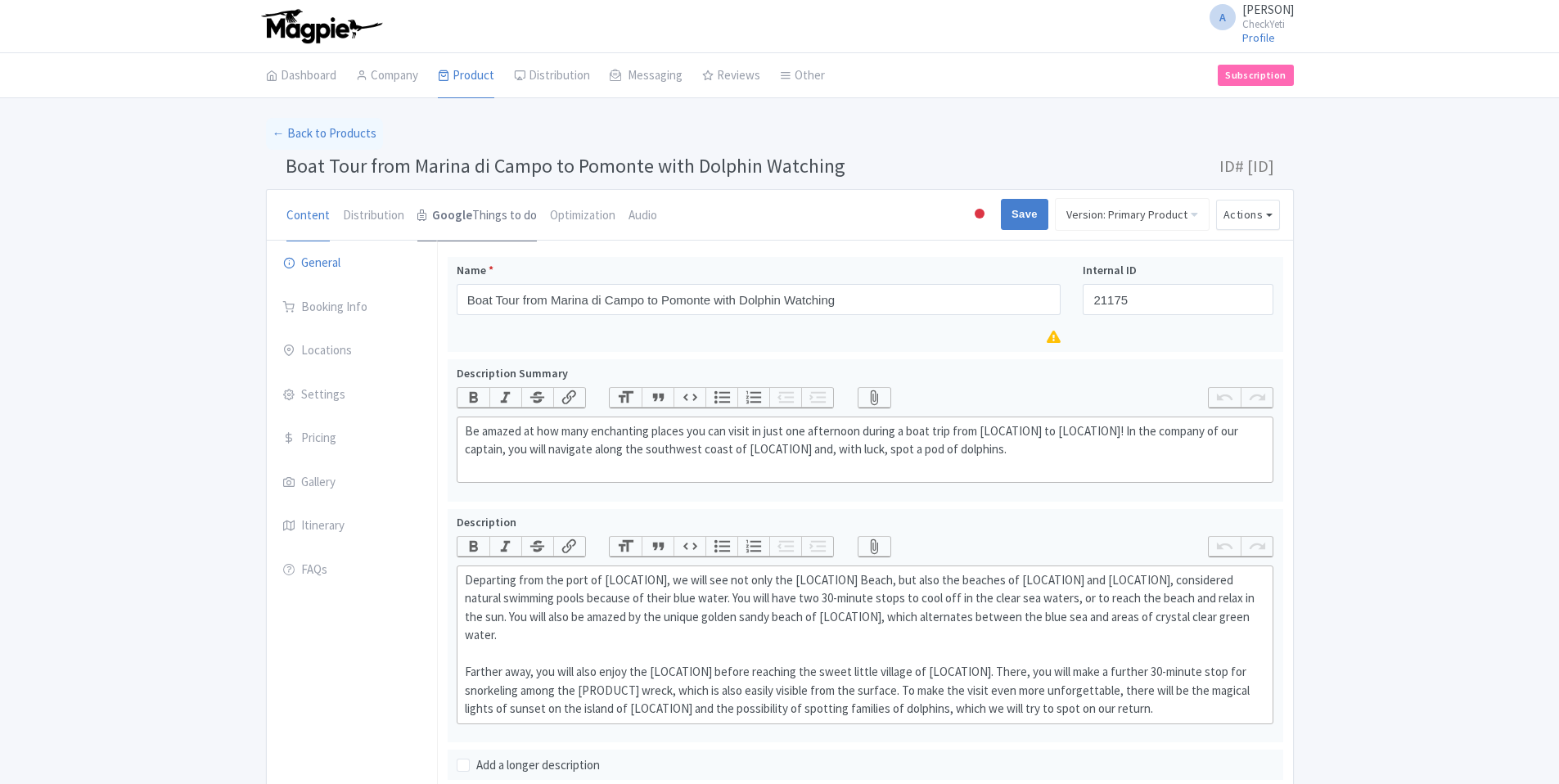 scroll, scrollTop: 0, scrollLeft: 0, axis: both 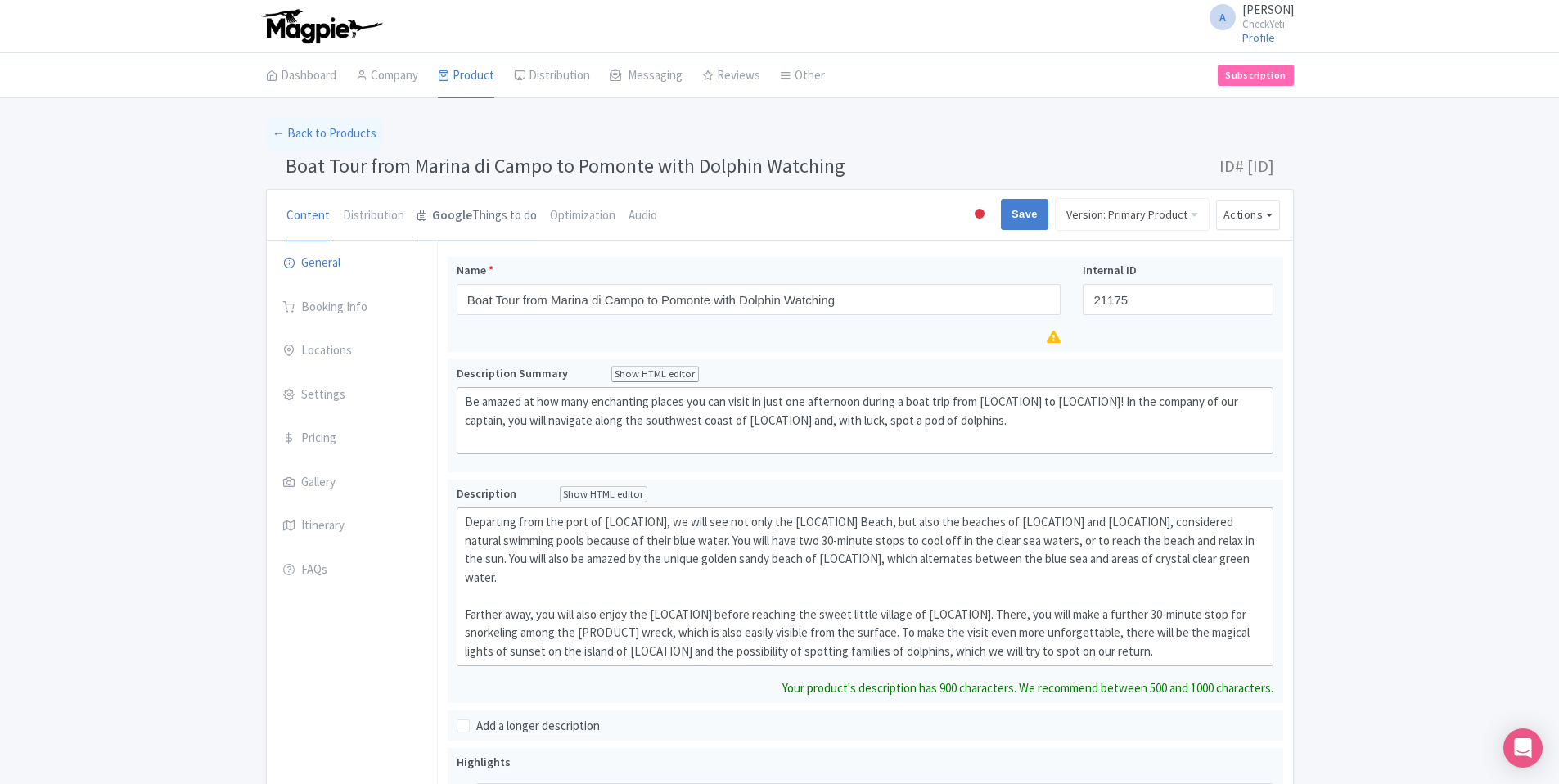 click on "Google  Things to do" at bounding box center (477, 216) 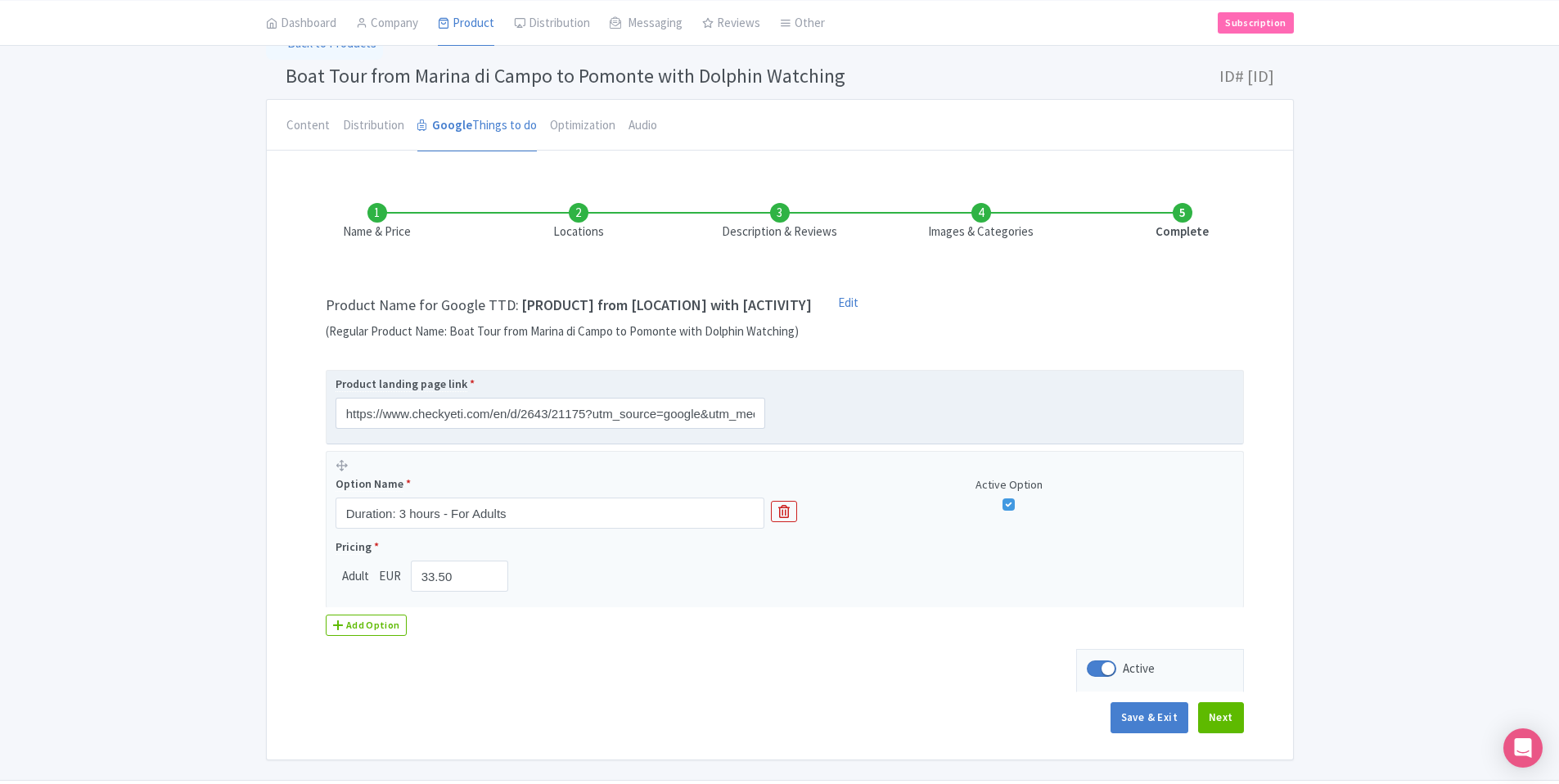 scroll, scrollTop: 137, scrollLeft: 0, axis: vertical 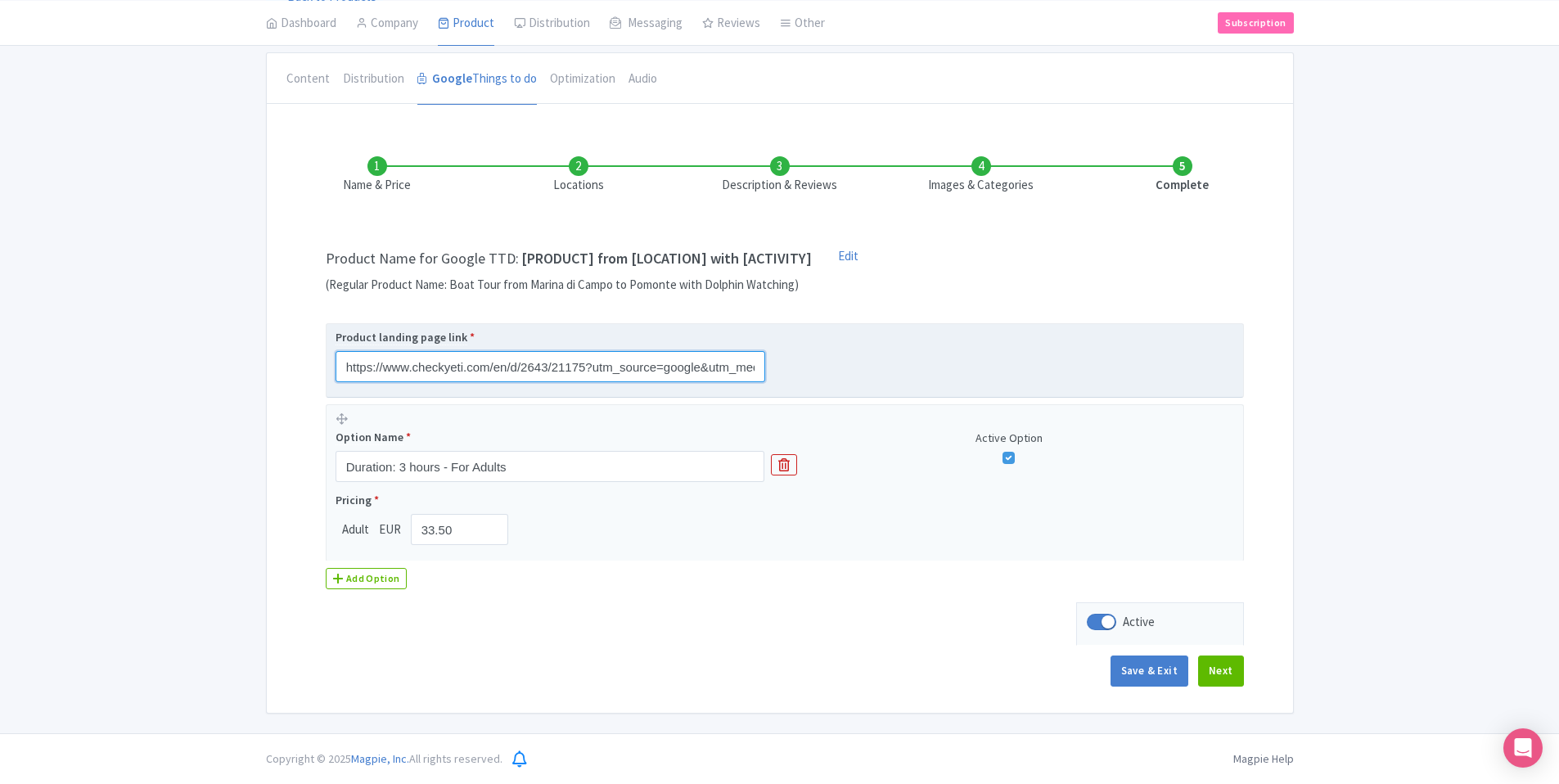 click on "https://www.checkyeti.com/en/d/2643/21175?utm_source=google&utm_medium=gttd&utm_term={src}&sourceId=gttd&contentId={src}" at bounding box center (550, 367) 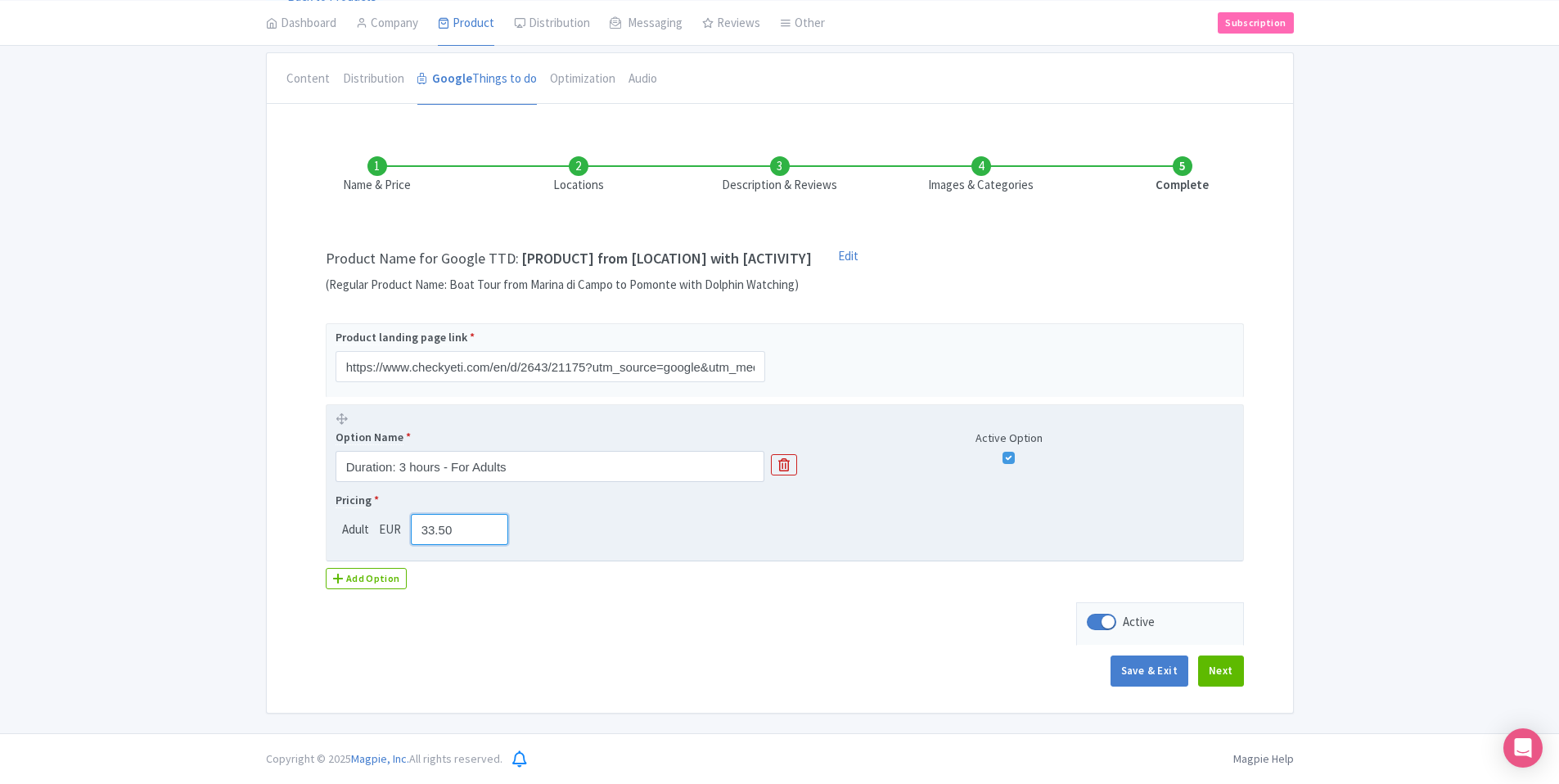 drag, startPoint x: 475, startPoint y: 529, endPoint x: 406, endPoint y: 529, distance: 69 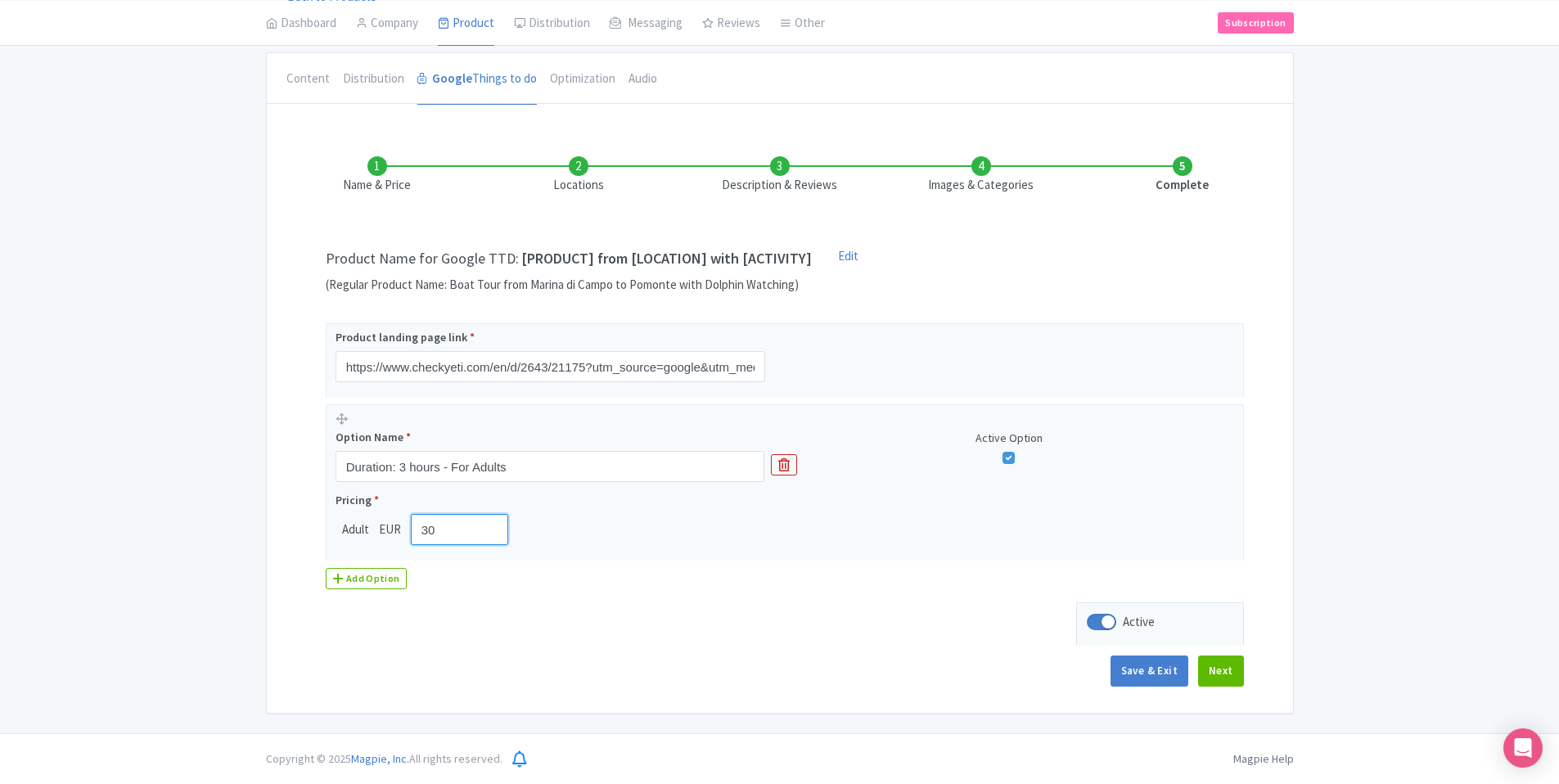 type on "30" 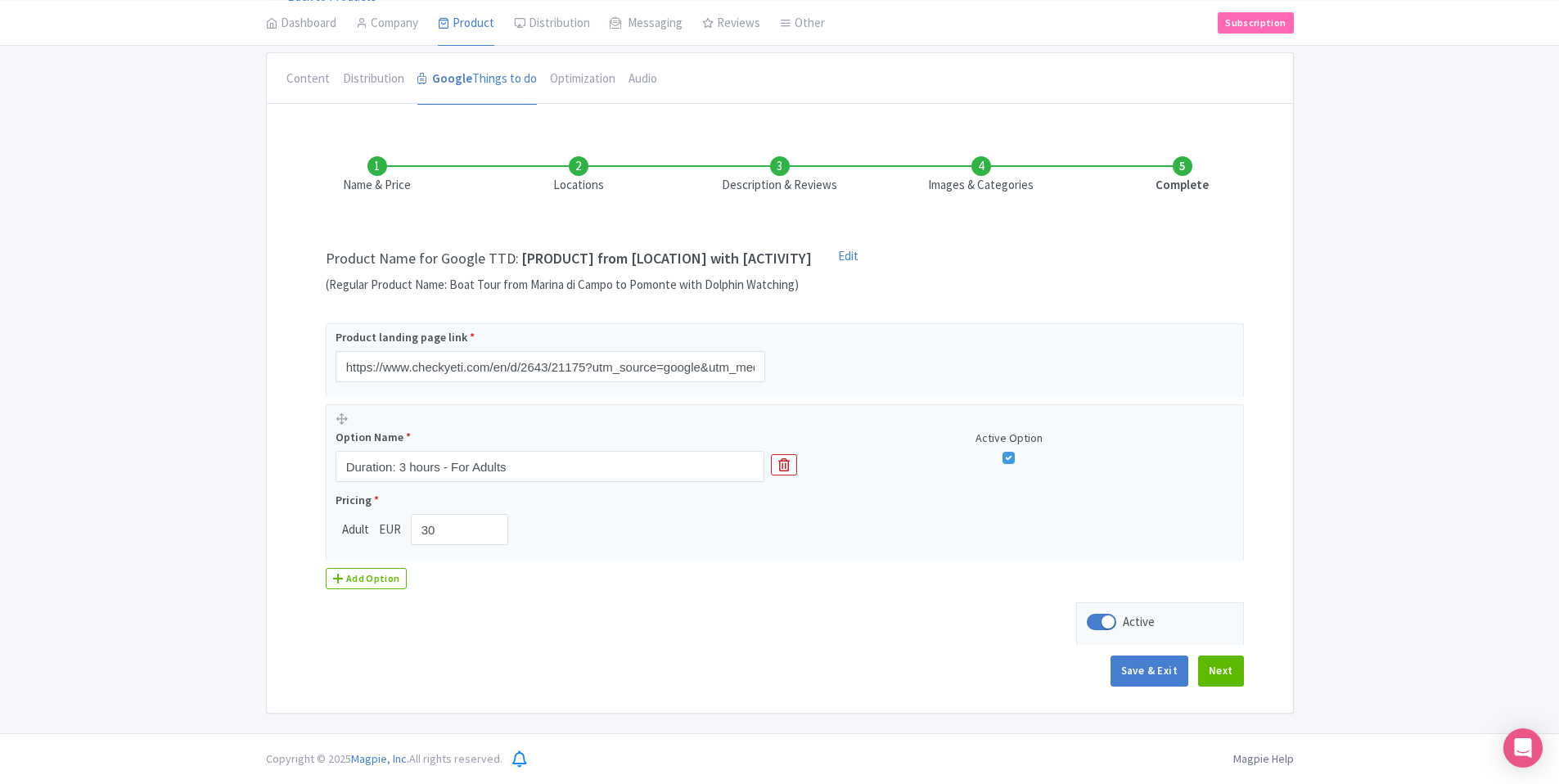 drag, startPoint x: 862, startPoint y: 696, endPoint x: 849, endPoint y: 696, distance: 13 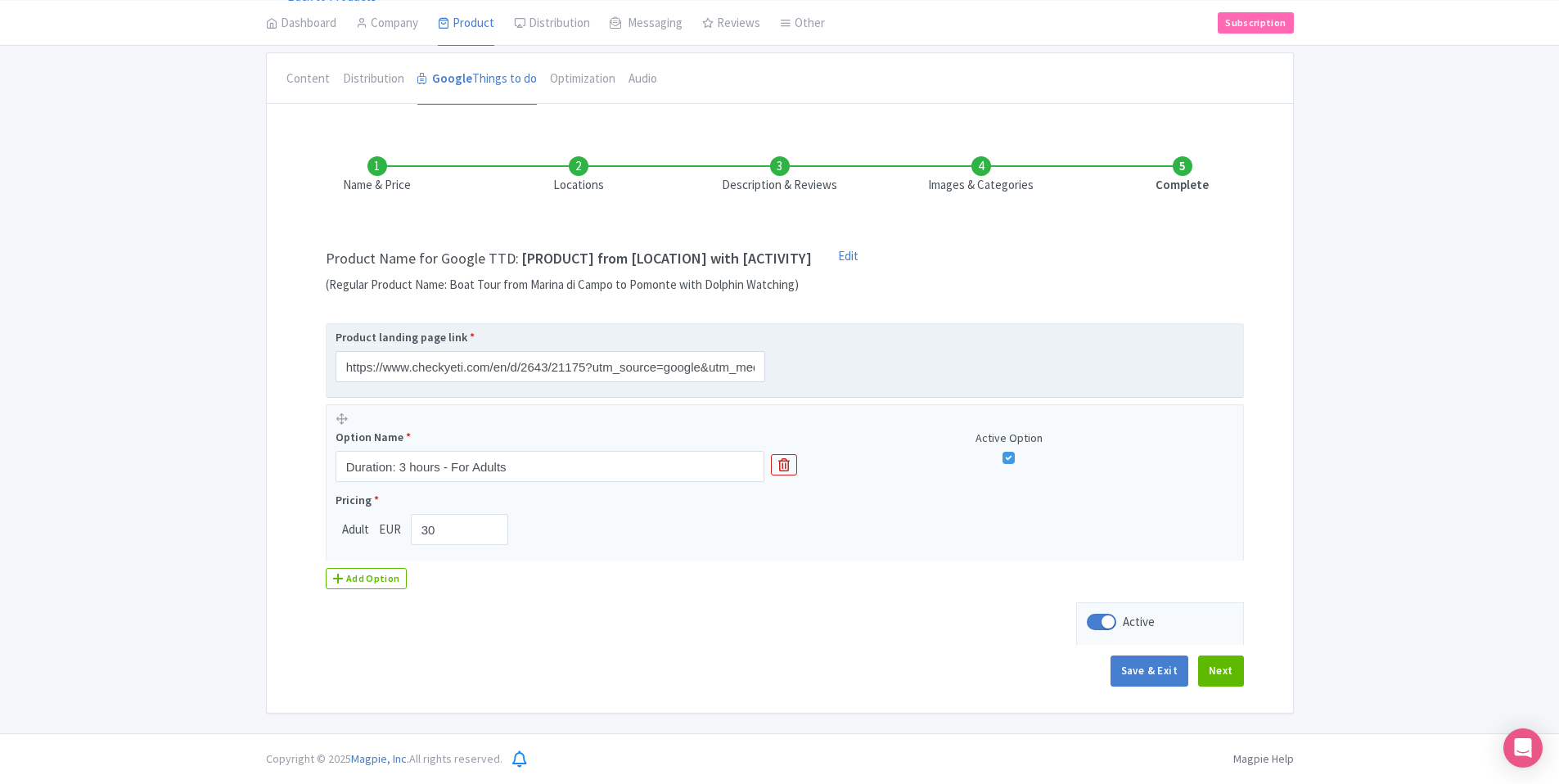 copy on "Elba Boat Tour from Marina di Campo with Dolphin Watchin" 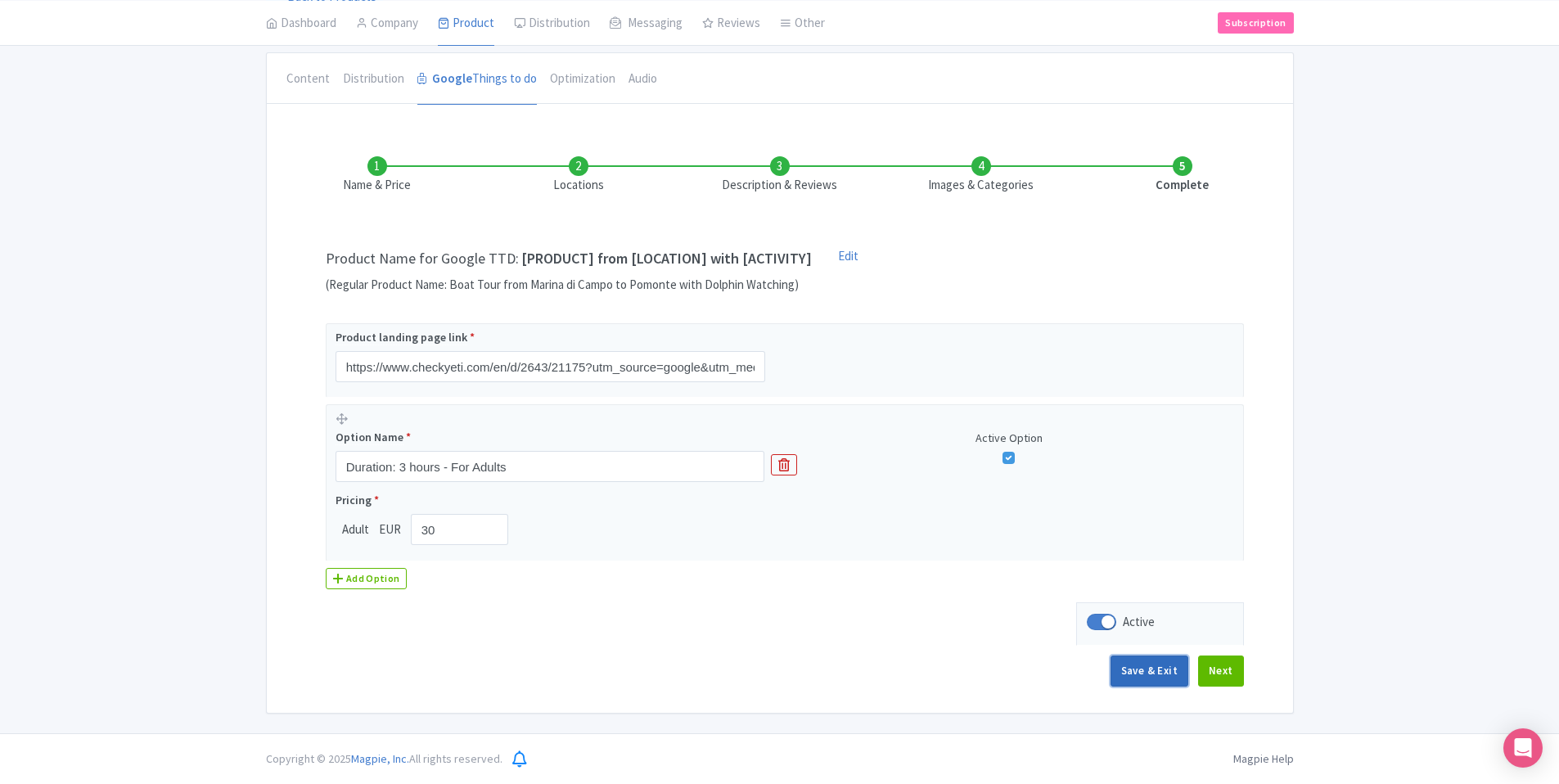 click on "Save & Exit" at bounding box center [1149, 671] 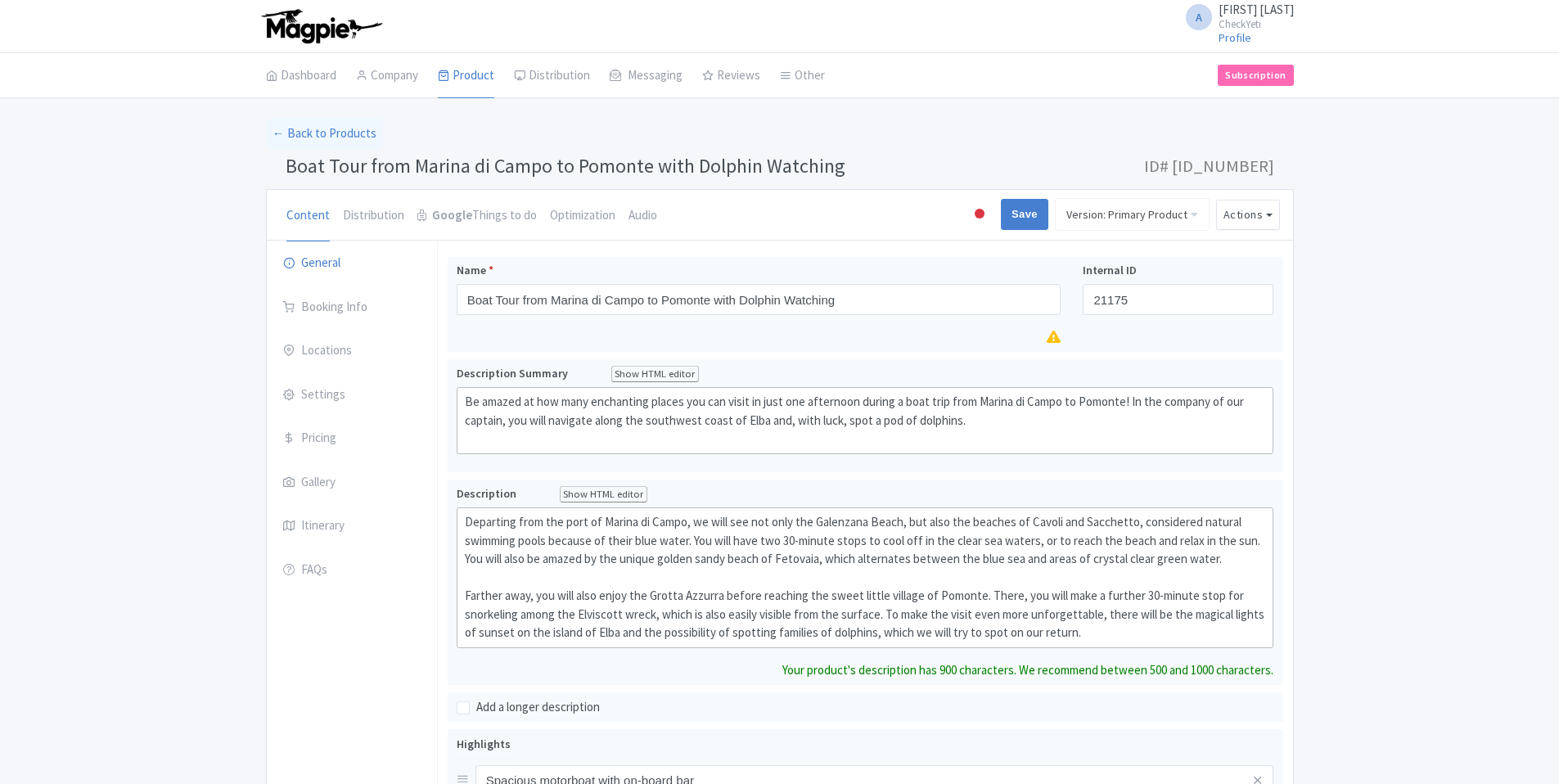 scroll, scrollTop: 0, scrollLeft: 0, axis: both 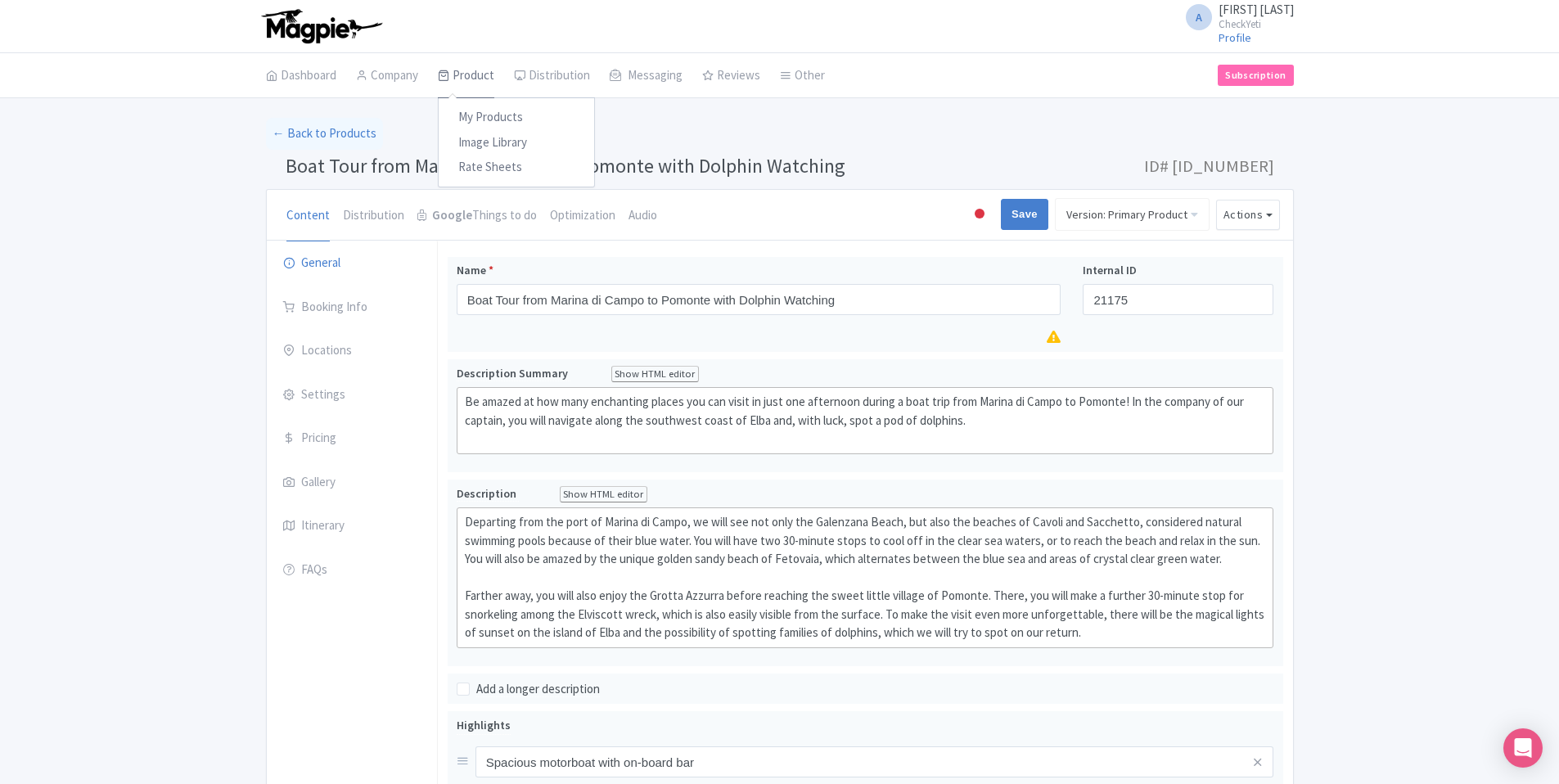 click on "Product" at bounding box center (466, 76) 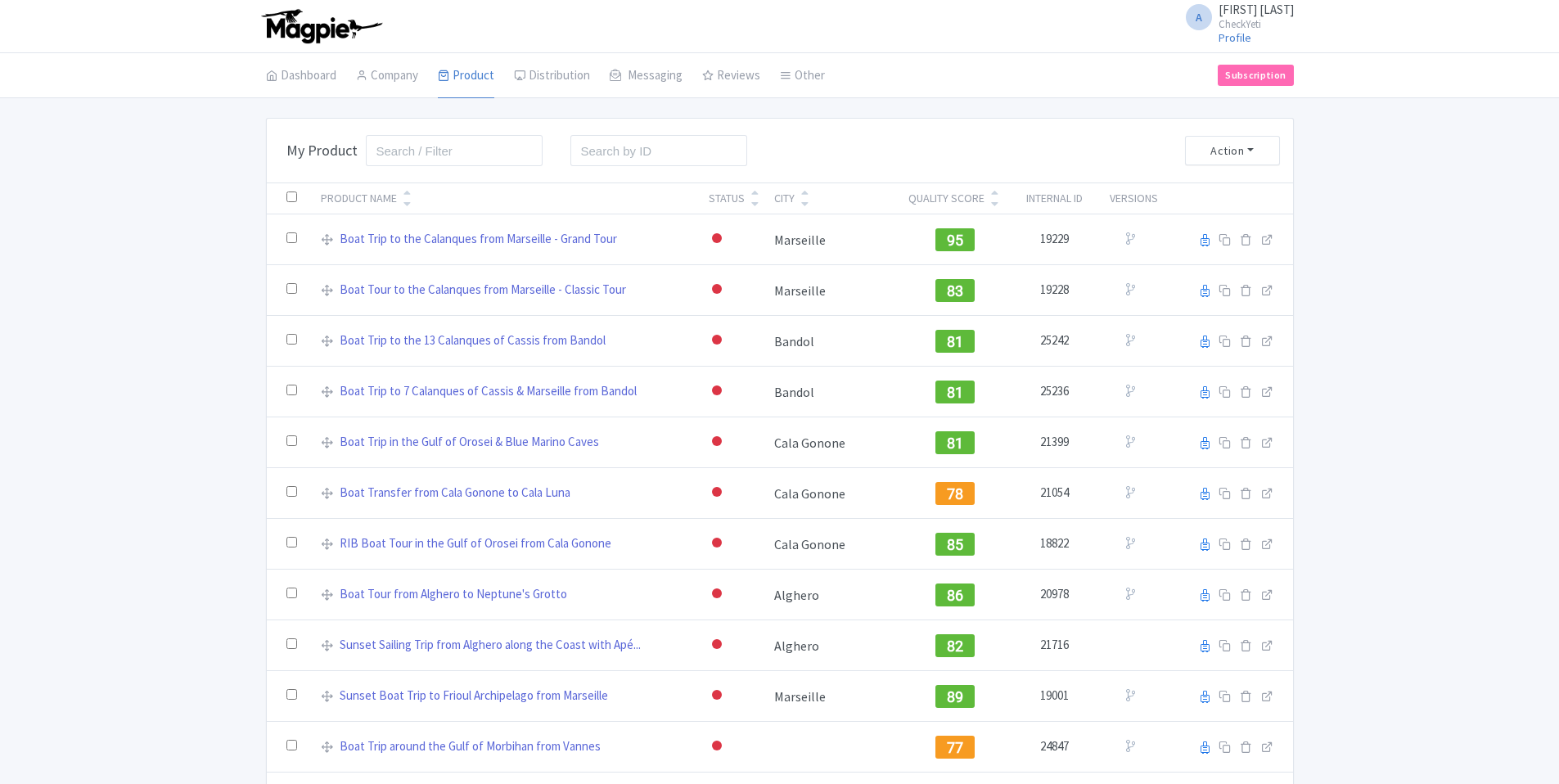 scroll, scrollTop: 0, scrollLeft: 0, axis: both 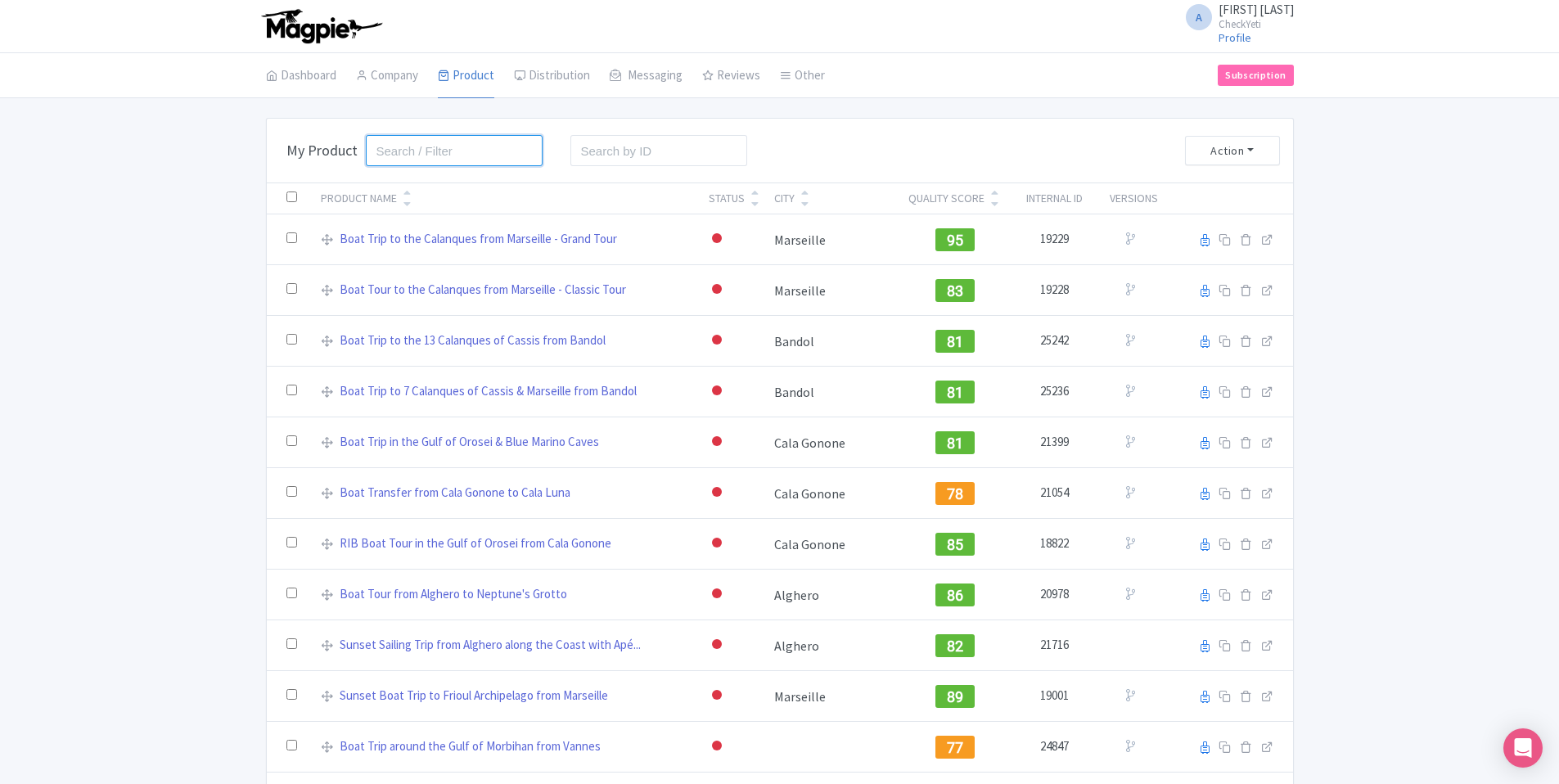 click at bounding box center (454, 151) 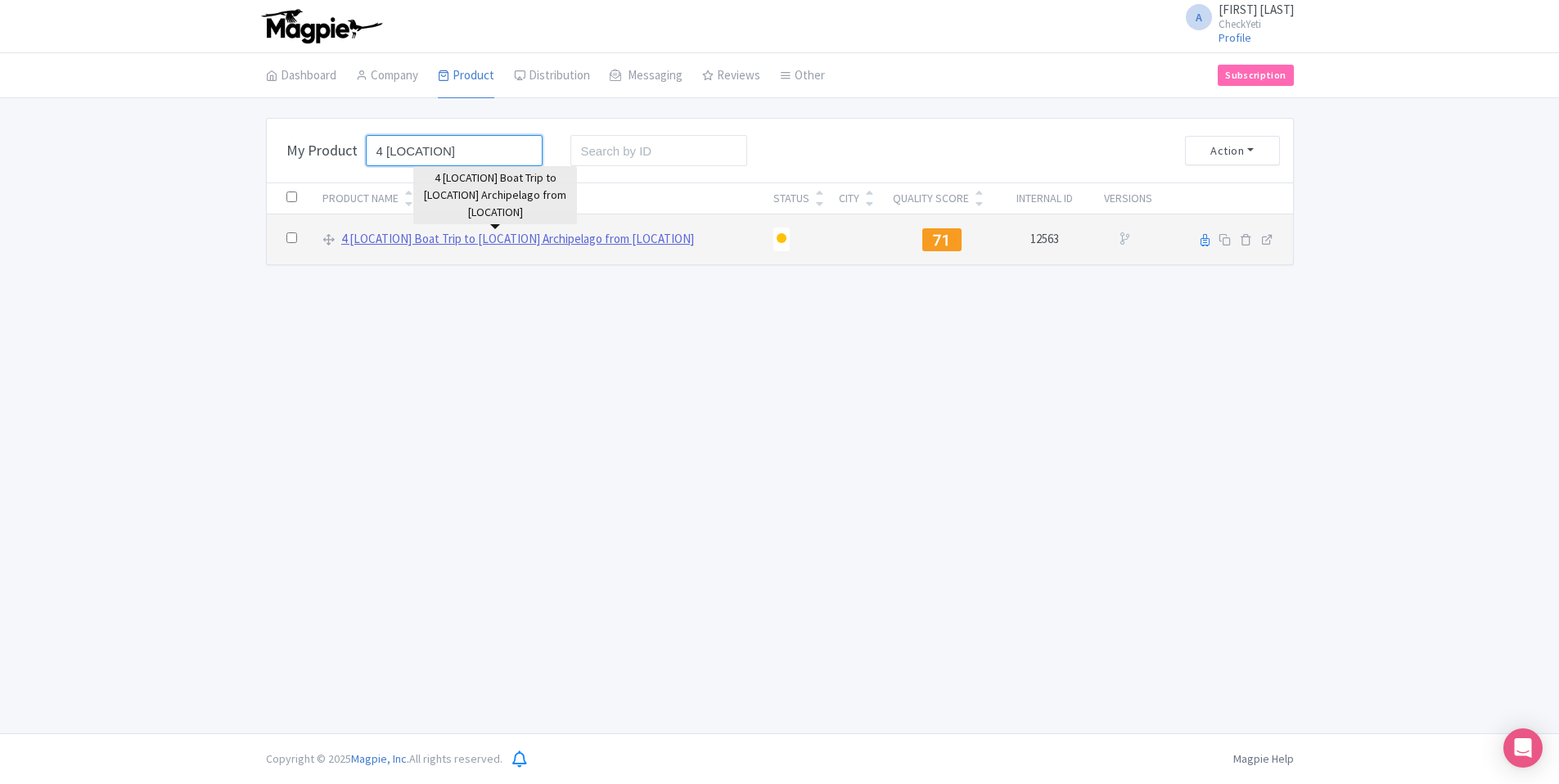 type on "4 islands" 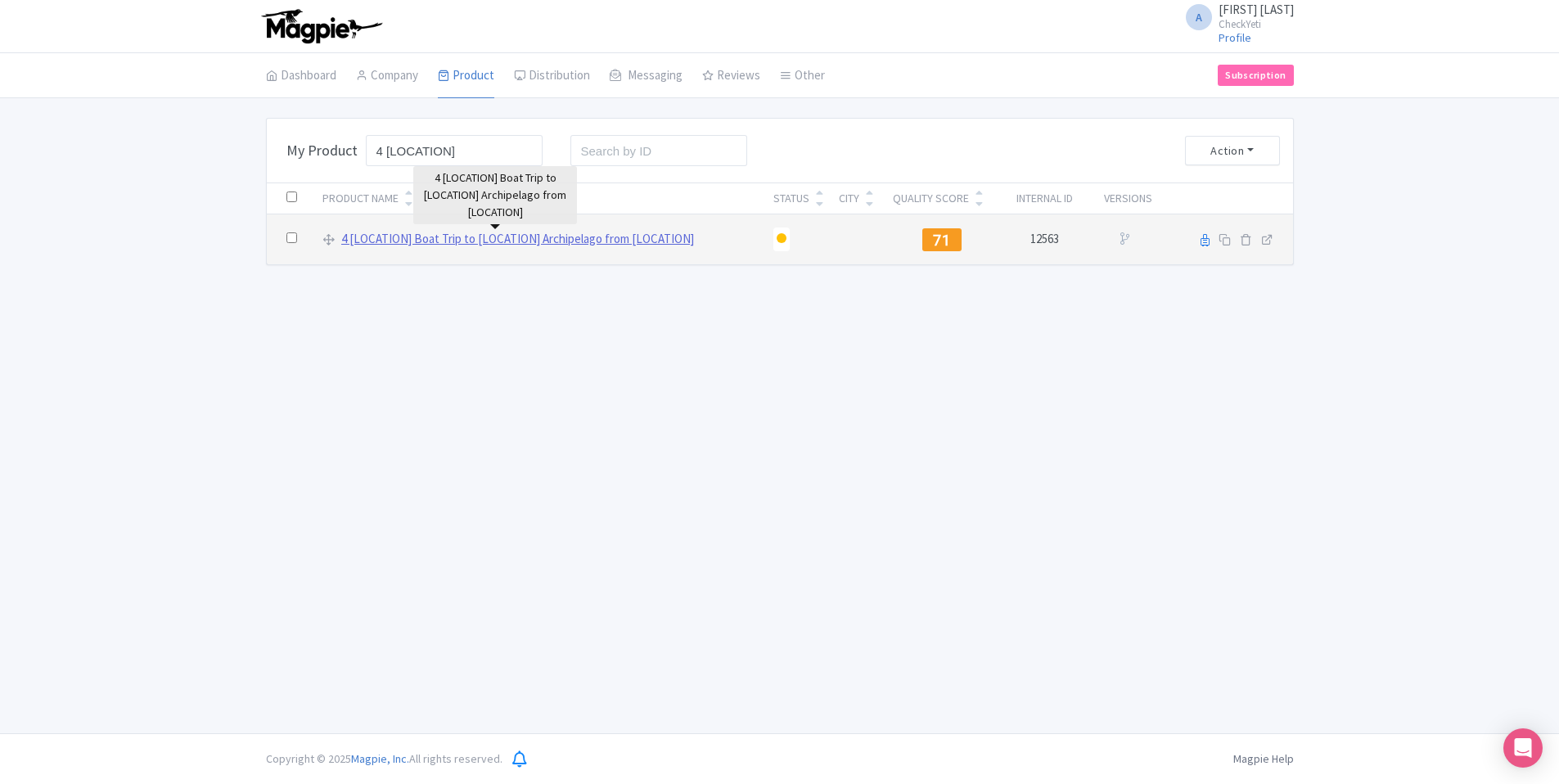 click on "4 Islands Boat Trip to La Maddalena Archipelago from Palau" at bounding box center [517, 239] 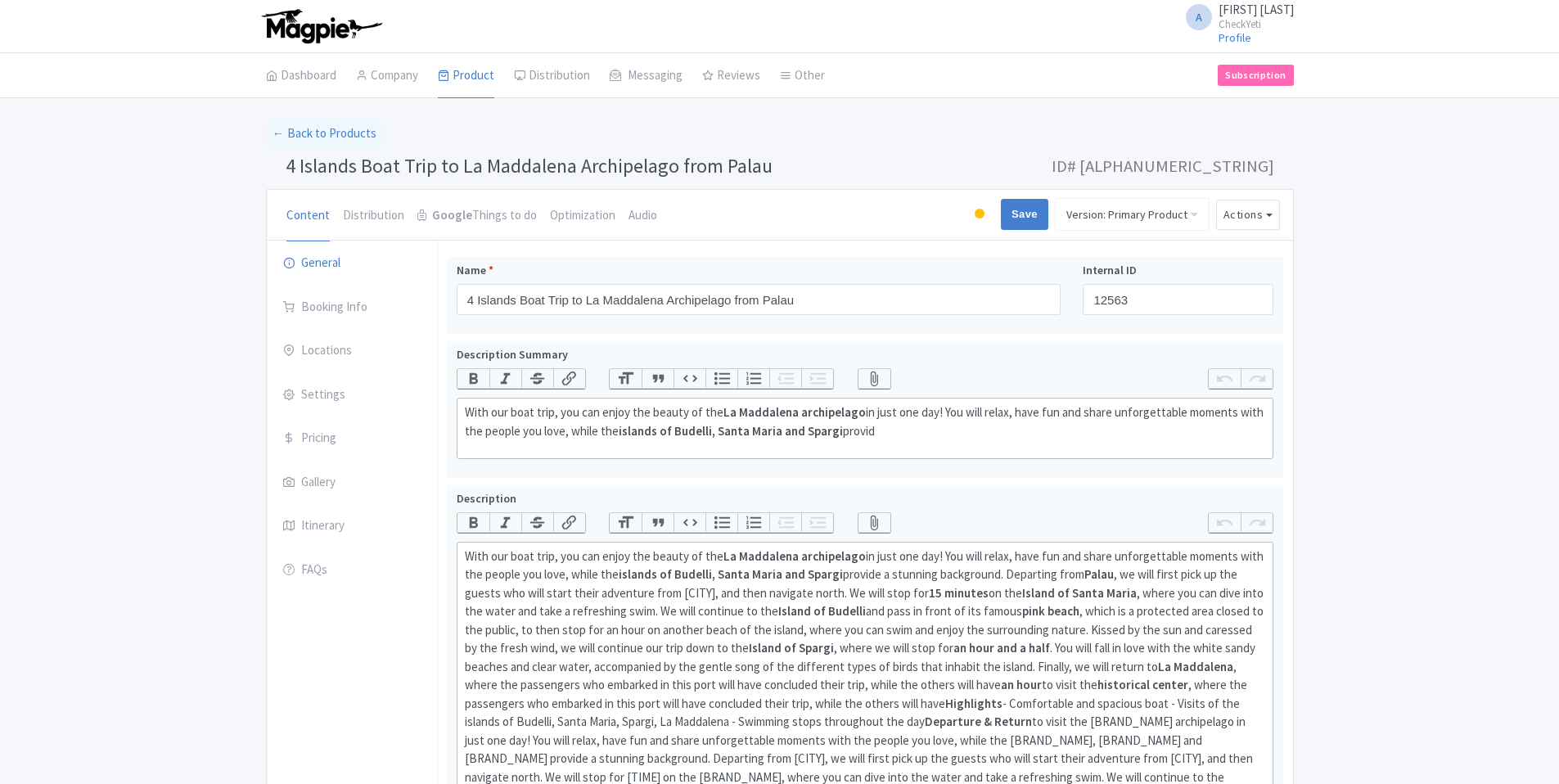 scroll, scrollTop: 0, scrollLeft: 0, axis: both 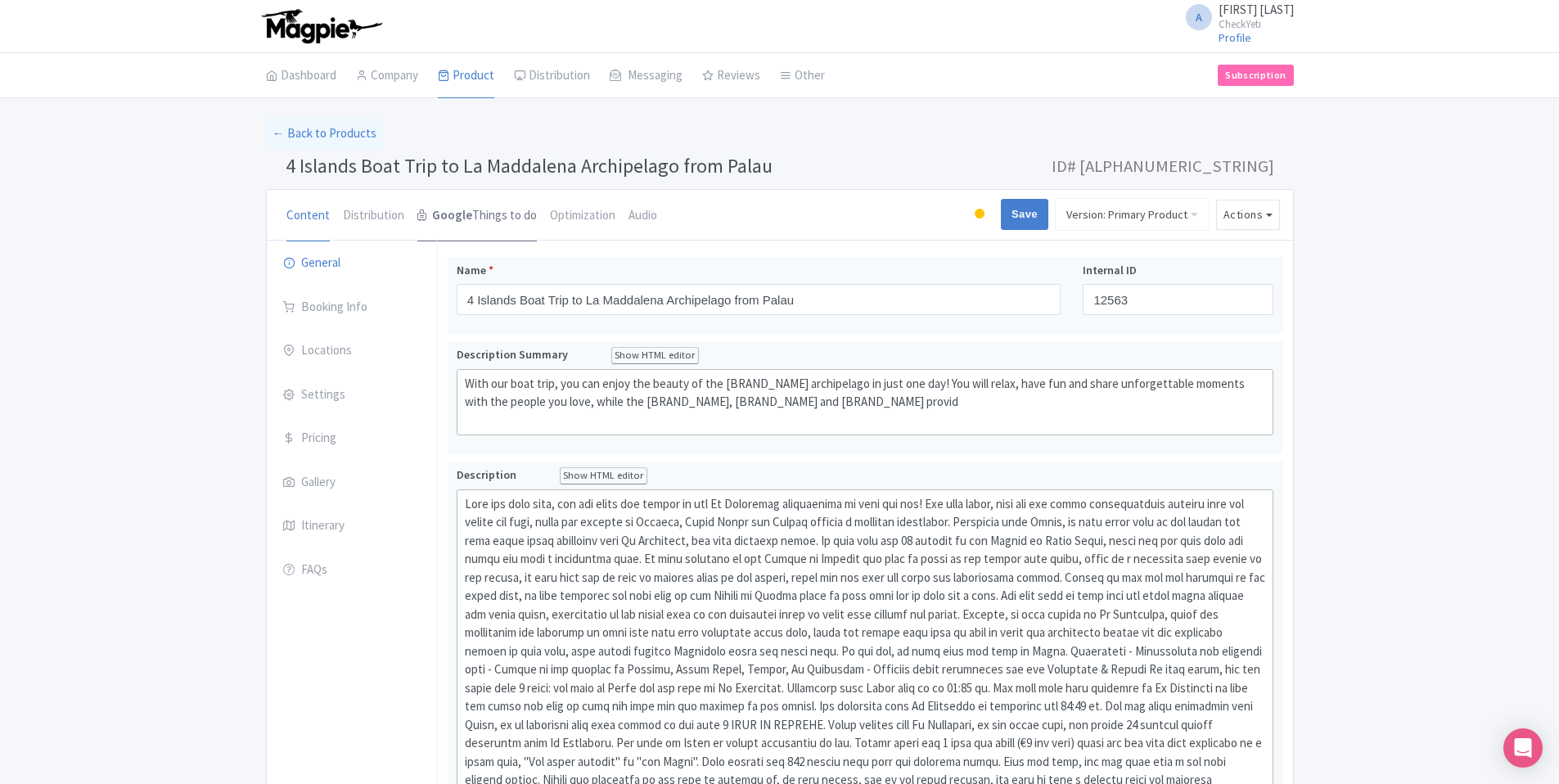 click on "Google" at bounding box center (452, 215) 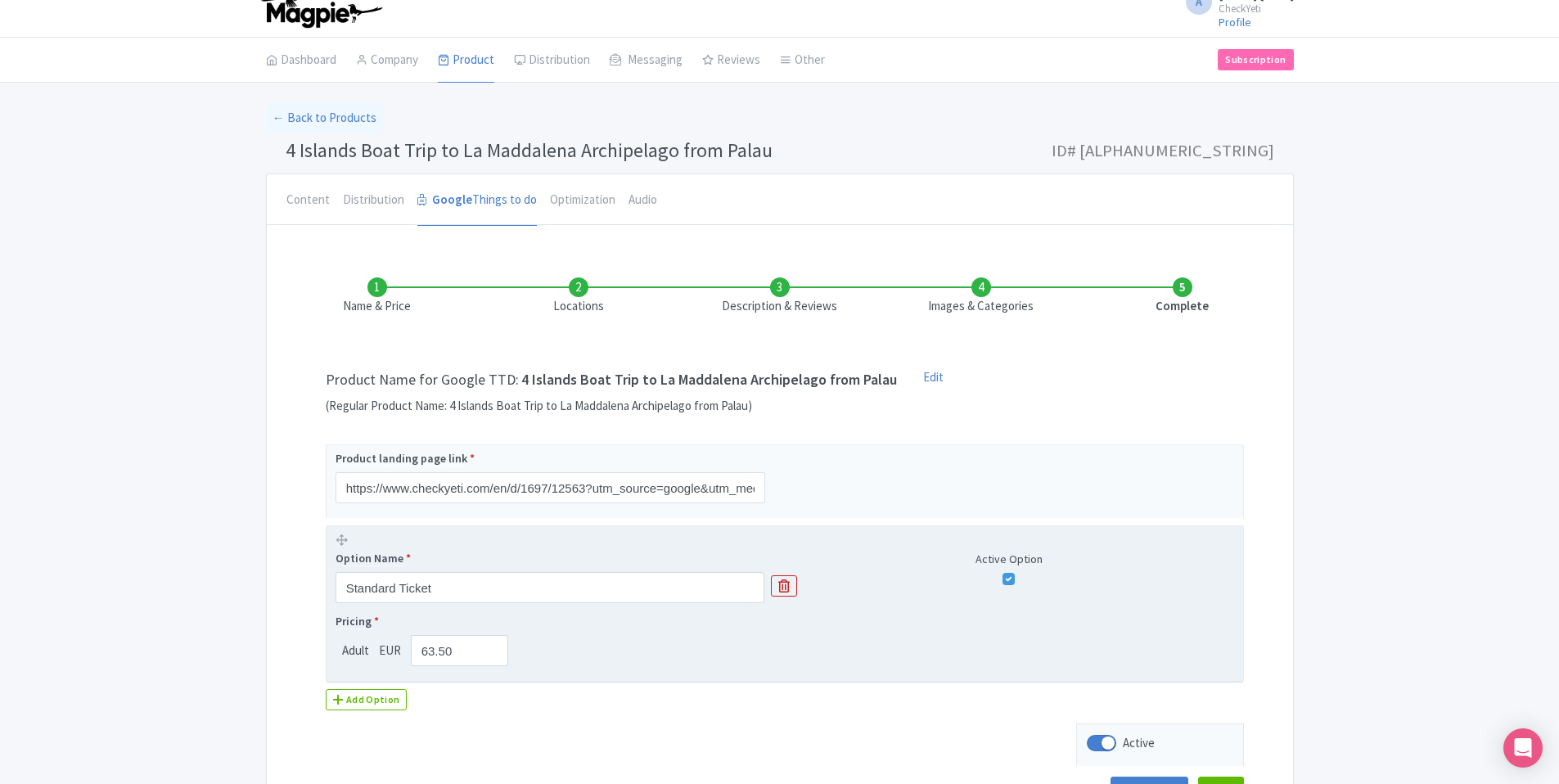 scroll, scrollTop: 137, scrollLeft: 0, axis: vertical 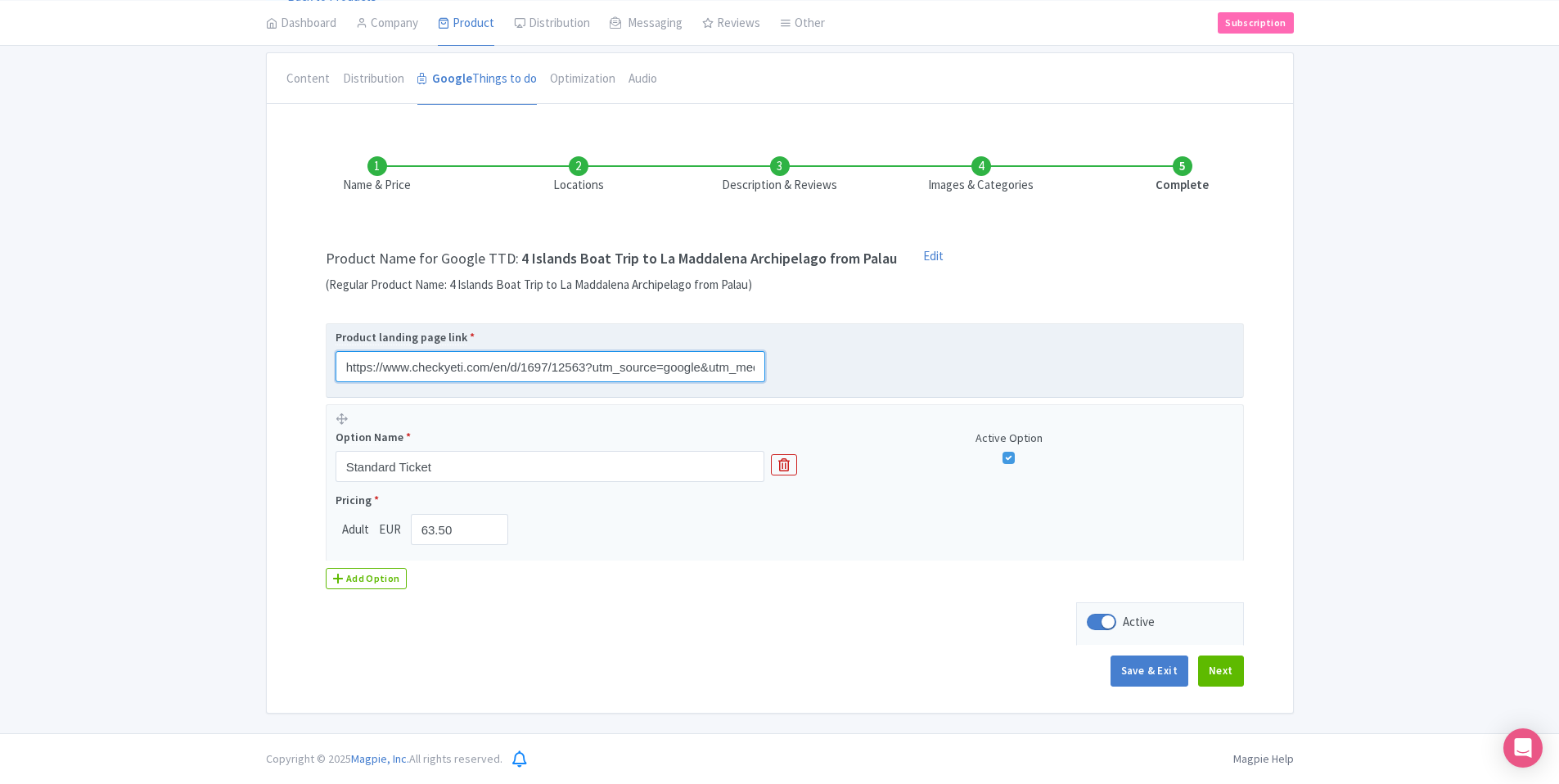 click on "https://www.checkyeti.com/en/d/1697/12563?utm_source=google&utm_medium=gttd&utm_term={src}&sourceId=gttd&contentId={src}" at bounding box center [550, 367] 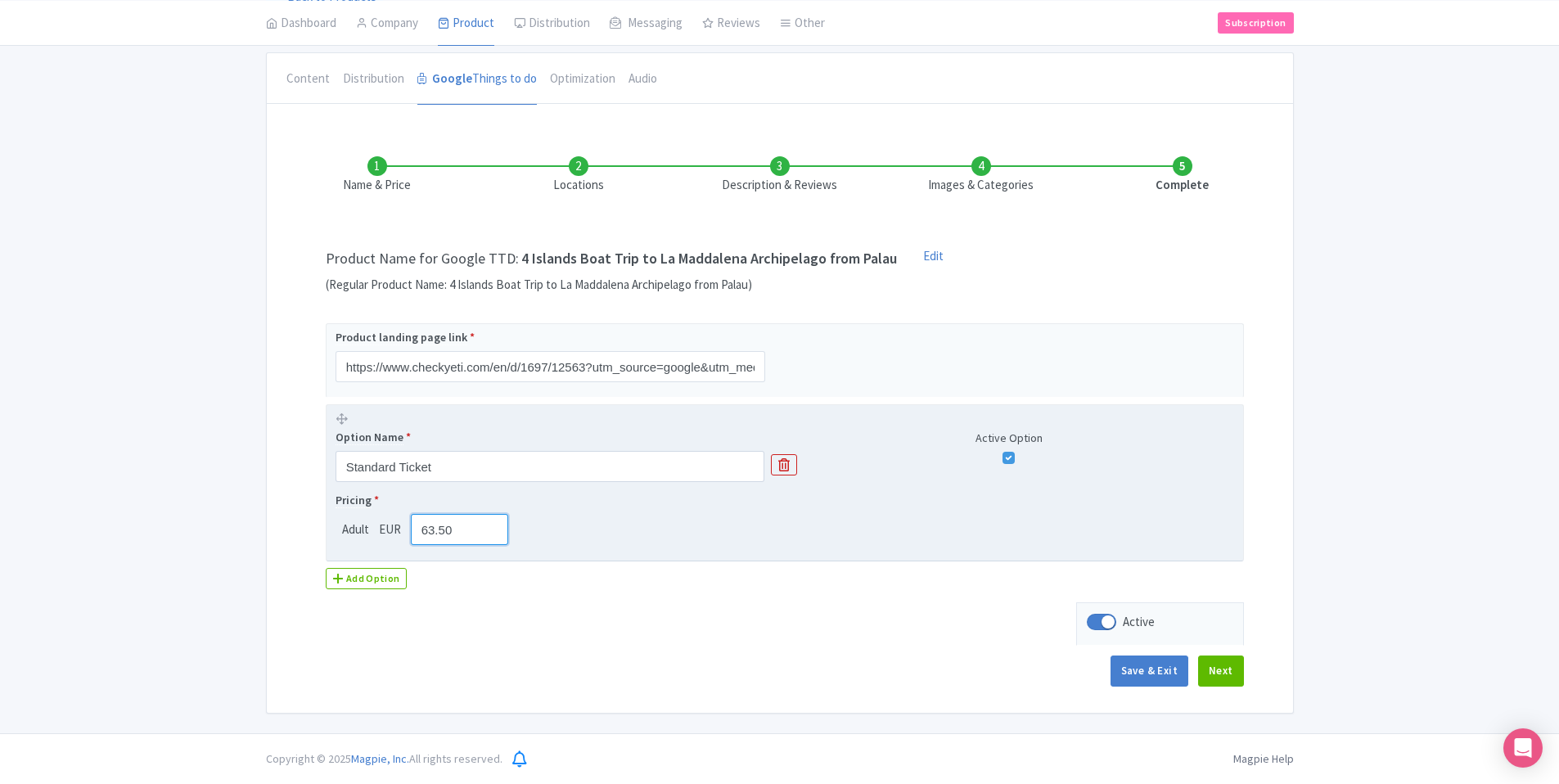 drag, startPoint x: 457, startPoint y: 529, endPoint x: 393, endPoint y: 525, distance: 64.12488 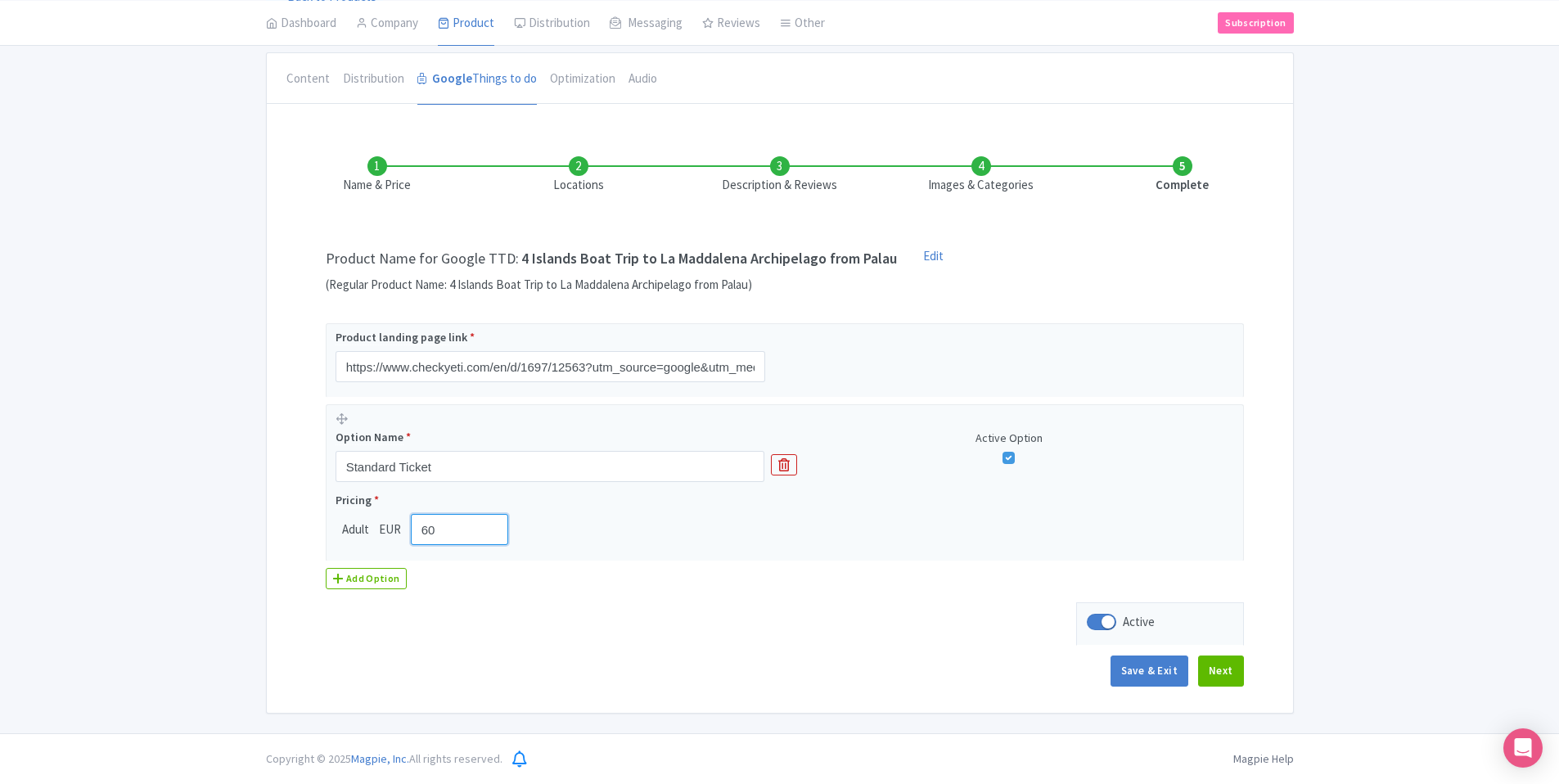 type on "60" 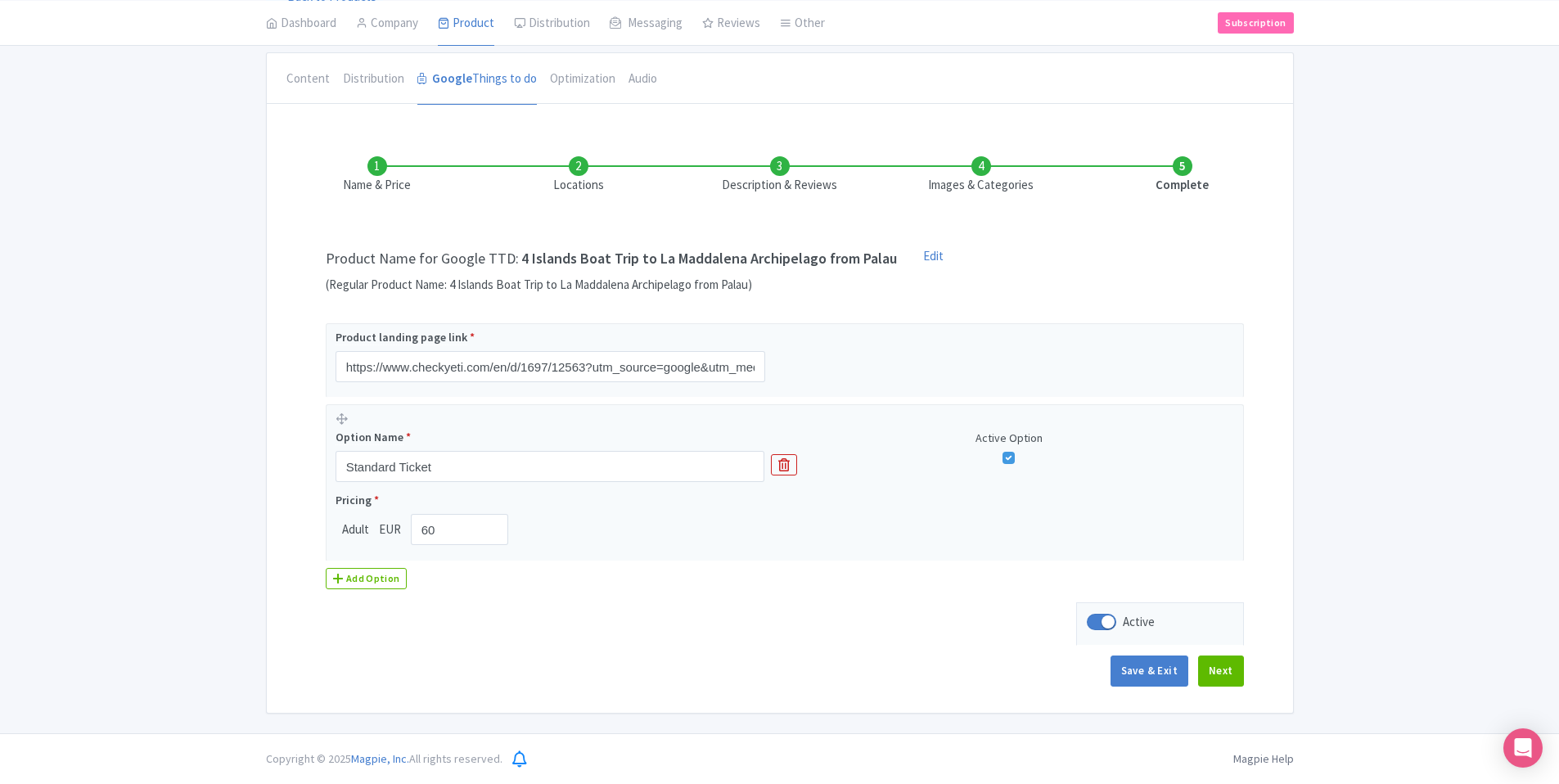 click on "Save & Exit
Next" at bounding box center (780, 679) 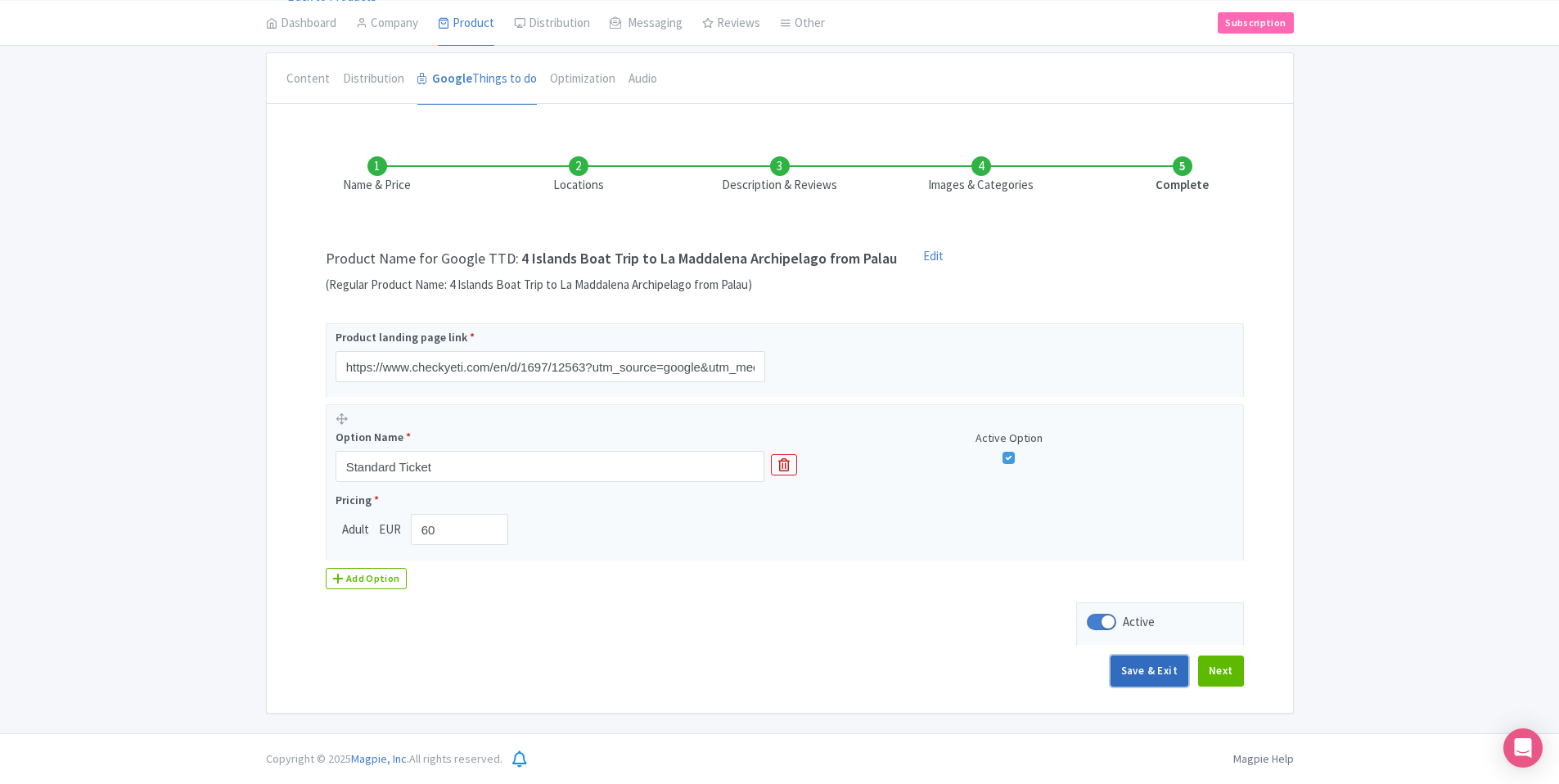 click on "Save & Exit" at bounding box center (1149, 671) 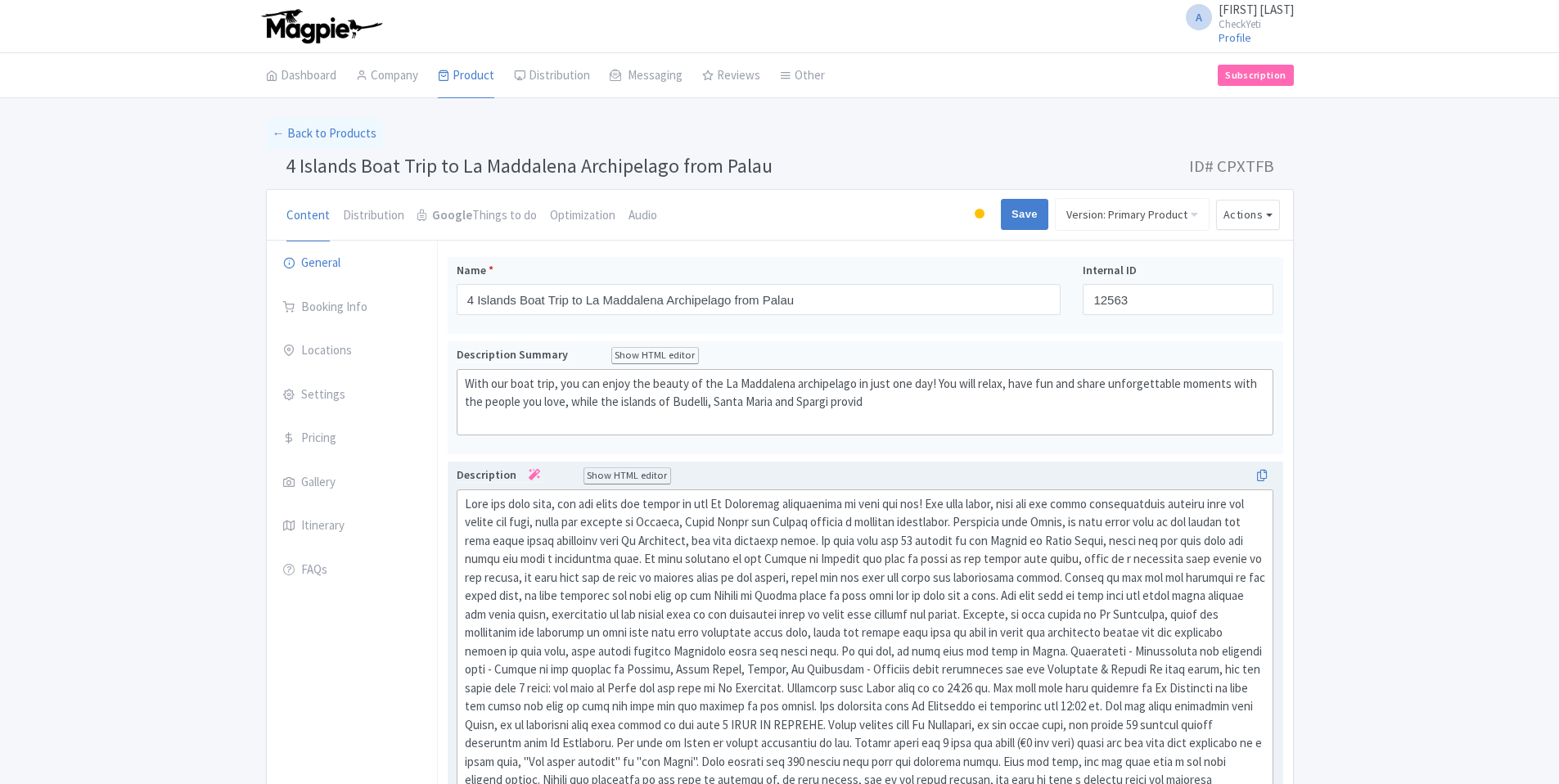 scroll, scrollTop: 0, scrollLeft: 0, axis: both 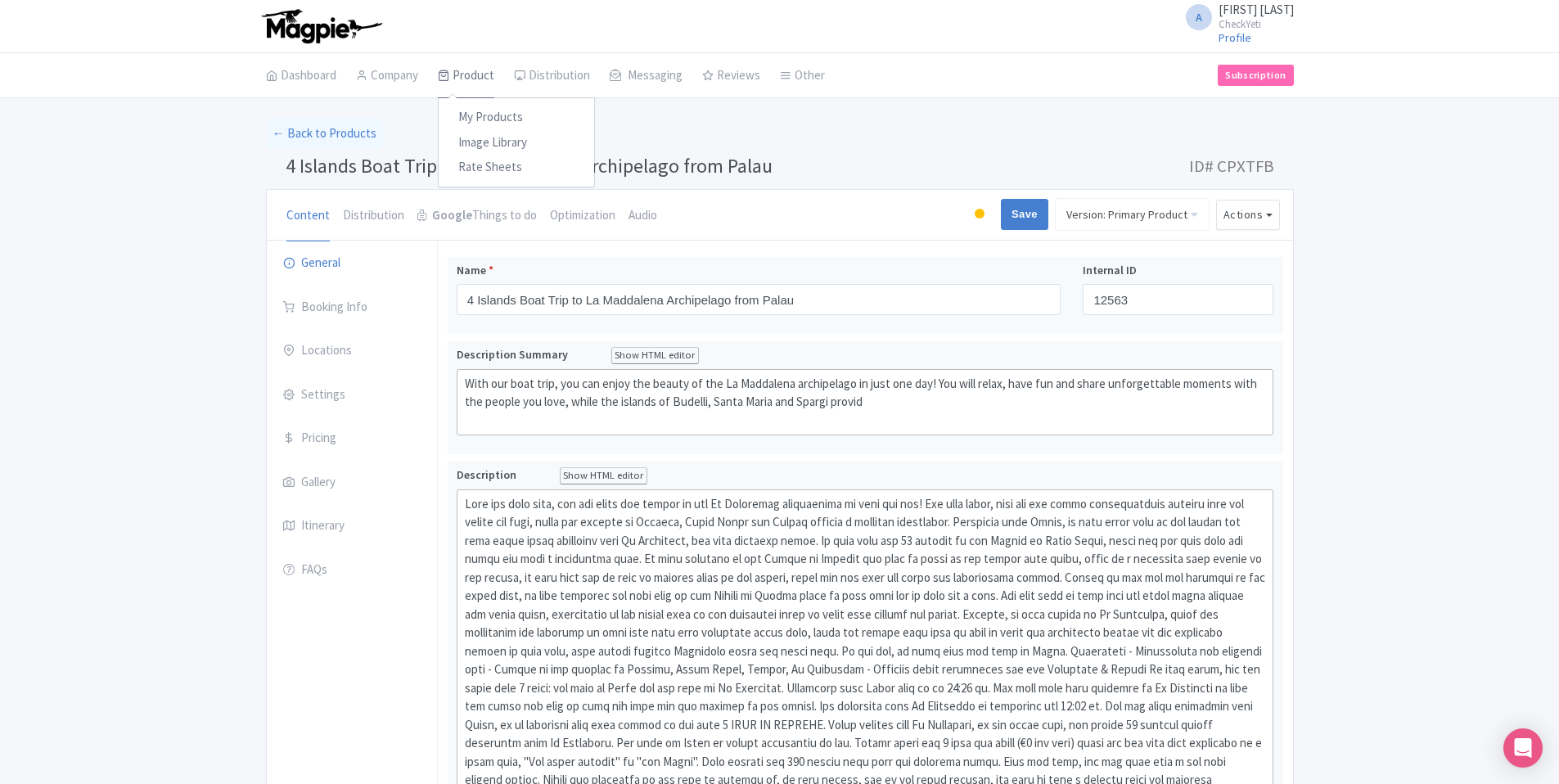click on "Product" at bounding box center [466, 76] 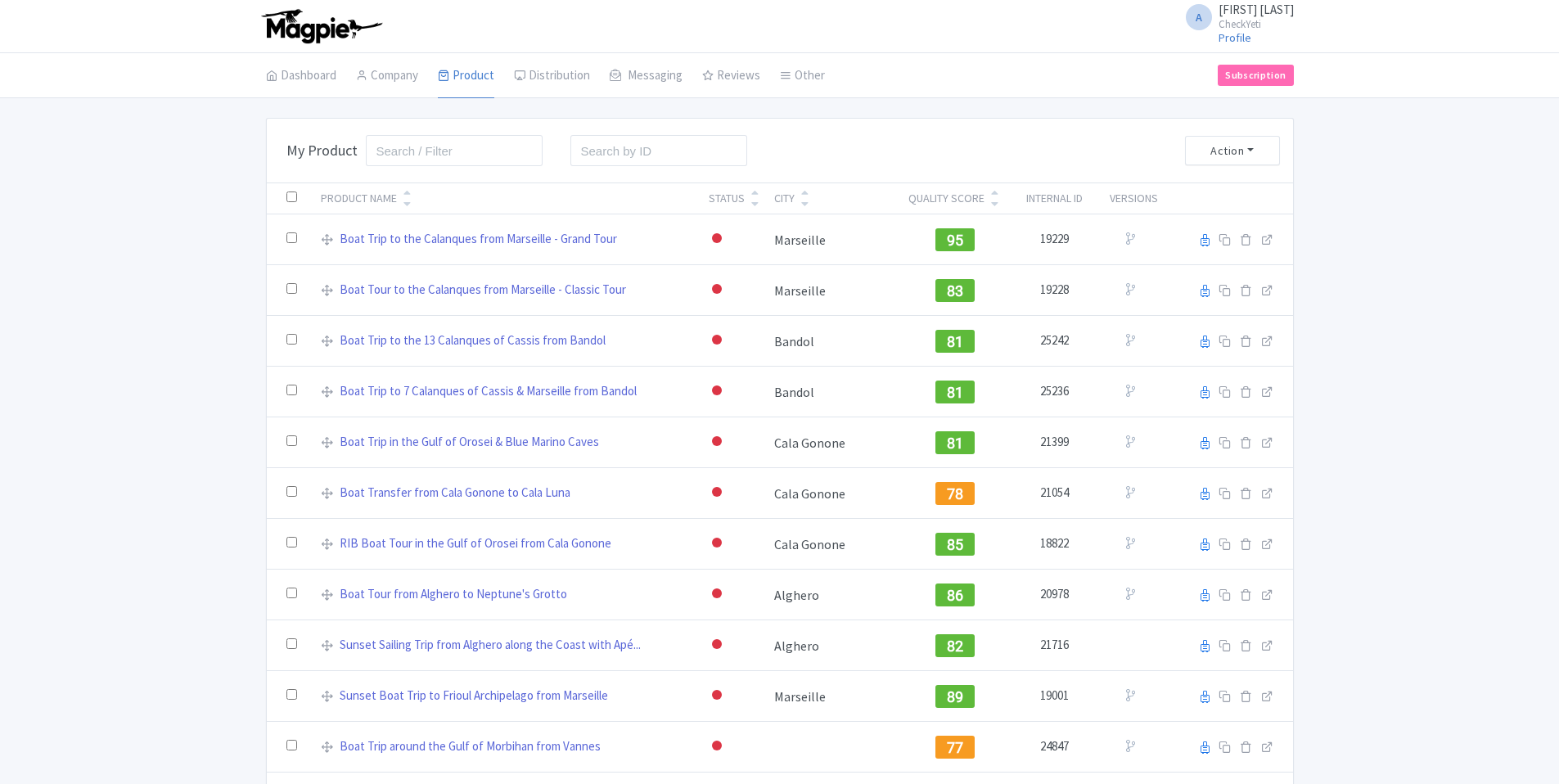scroll, scrollTop: 0, scrollLeft: 0, axis: both 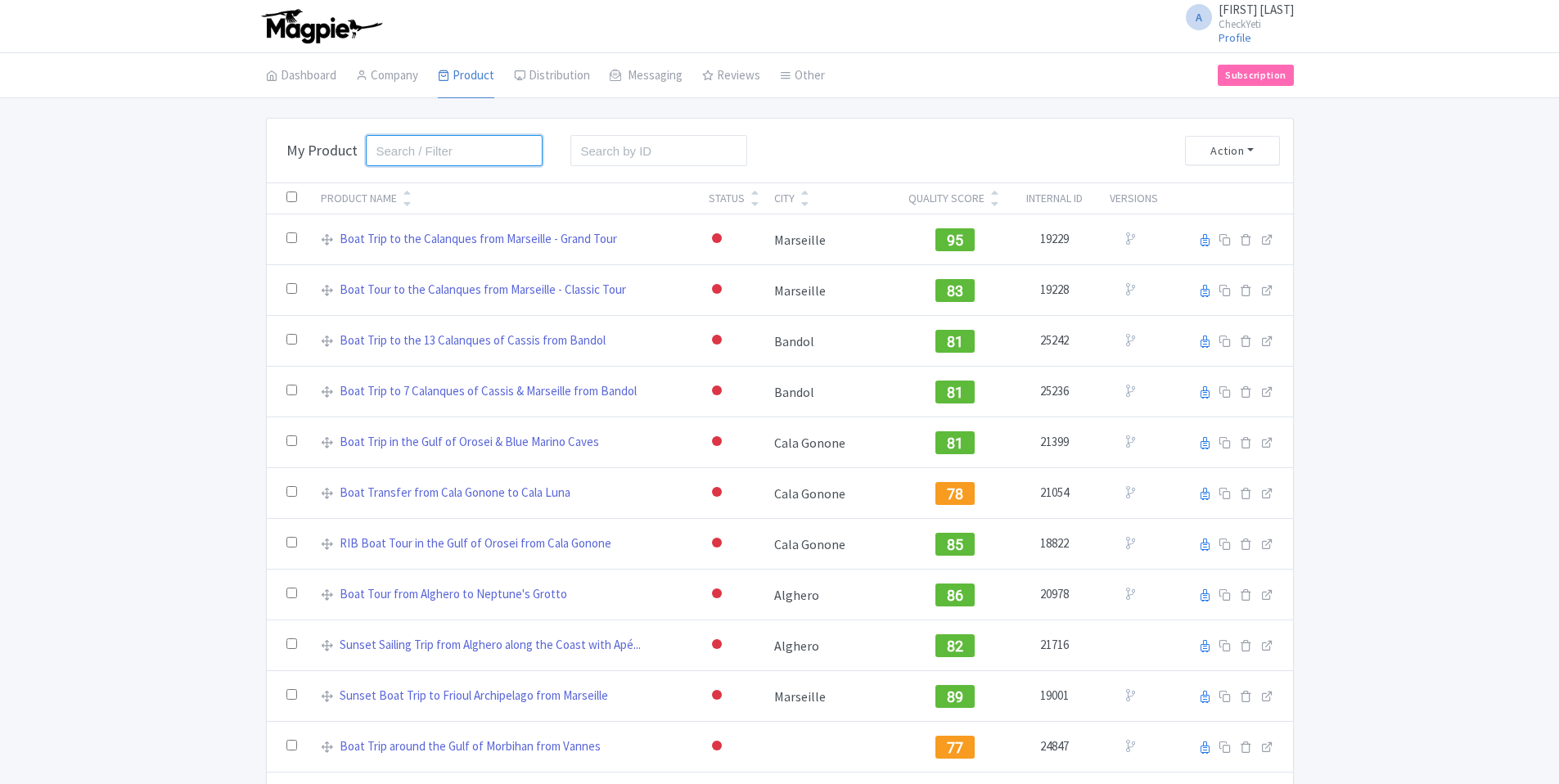 click at bounding box center [454, 151] 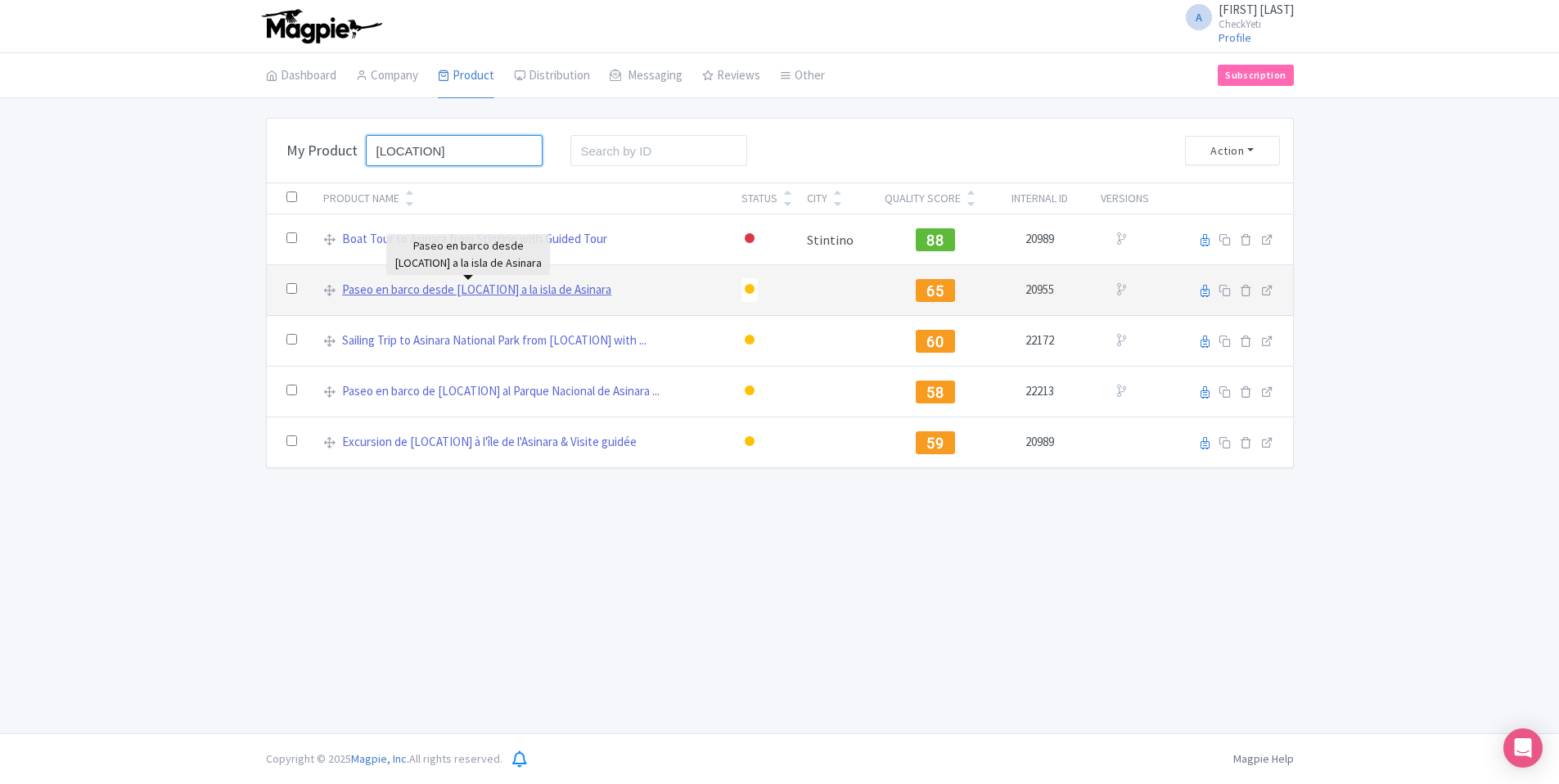 type on "[LOCATION]" 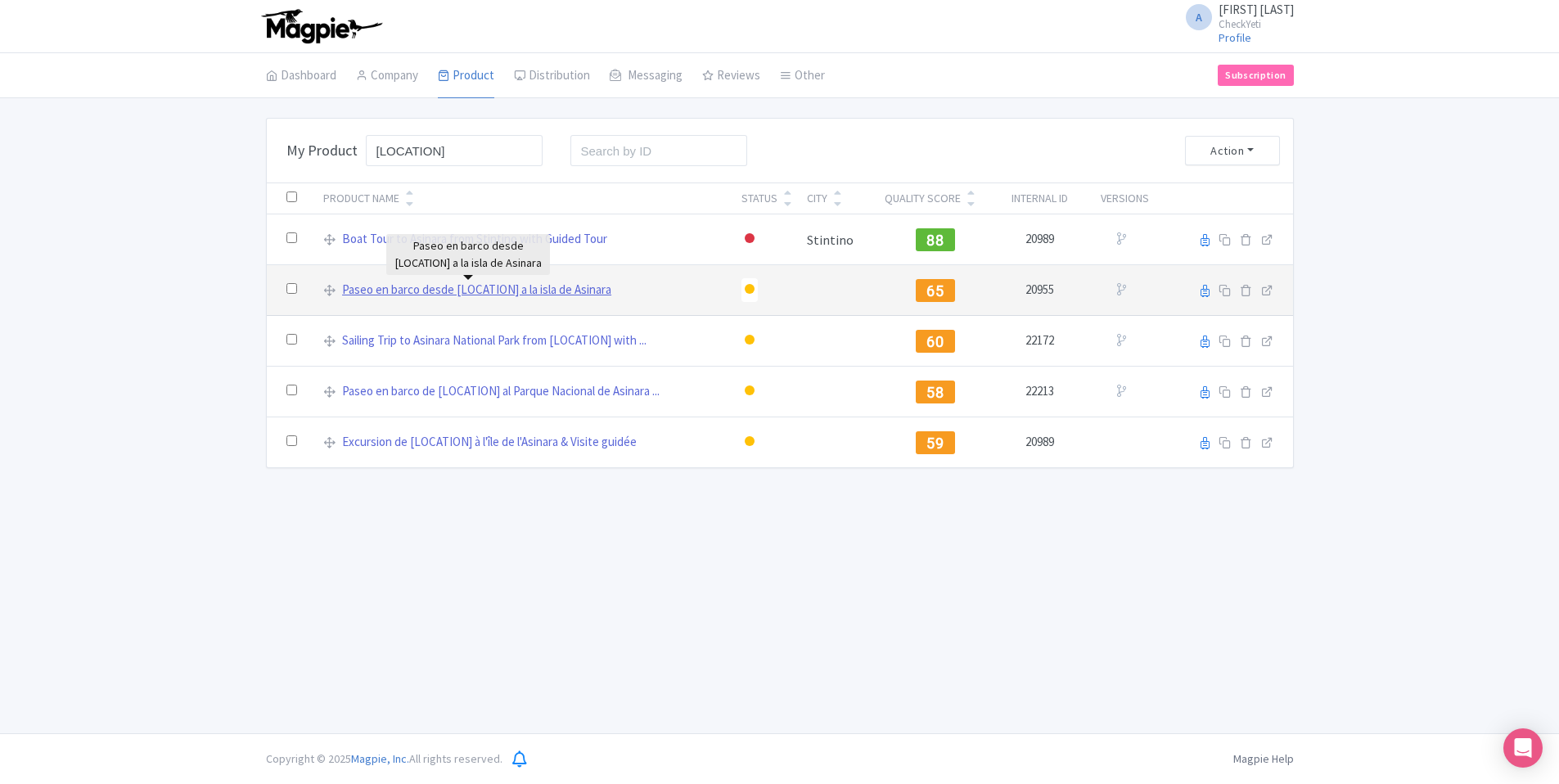 click on "Paseo en barco desde [LOCATION] a la isla de Asinara" at bounding box center (476, 290) 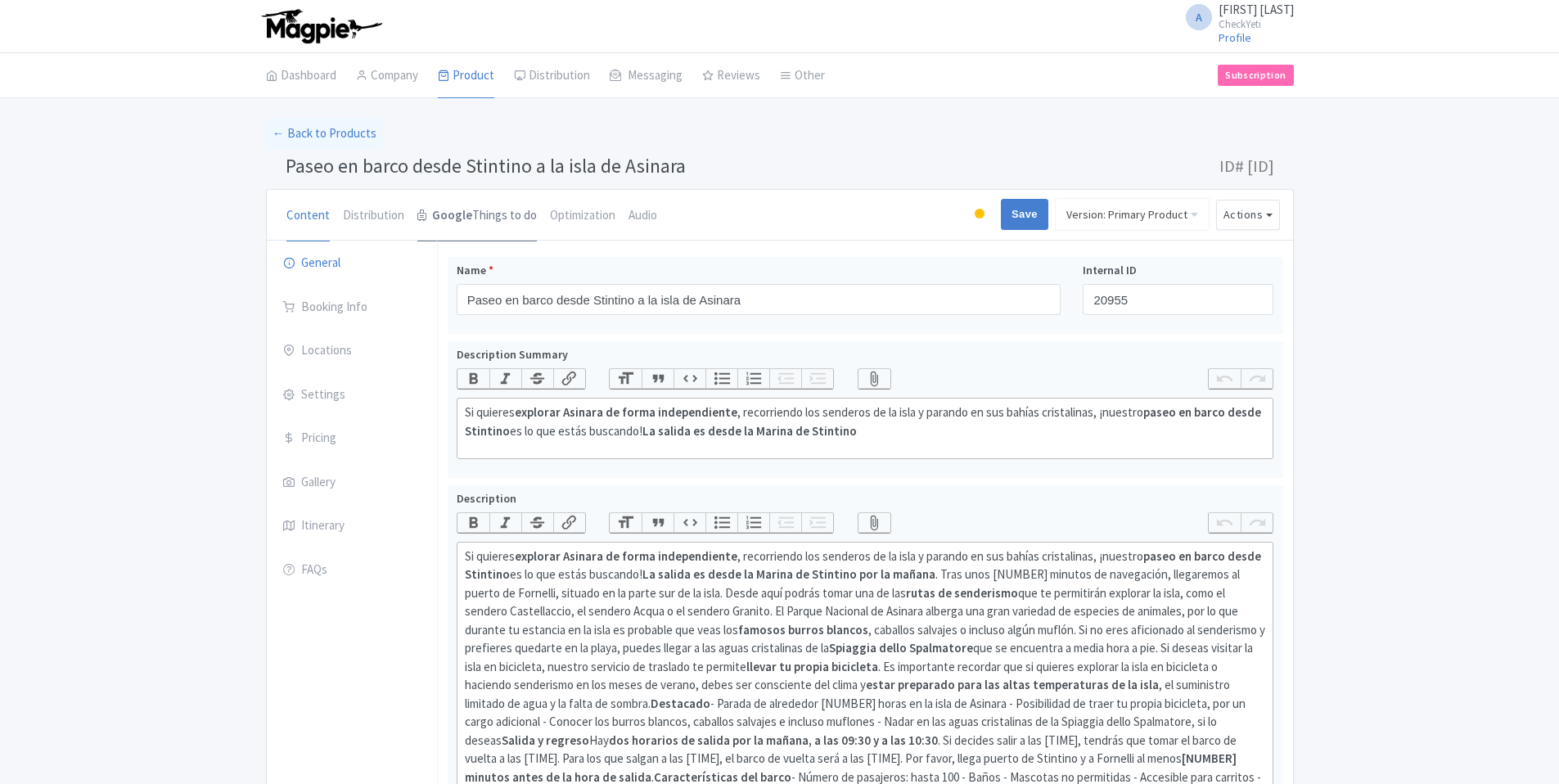 scroll, scrollTop: 0, scrollLeft: 0, axis: both 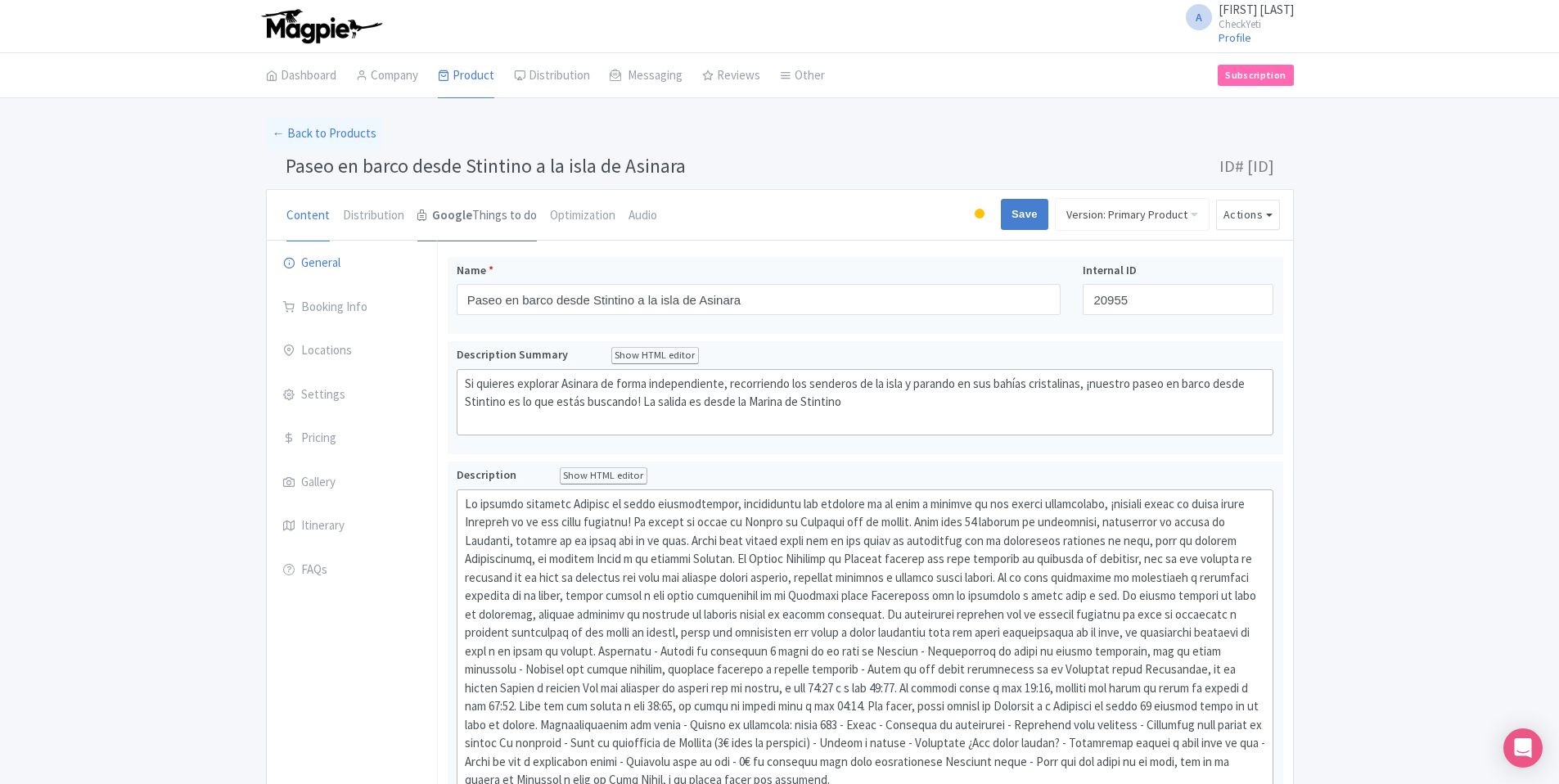 click on "Google  Things to do" at bounding box center [477, 216] 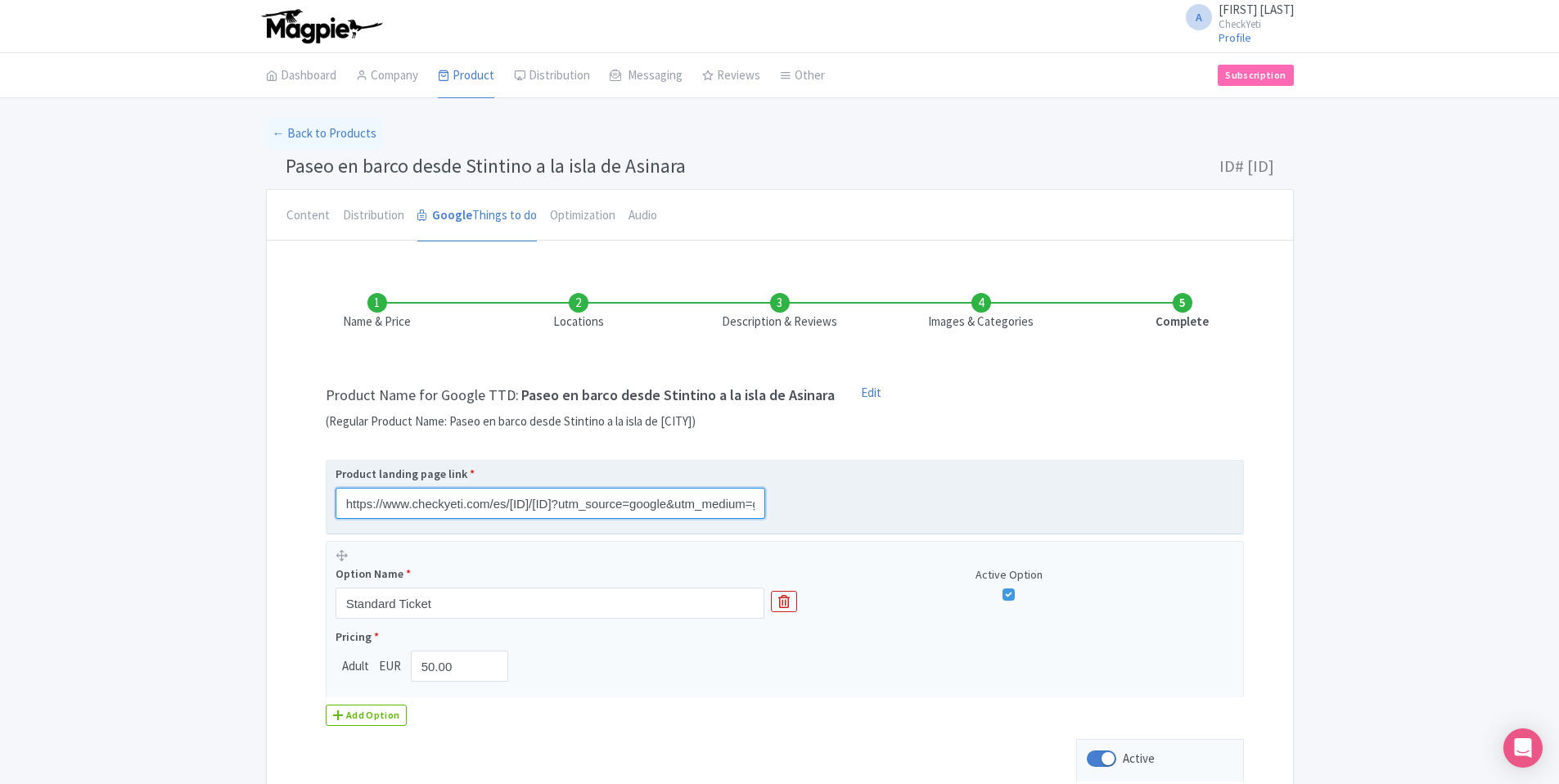 click on "https://www.checkyeti.com/es/d/2590/20955?utm_source=google&utm_medium=gttd&utm_term={src}&sourceId=gttd&contentId={src}" at bounding box center [550, 503] 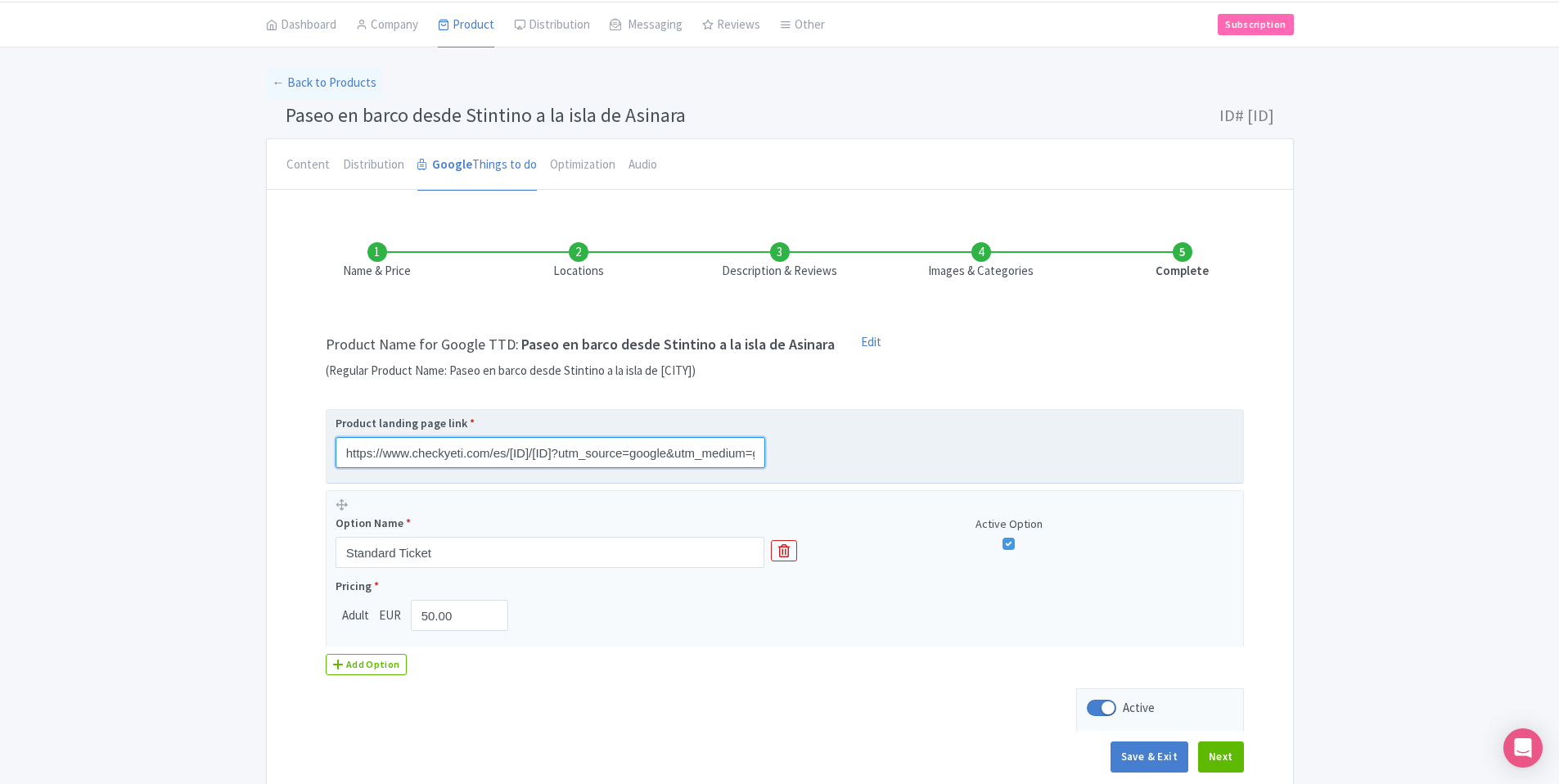 scroll, scrollTop: 137, scrollLeft: 0, axis: vertical 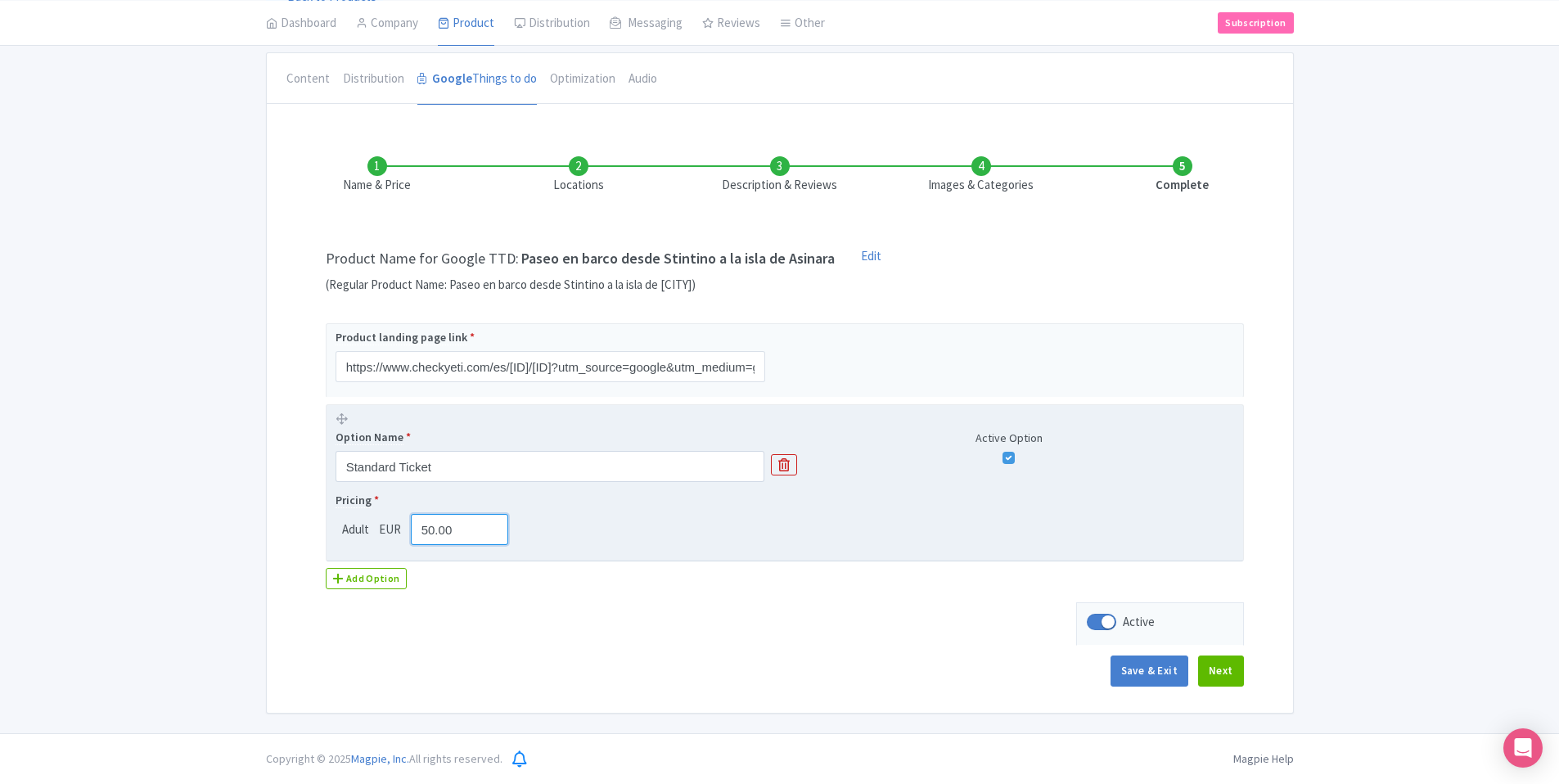 drag, startPoint x: 465, startPoint y: 523, endPoint x: 394, endPoint y: 516, distance: 71.34424 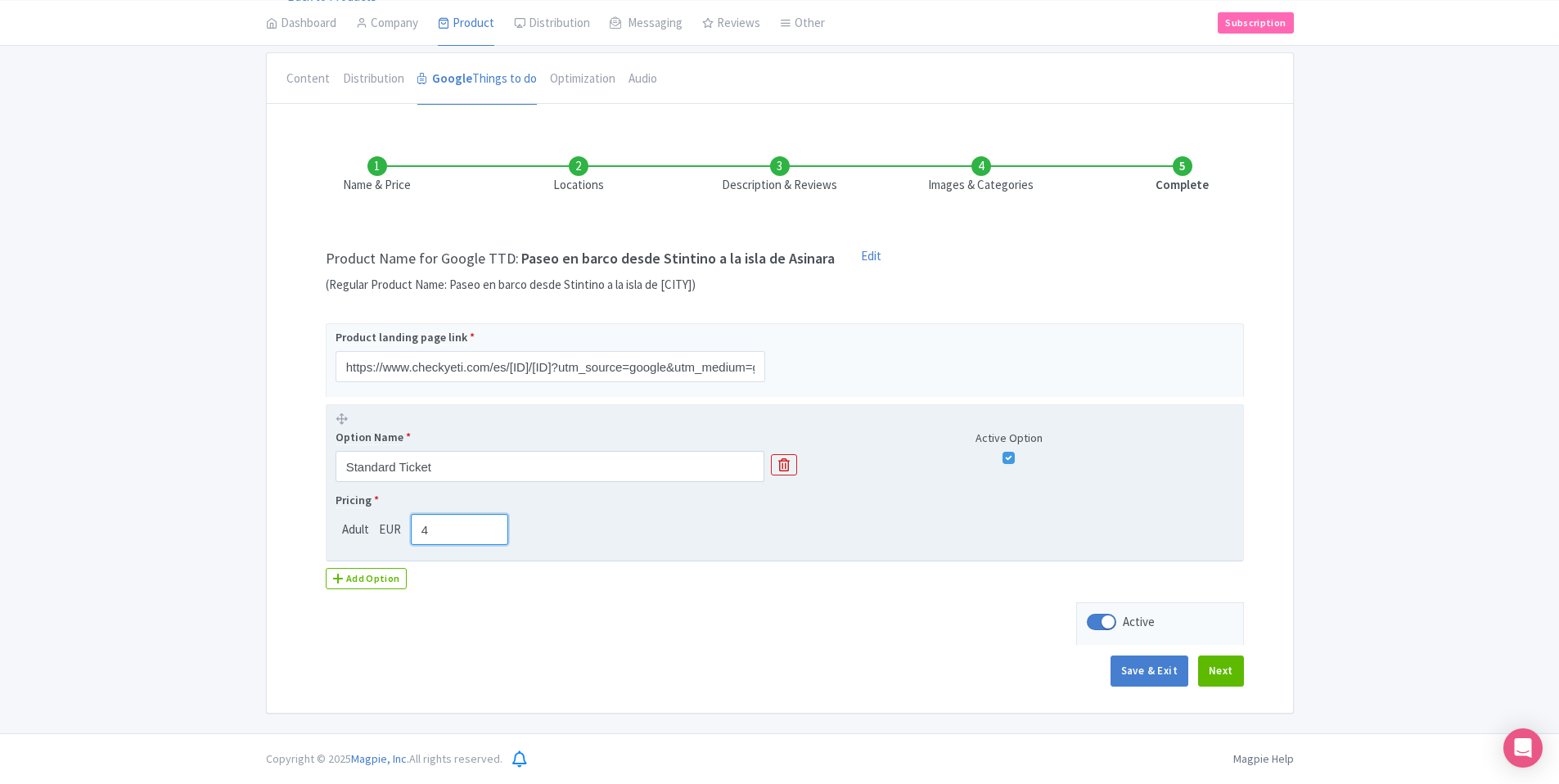 type on "46" 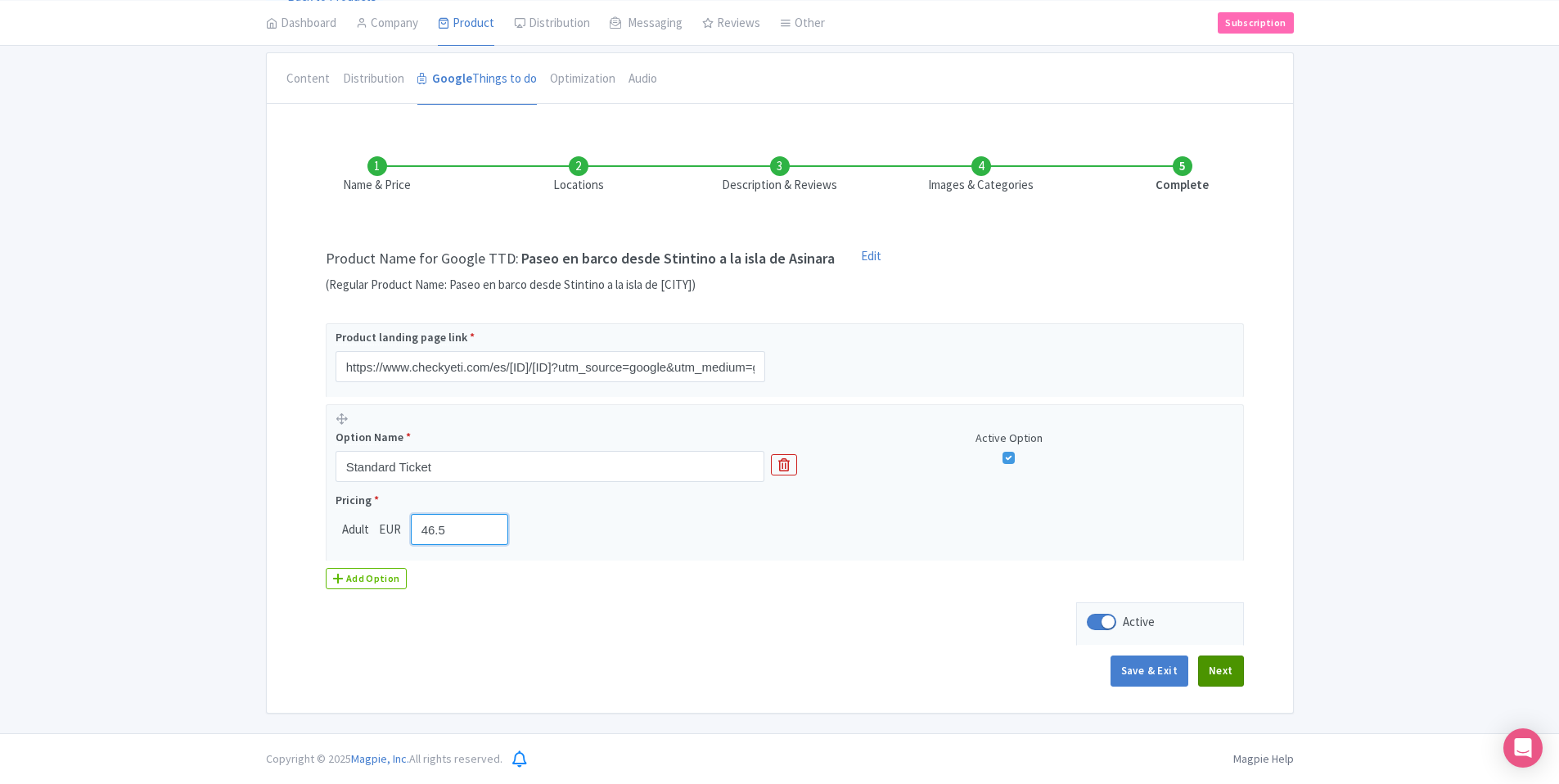 type on "46.5" 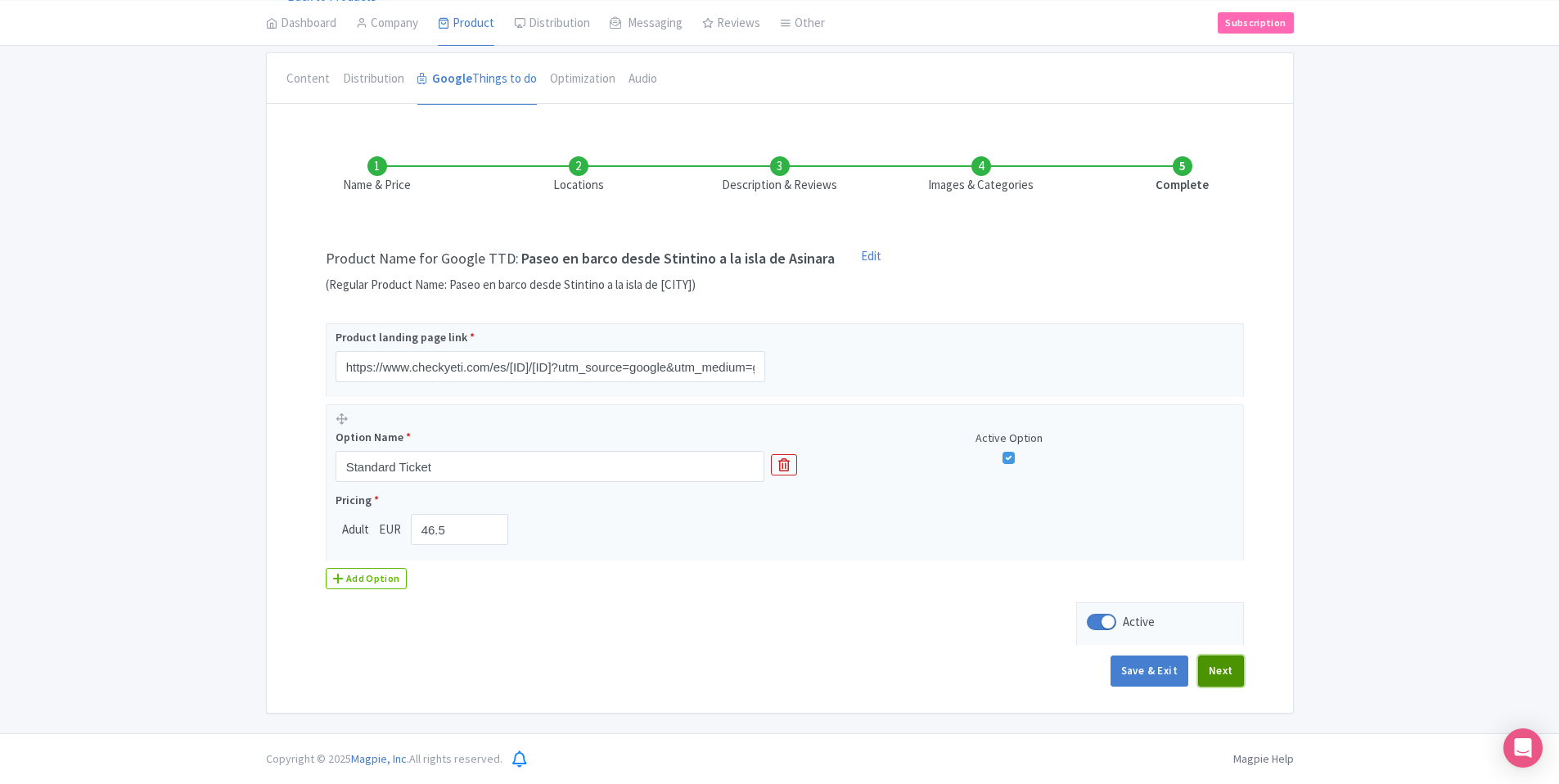 click on "Next" at bounding box center (1221, 671) 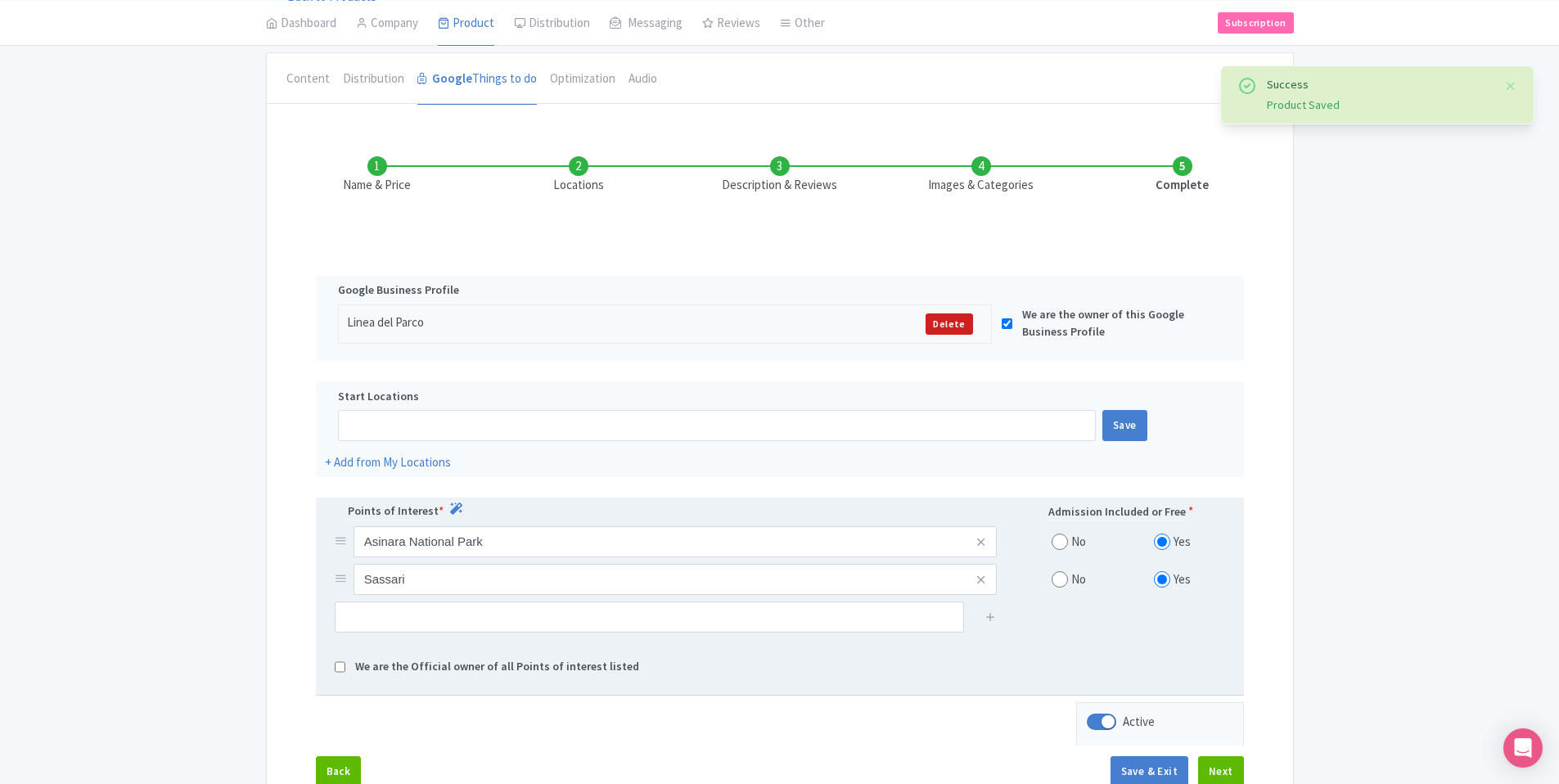 scroll, scrollTop: 165, scrollLeft: 0, axis: vertical 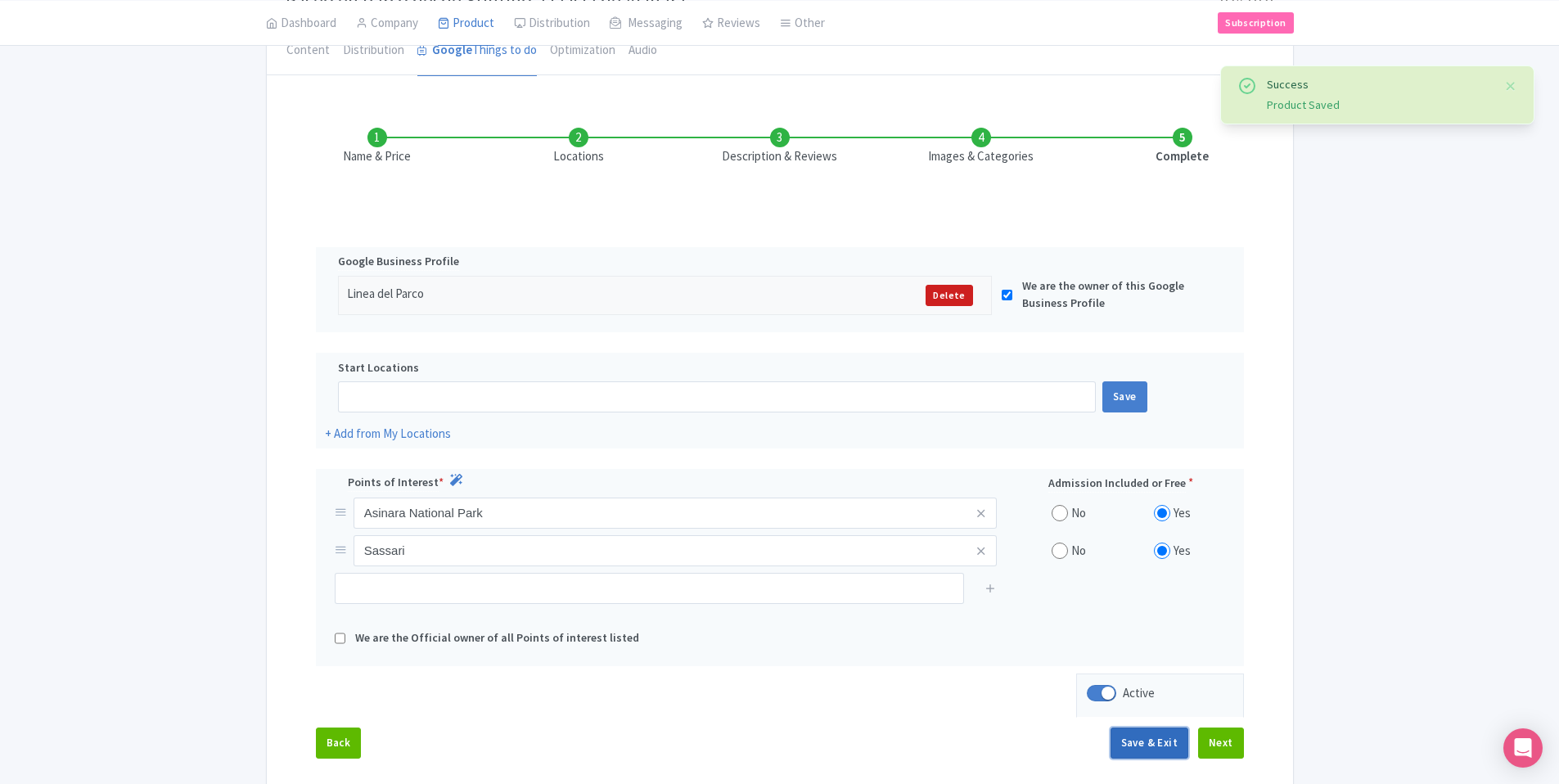 click on "Save & Exit" at bounding box center (1149, 743) 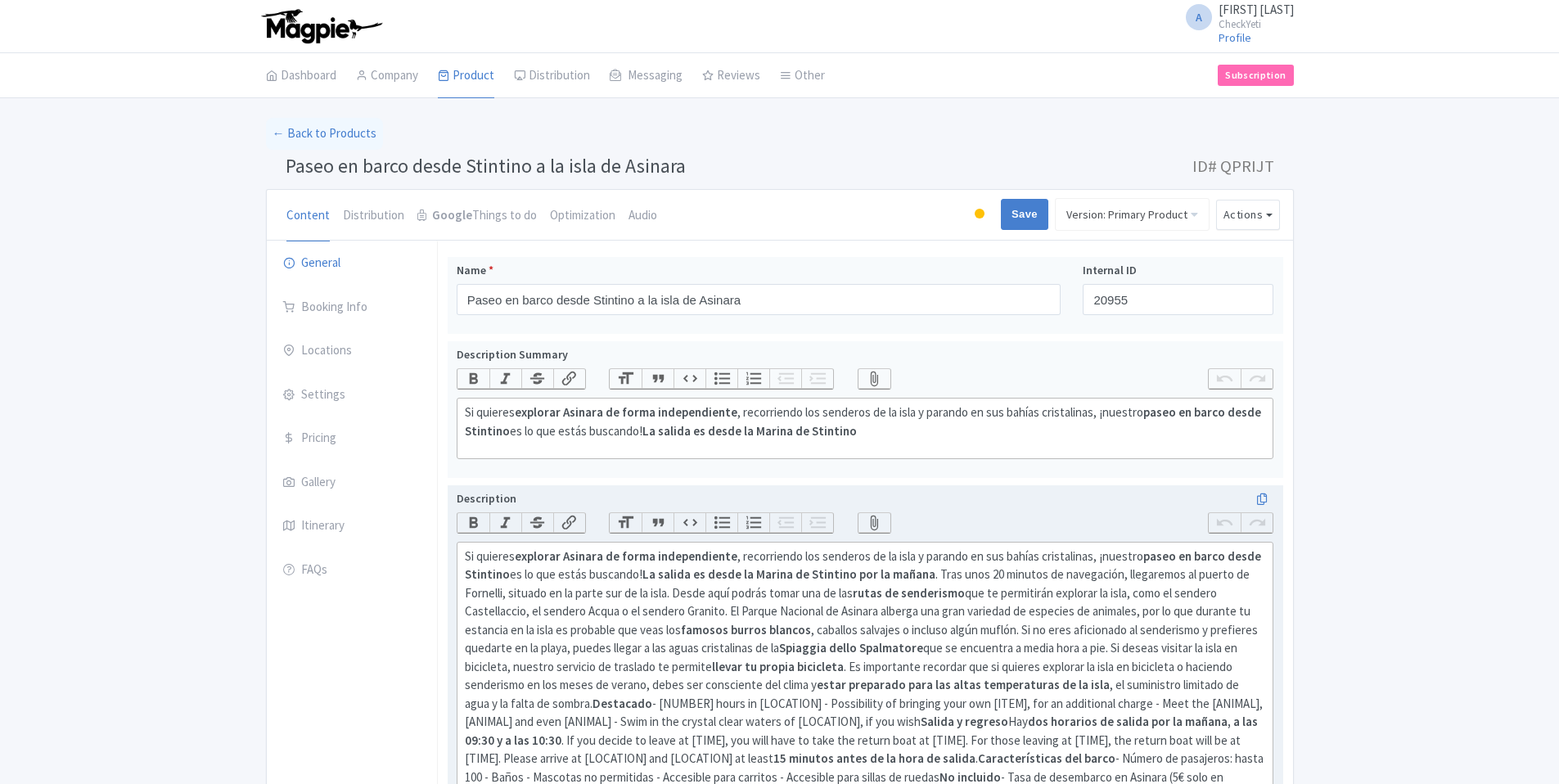 scroll, scrollTop: 0, scrollLeft: 0, axis: both 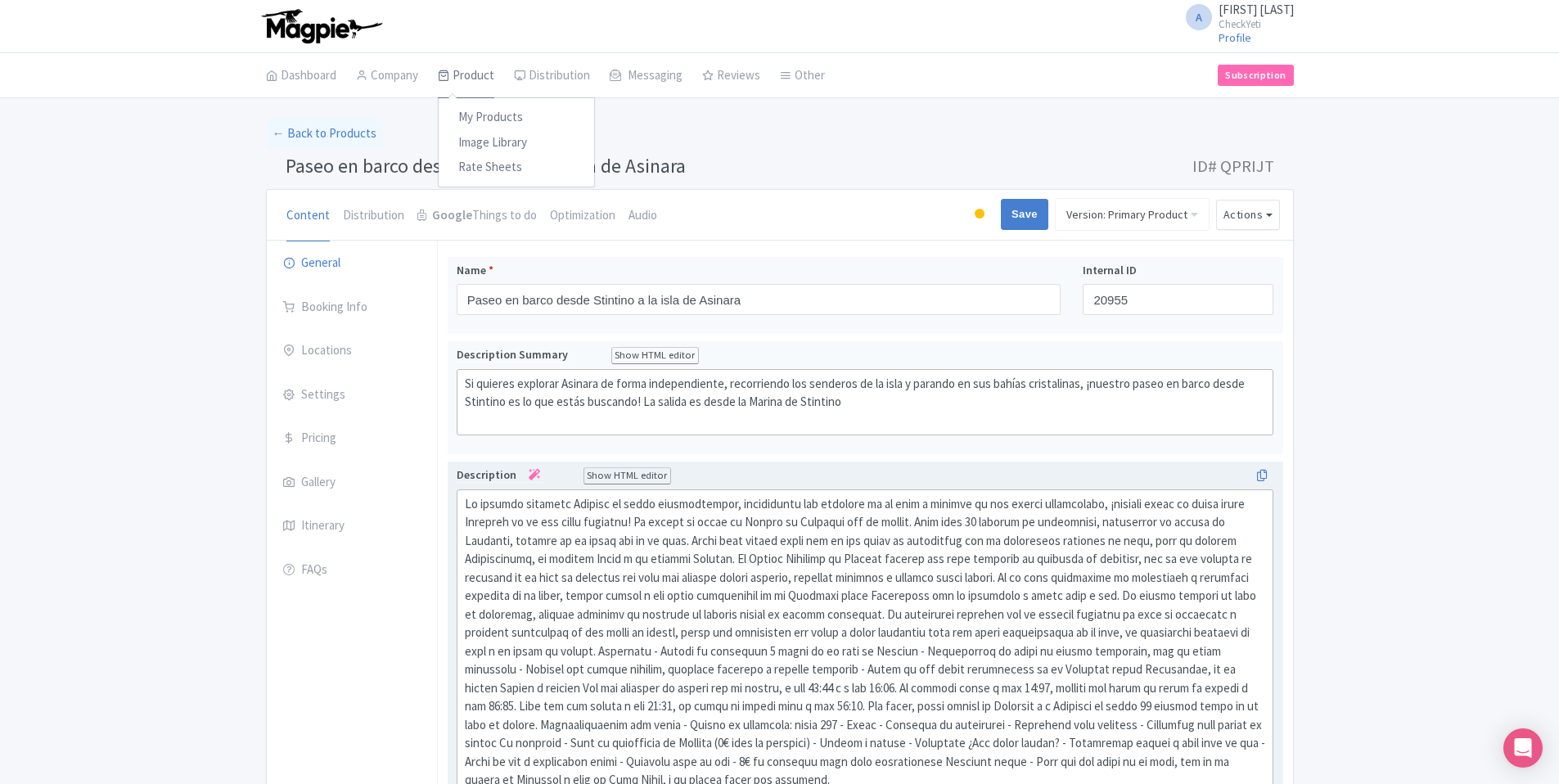 click on "Product" at bounding box center (466, 76) 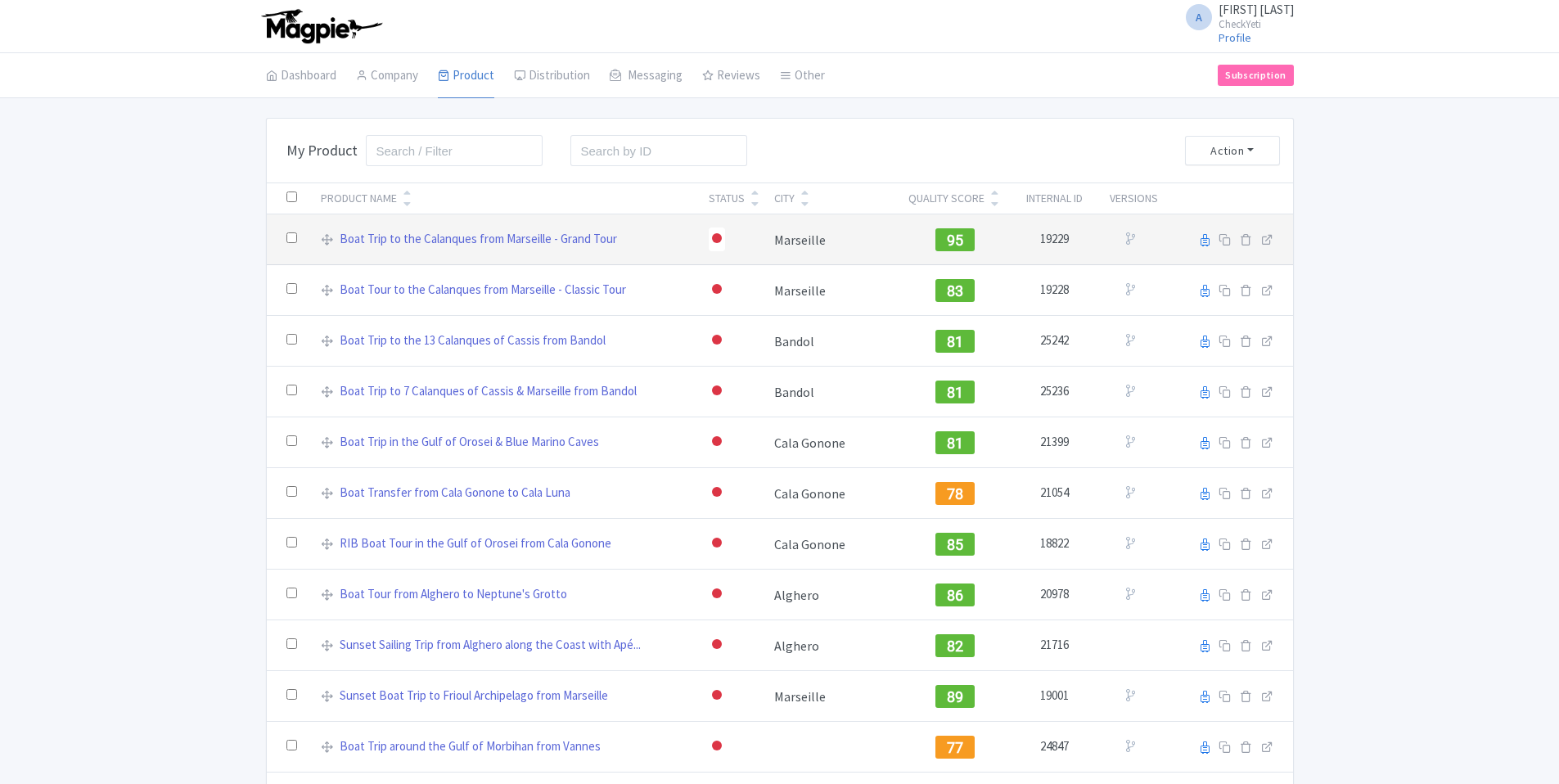 scroll, scrollTop: 0, scrollLeft: 0, axis: both 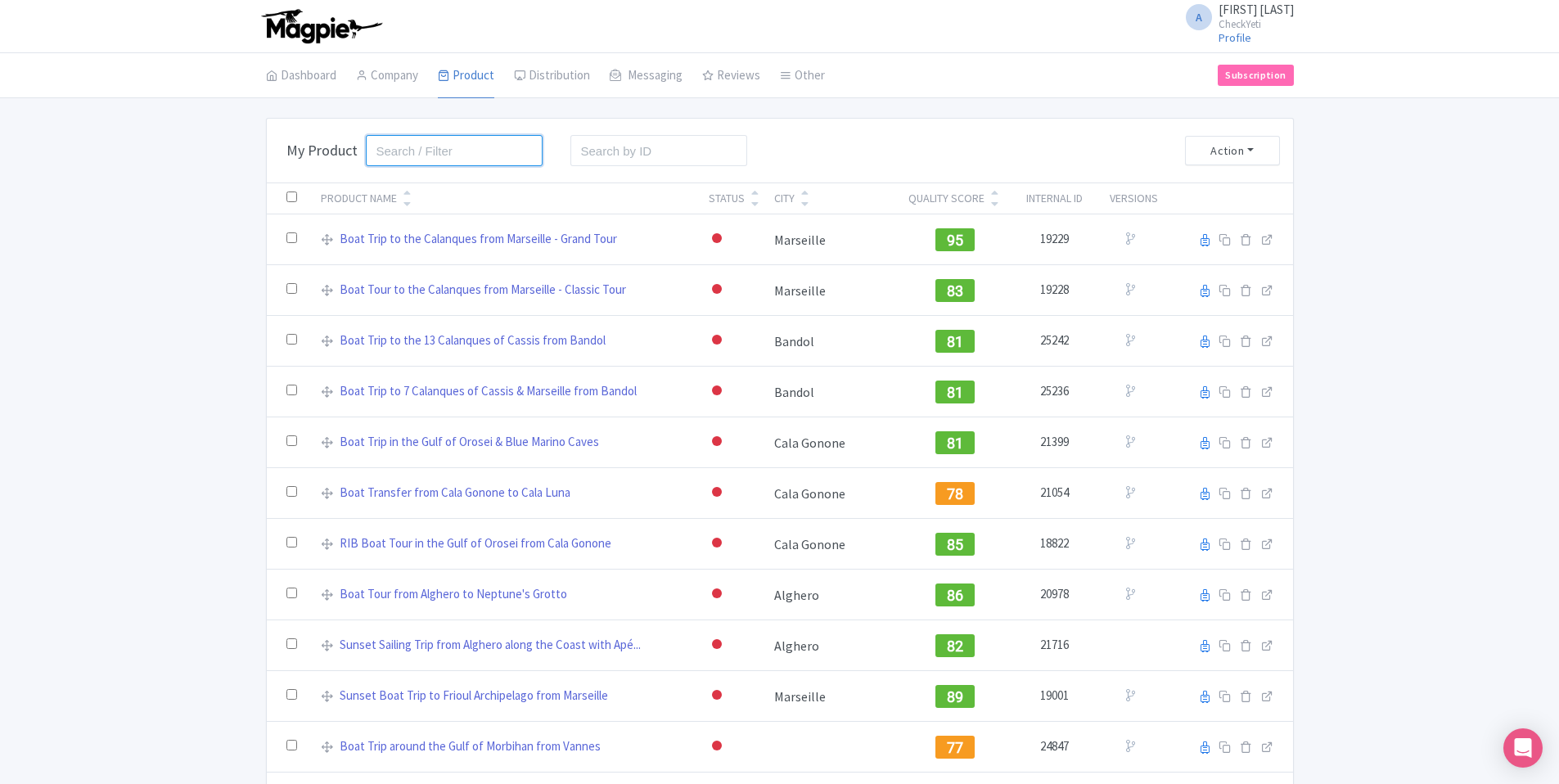 click at bounding box center (454, 151) 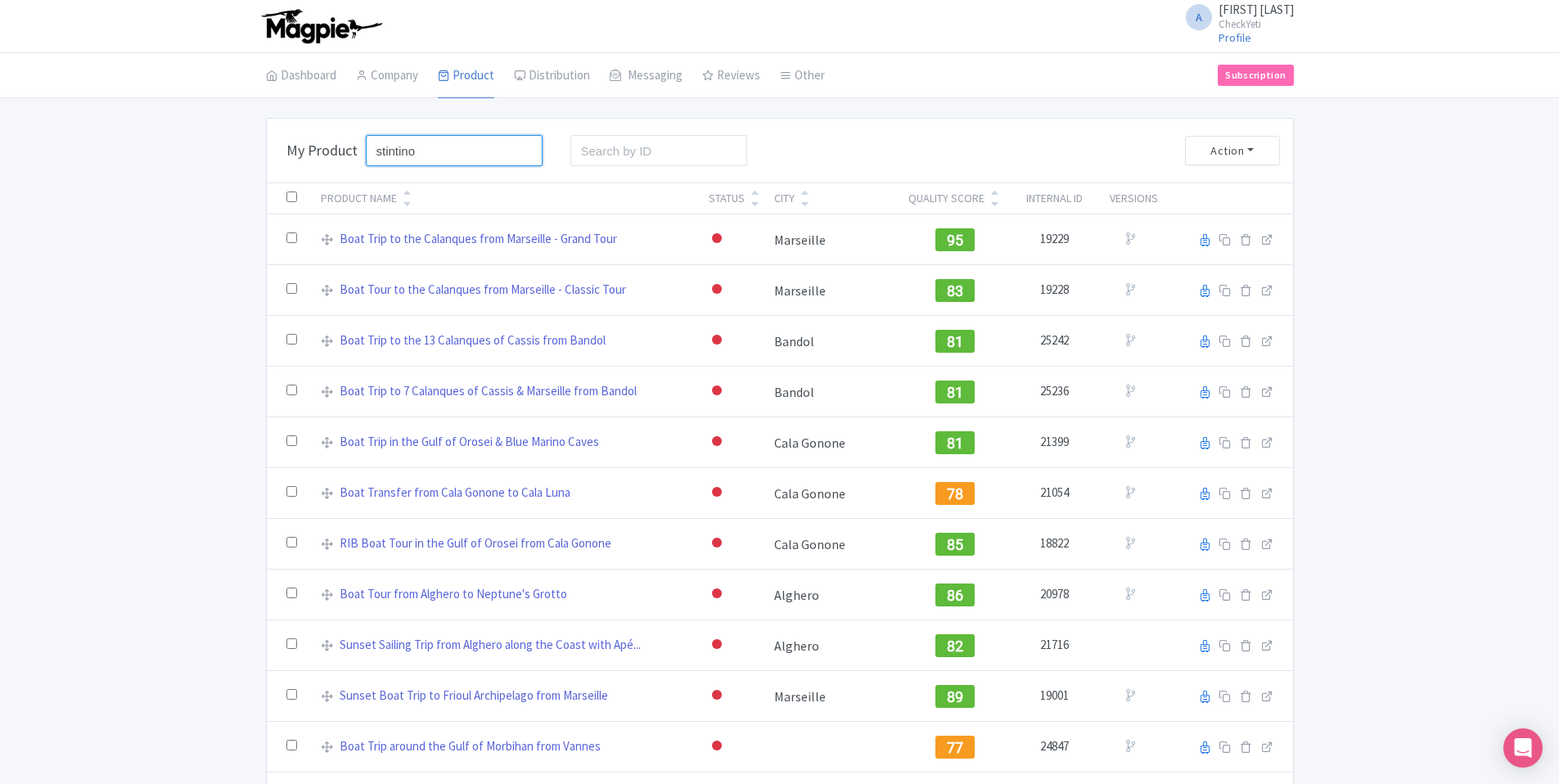 type on "stintino" 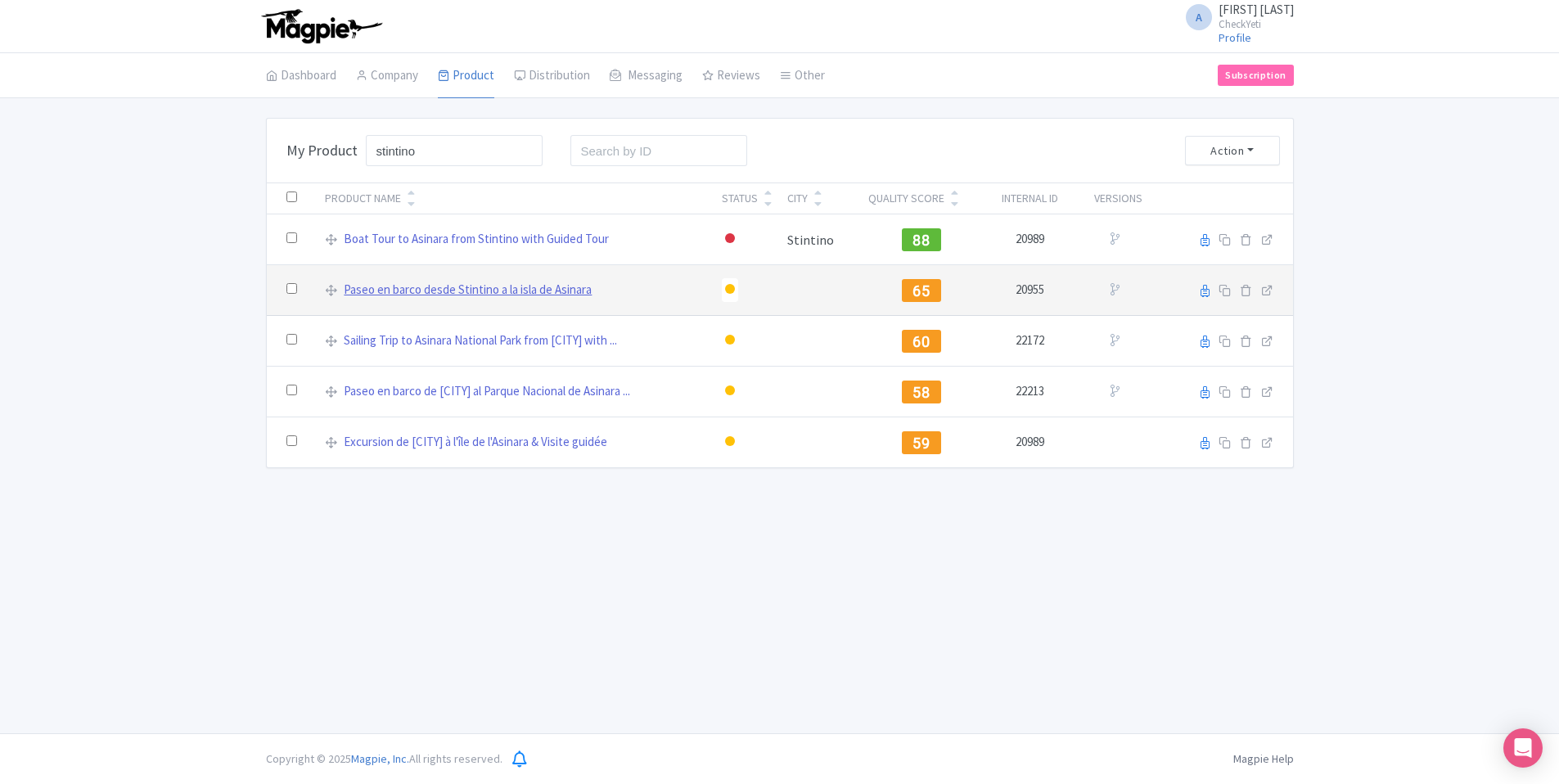 click on "Paseo en barco desde Stintino a la isla de Asinara" at bounding box center [467, 290] 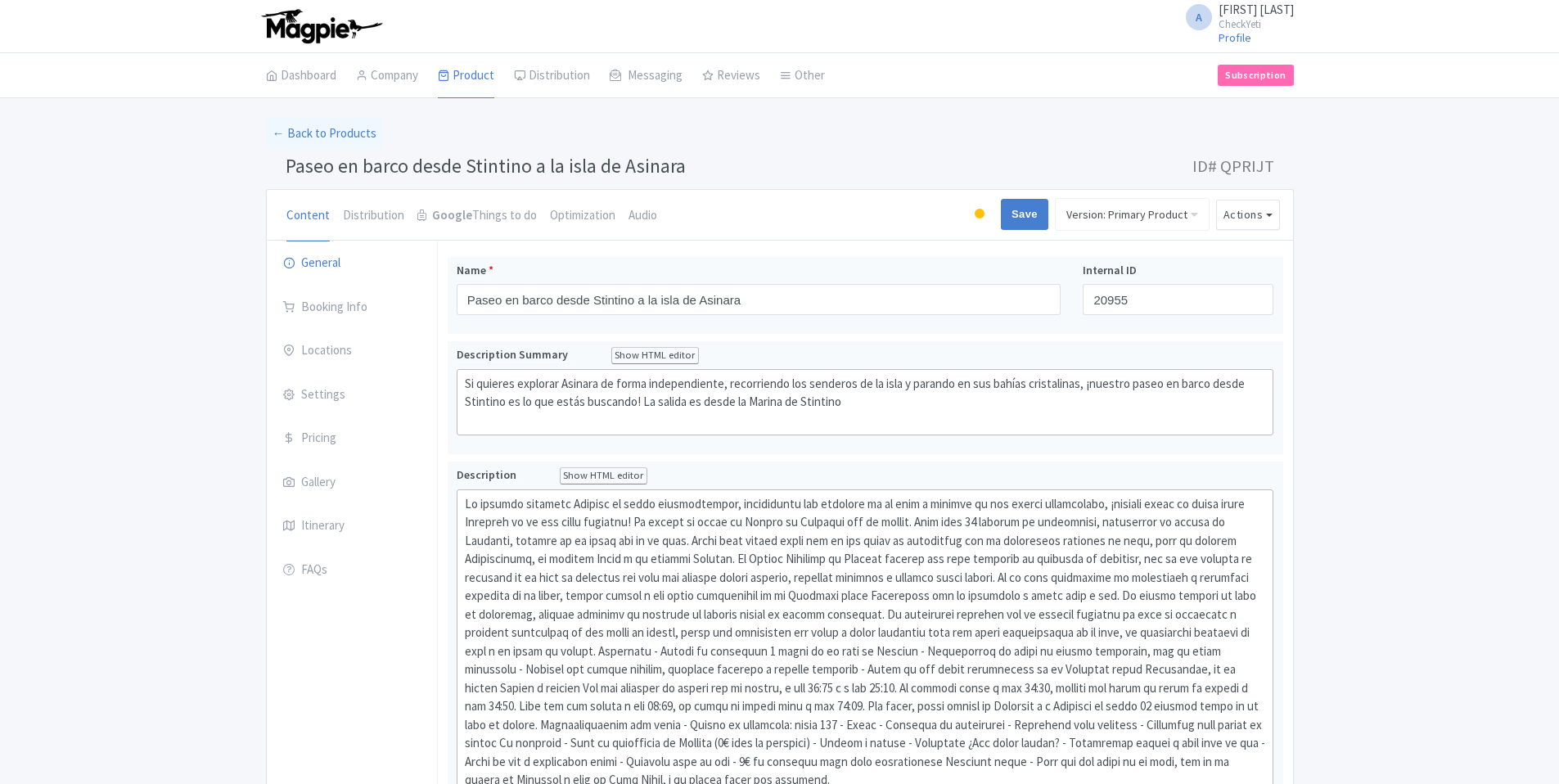 scroll, scrollTop: 0, scrollLeft: 0, axis: both 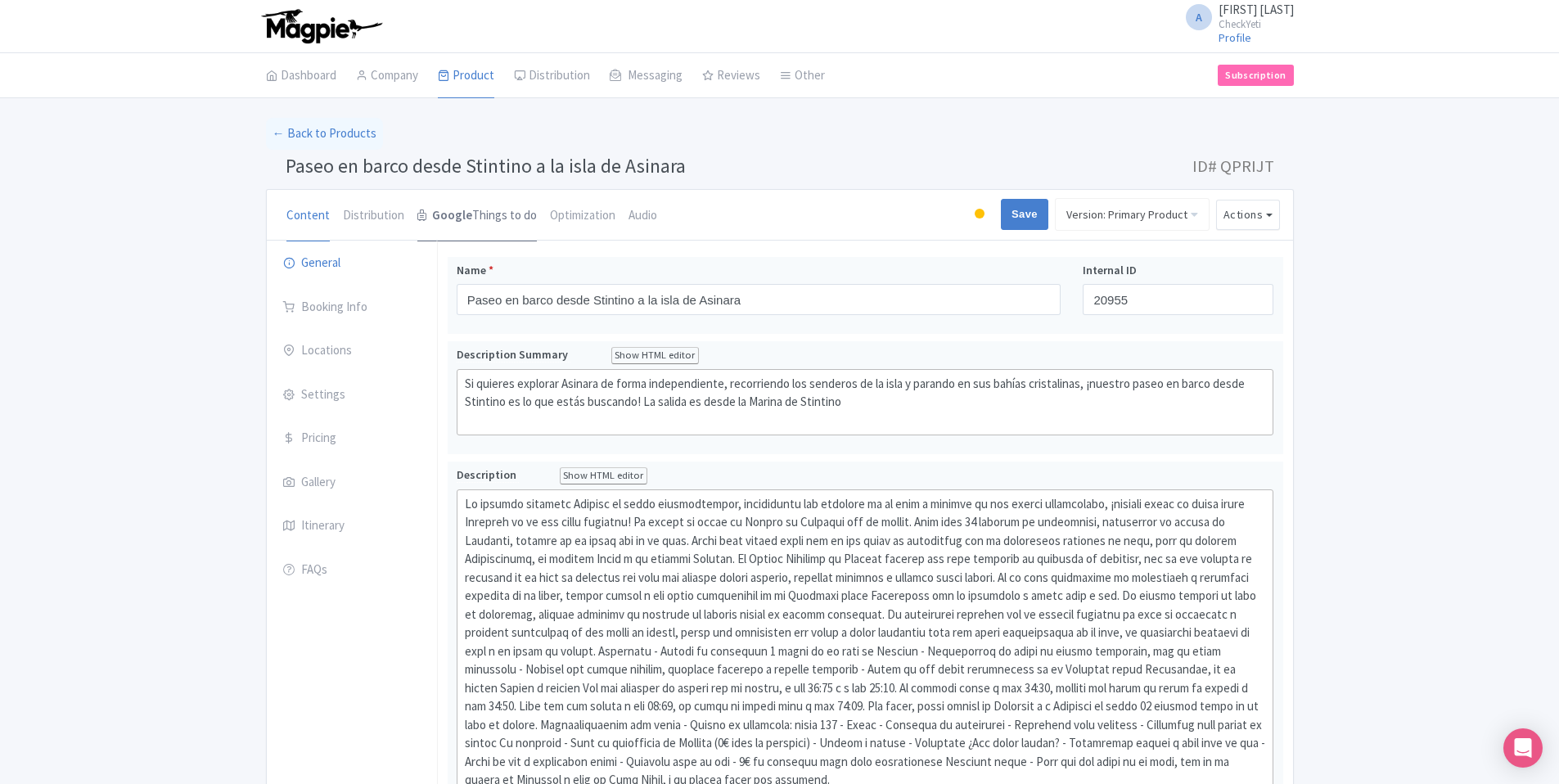 click on "Google" at bounding box center [452, 215] 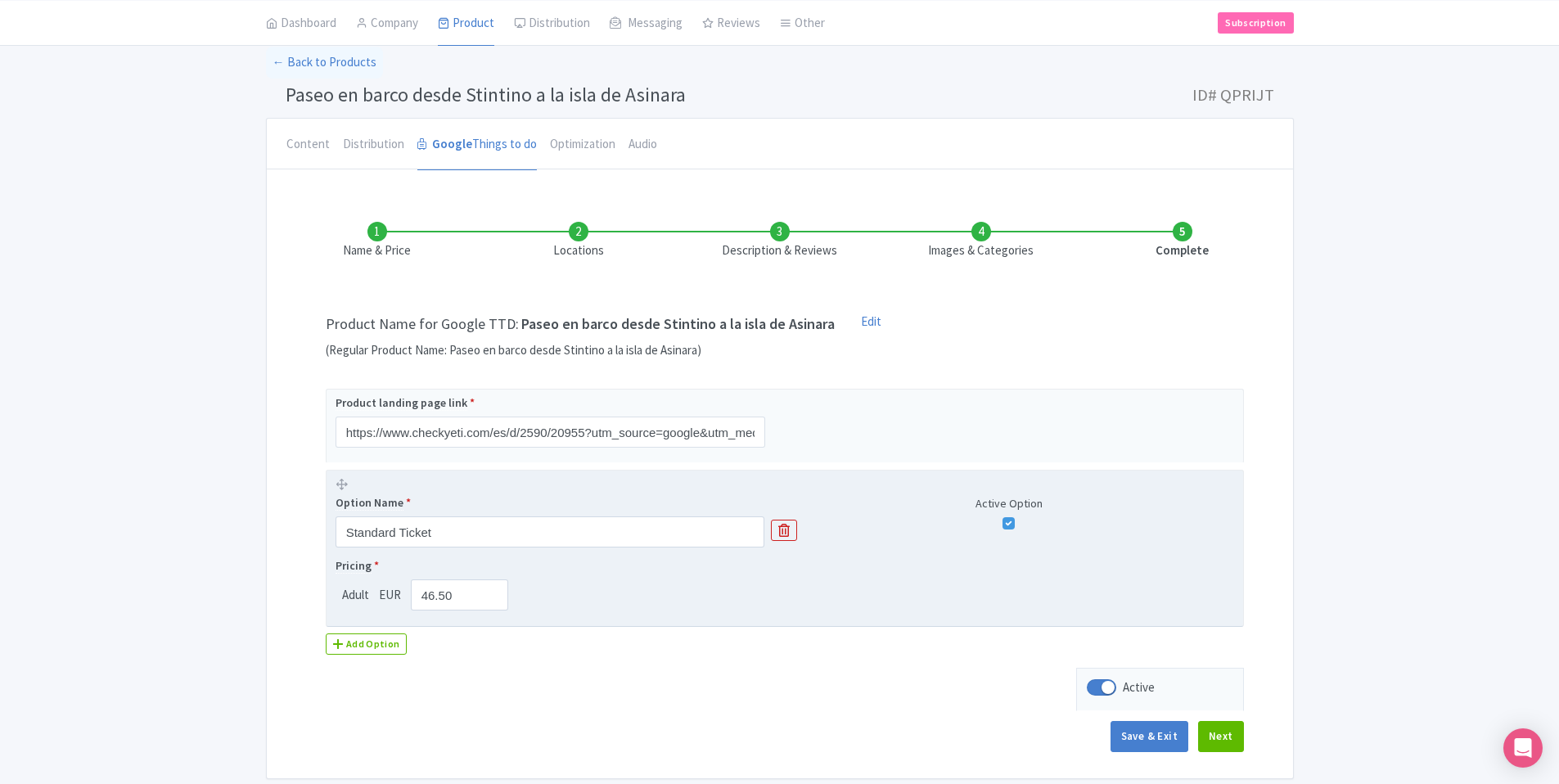 scroll, scrollTop: 137, scrollLeft: 0, axis: vertical 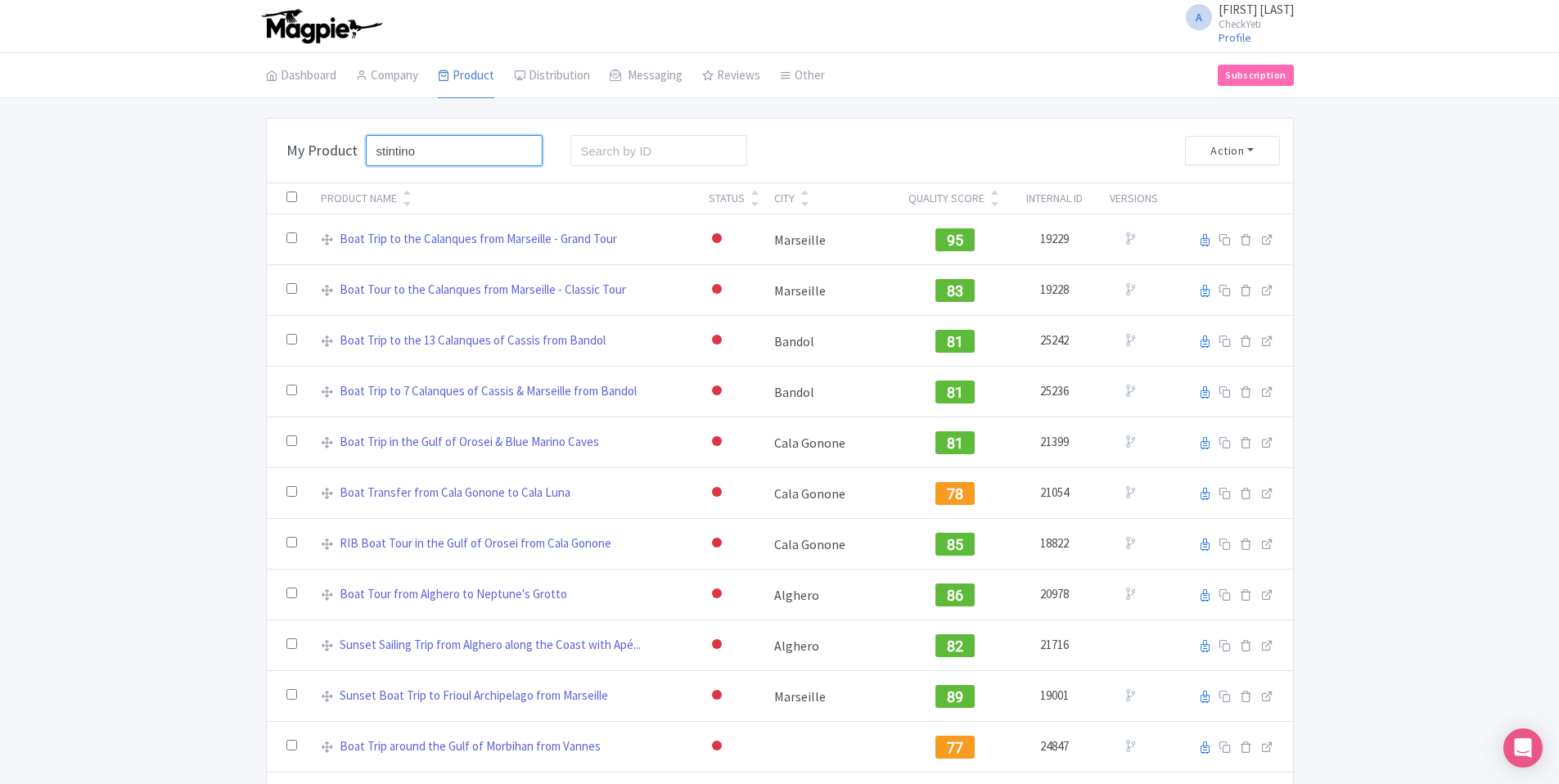 click on "stintino" at bounding box center [454, 151] 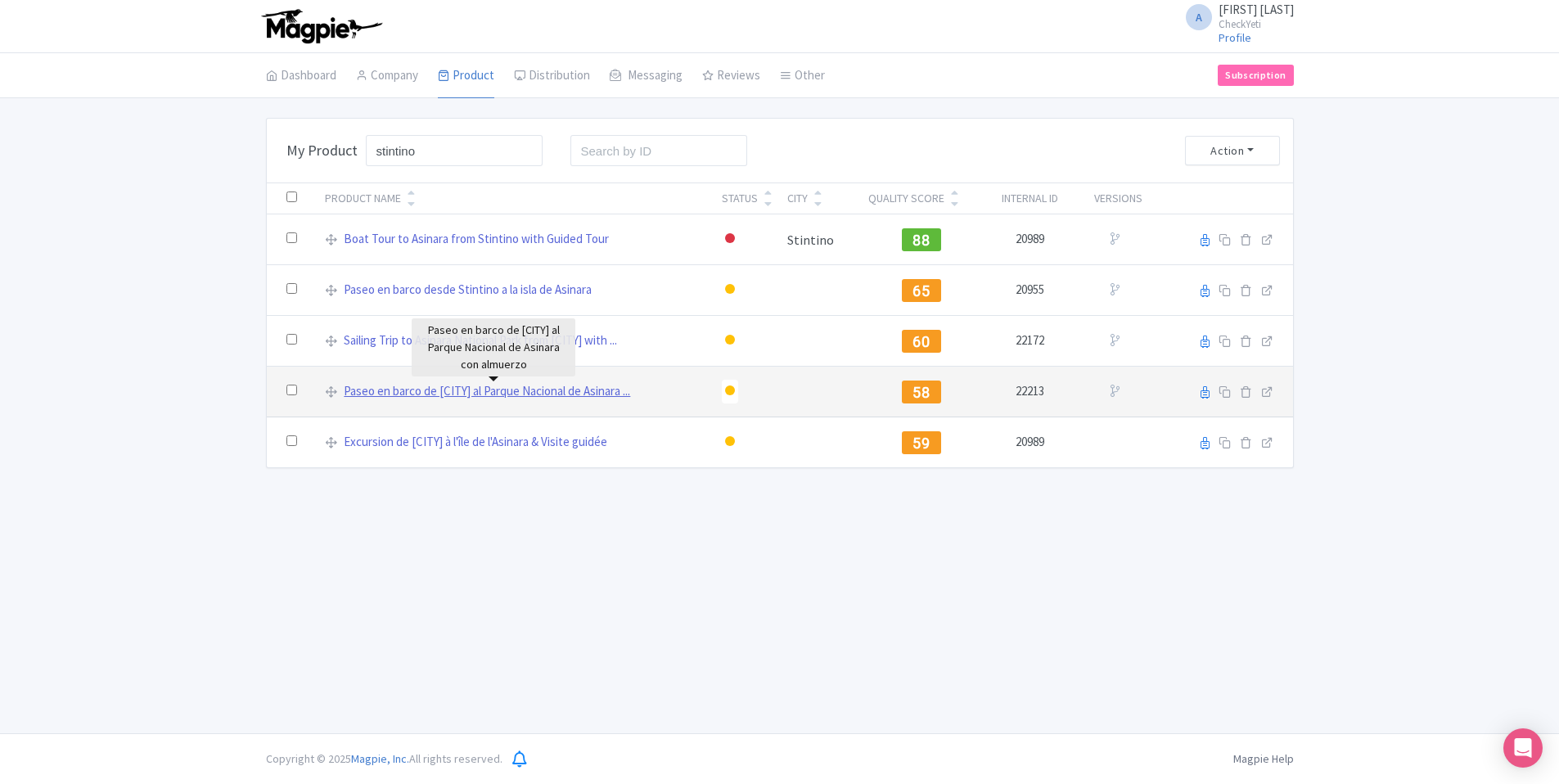 click on "Paseo en barco de Stintino al Parque Nacional de Asinara ..." at bounding box center (487, 391) 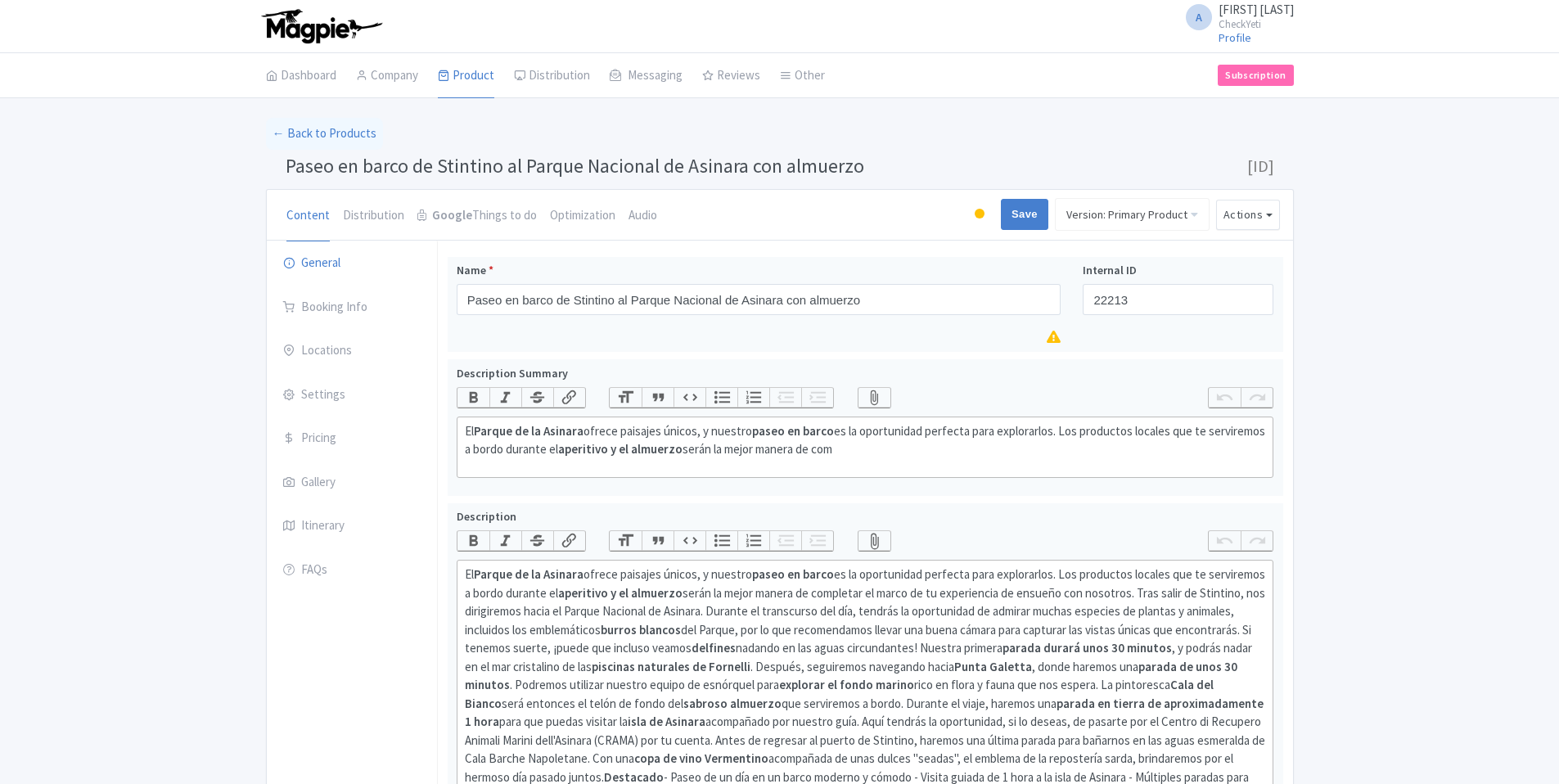 scroll, scrollTop: 0, scrollLeft: 0, axis: both 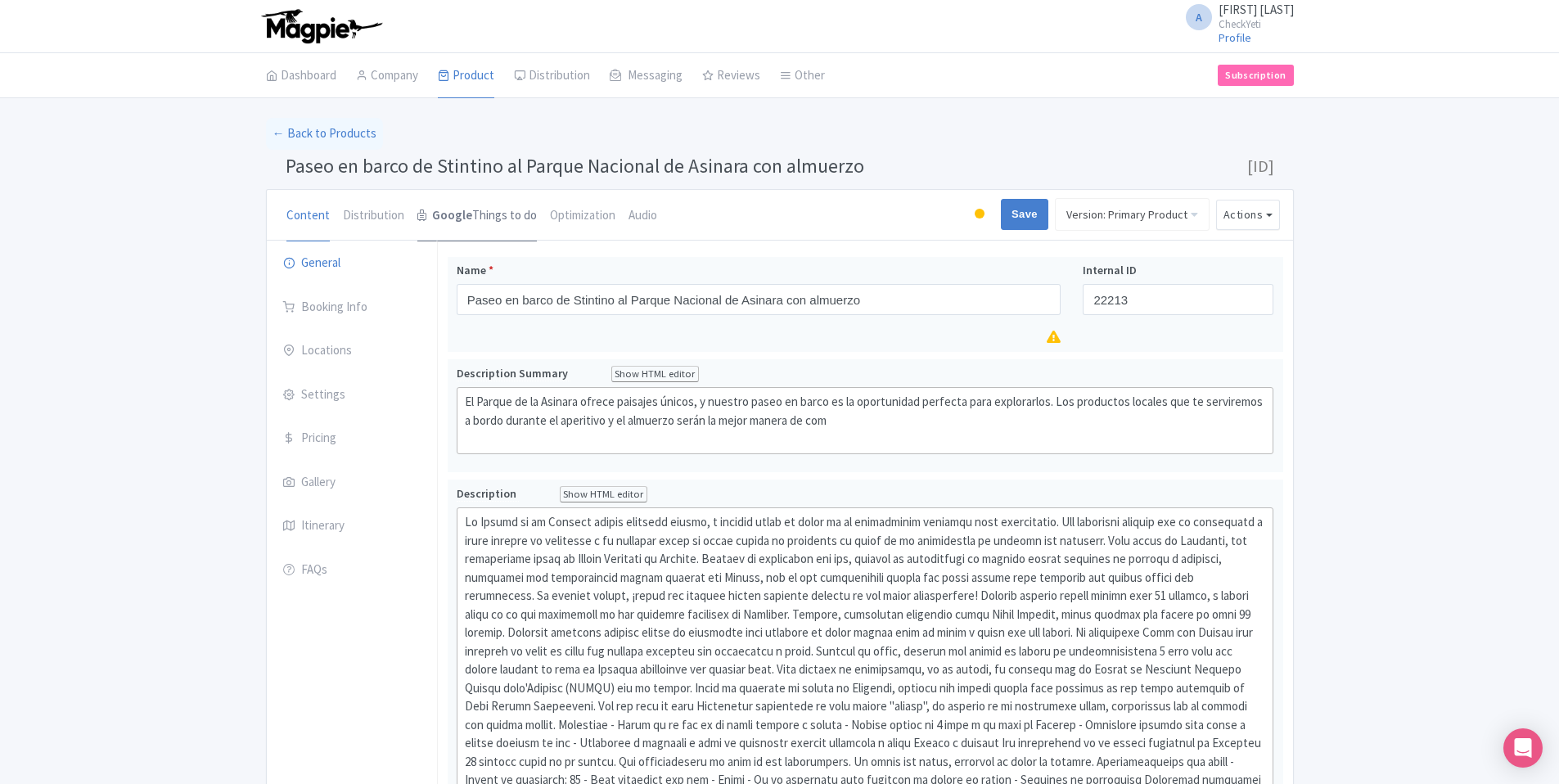 click on "Google" at bounding box center [452, 215] 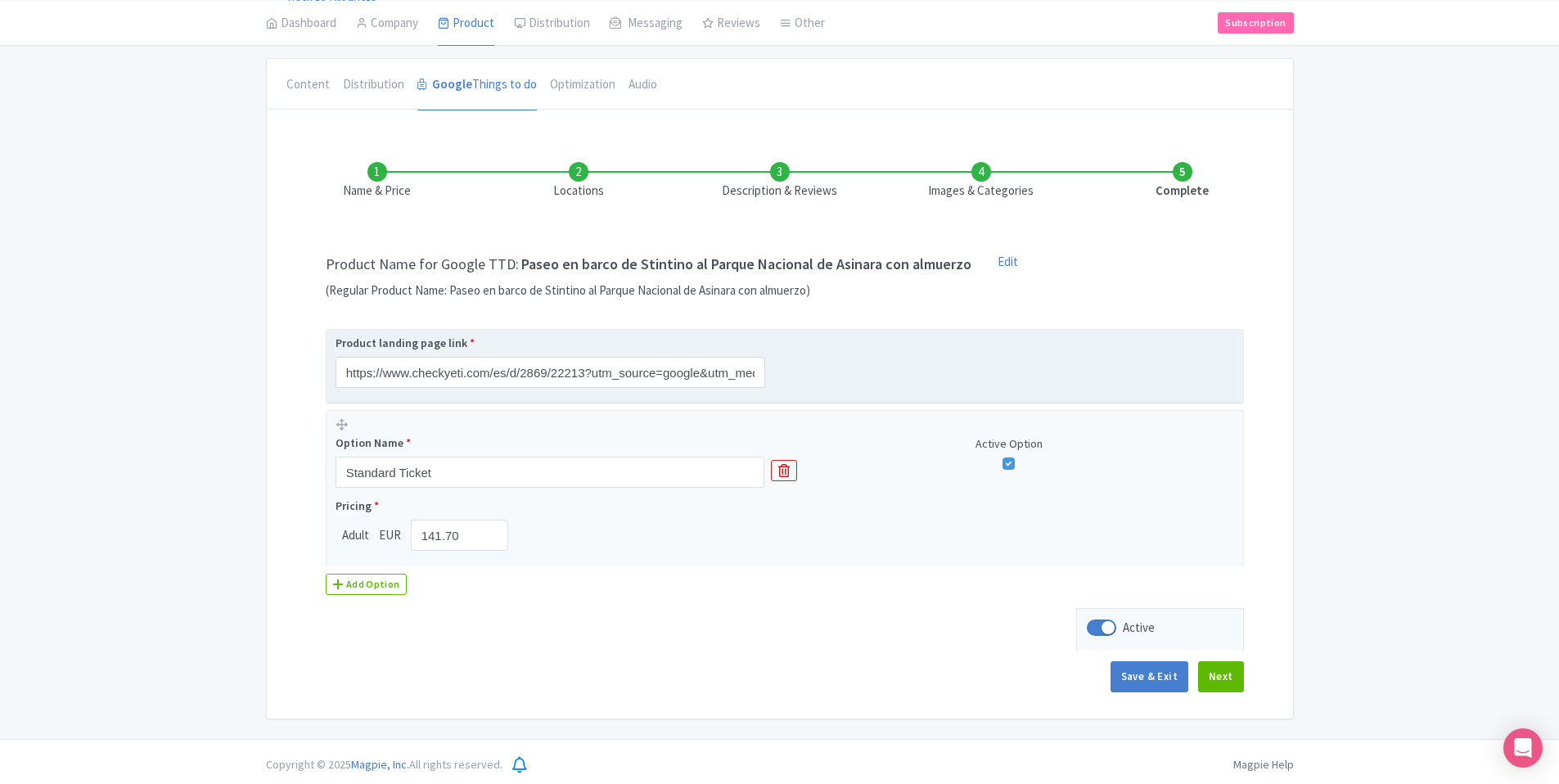 scroll, scrollTop: 137, scrollLeft: 0, axis: vertical 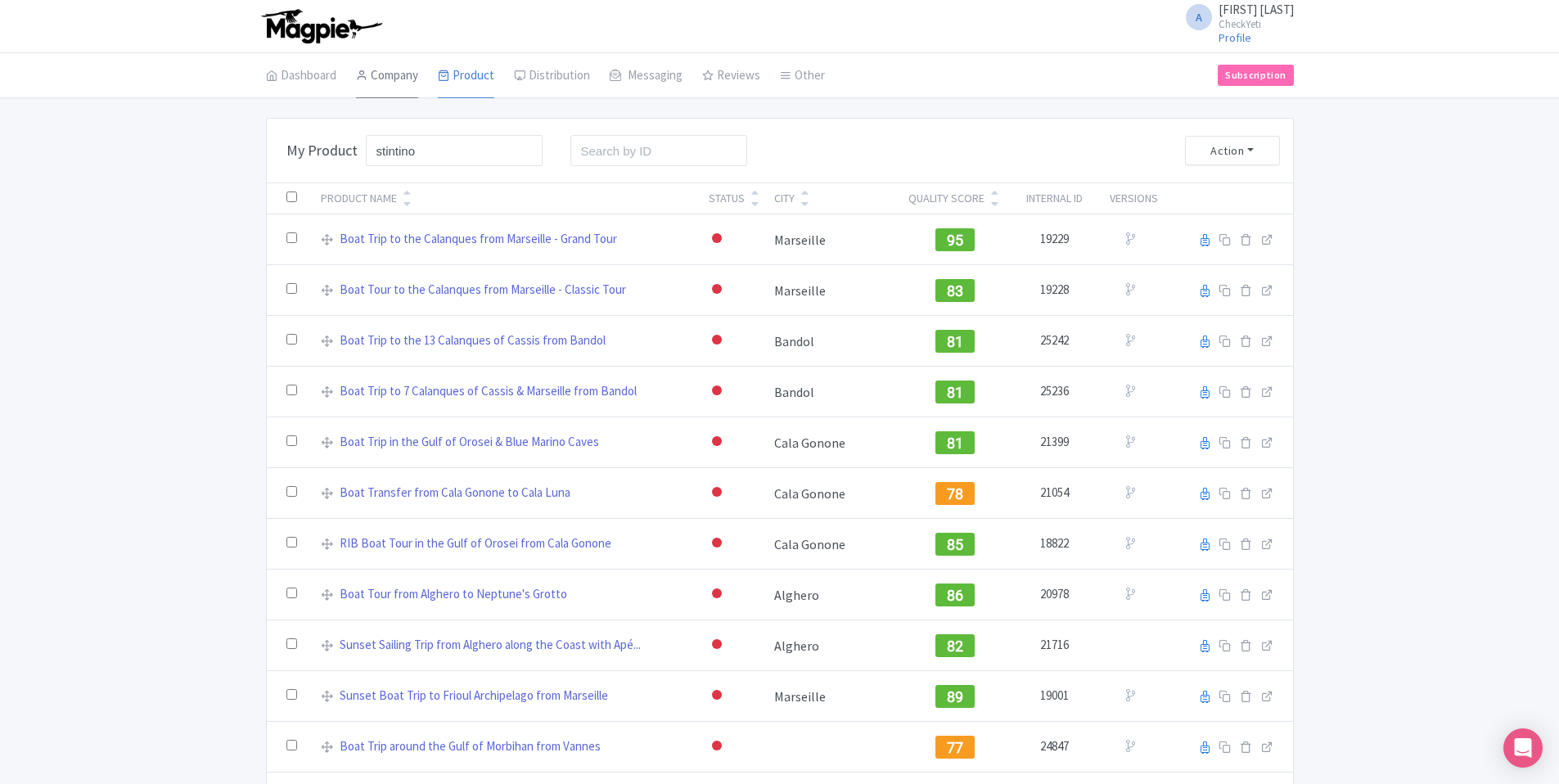click on "Company" at bounding box center (387, 76) 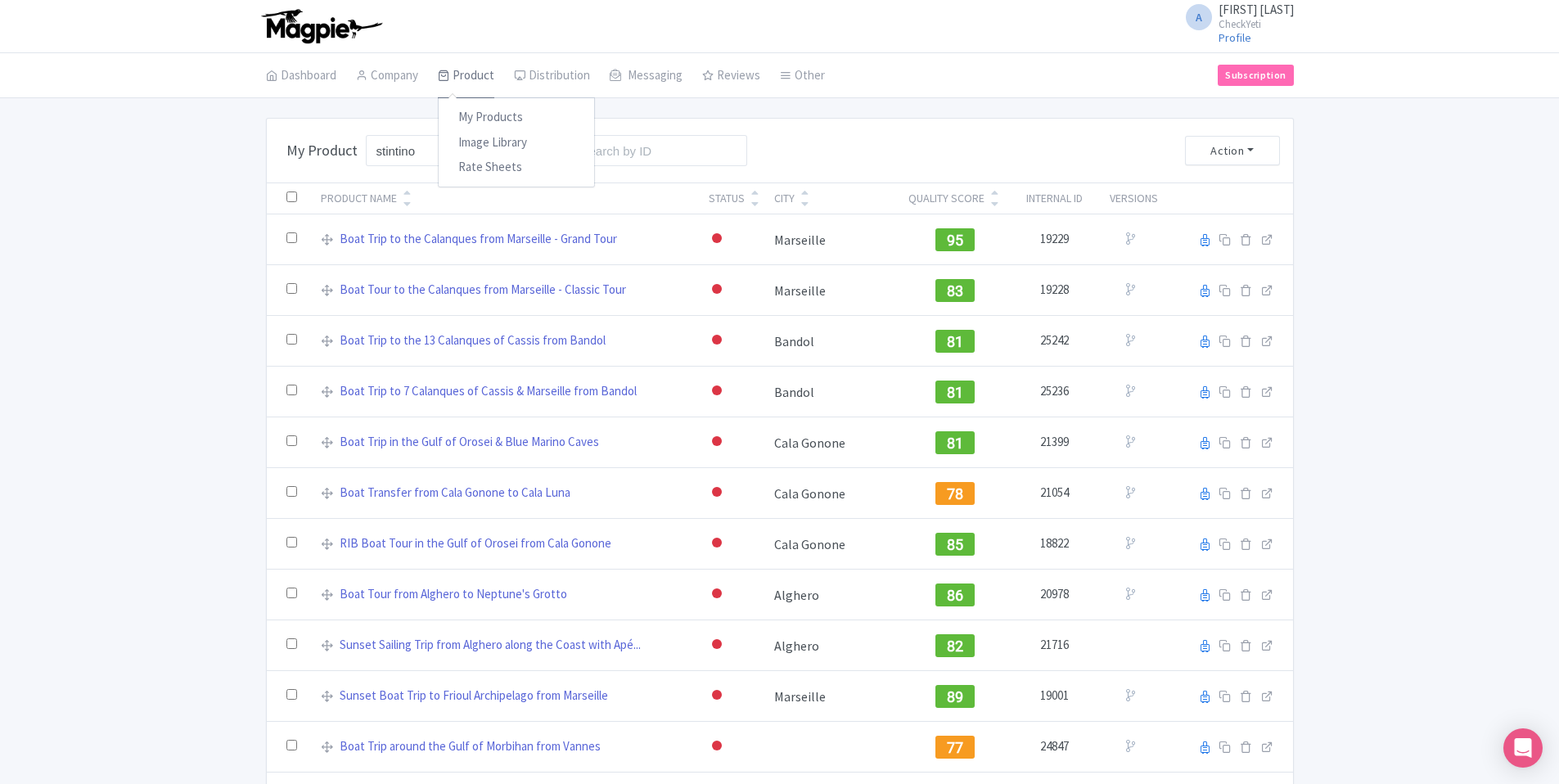 click on "Product" at bounding box center (466, 76) 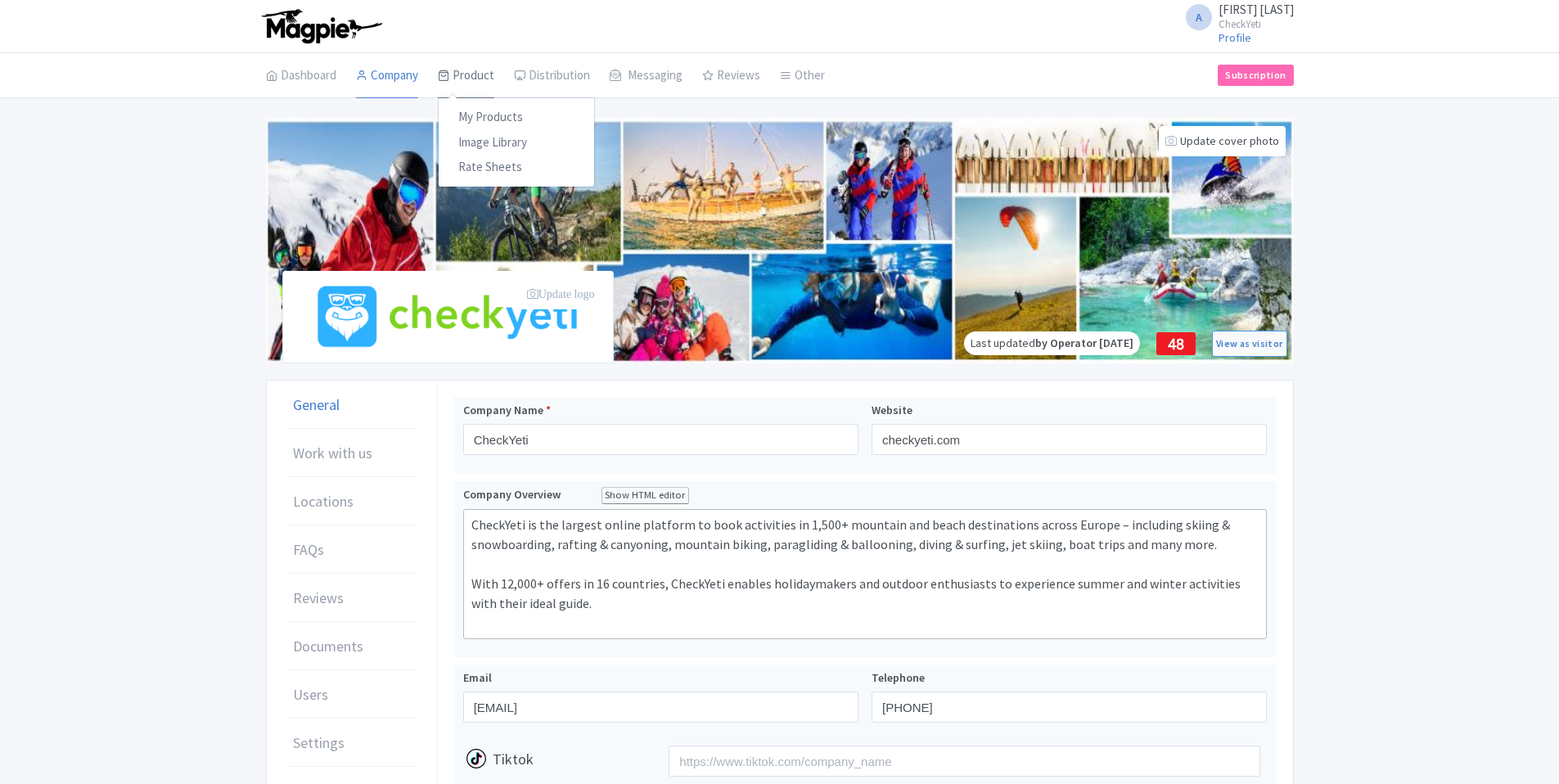 scroll, scrollTop: 0, scrollLeft: 0, axis: both 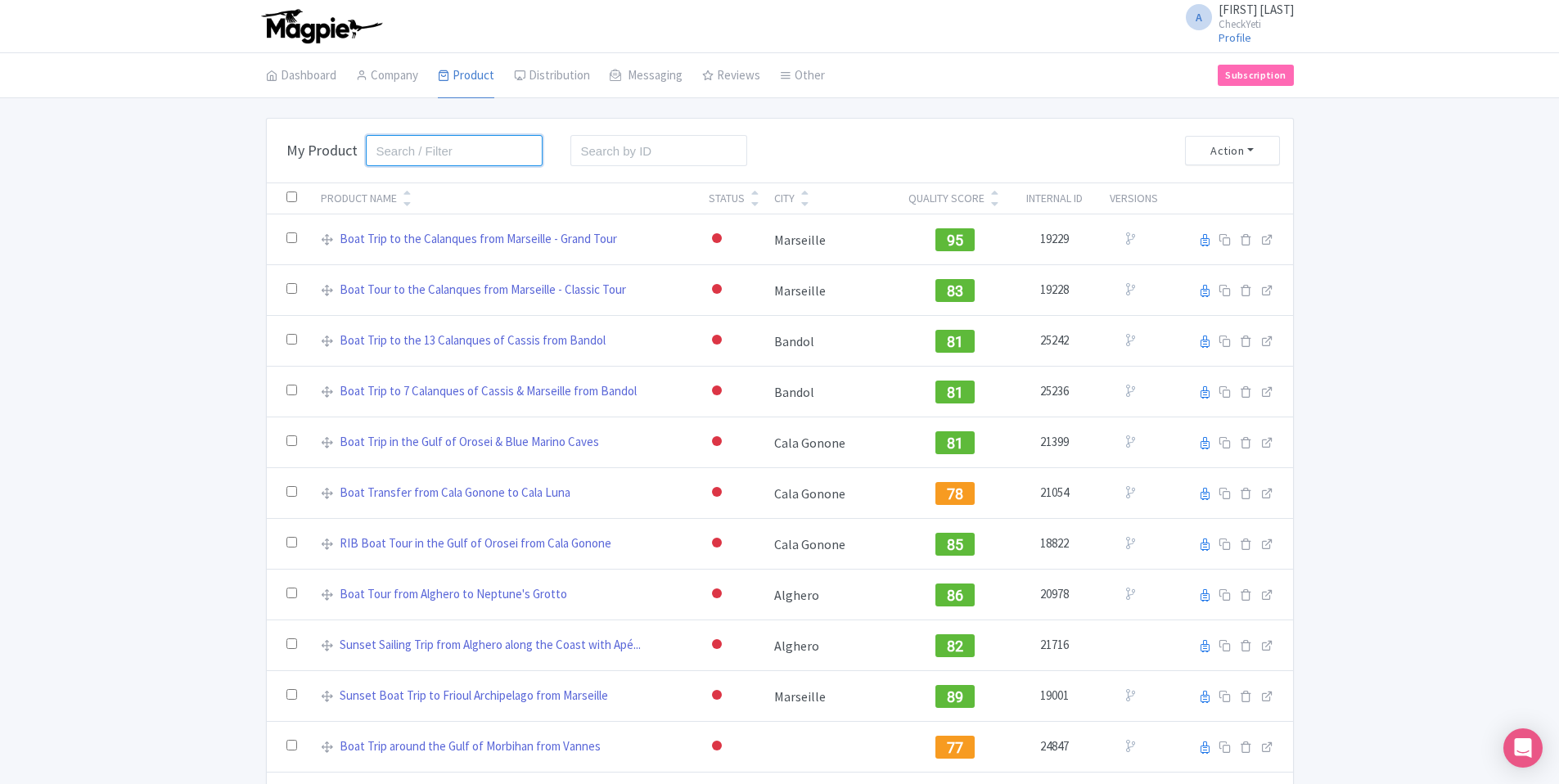 click at bounding box center (454, 151) 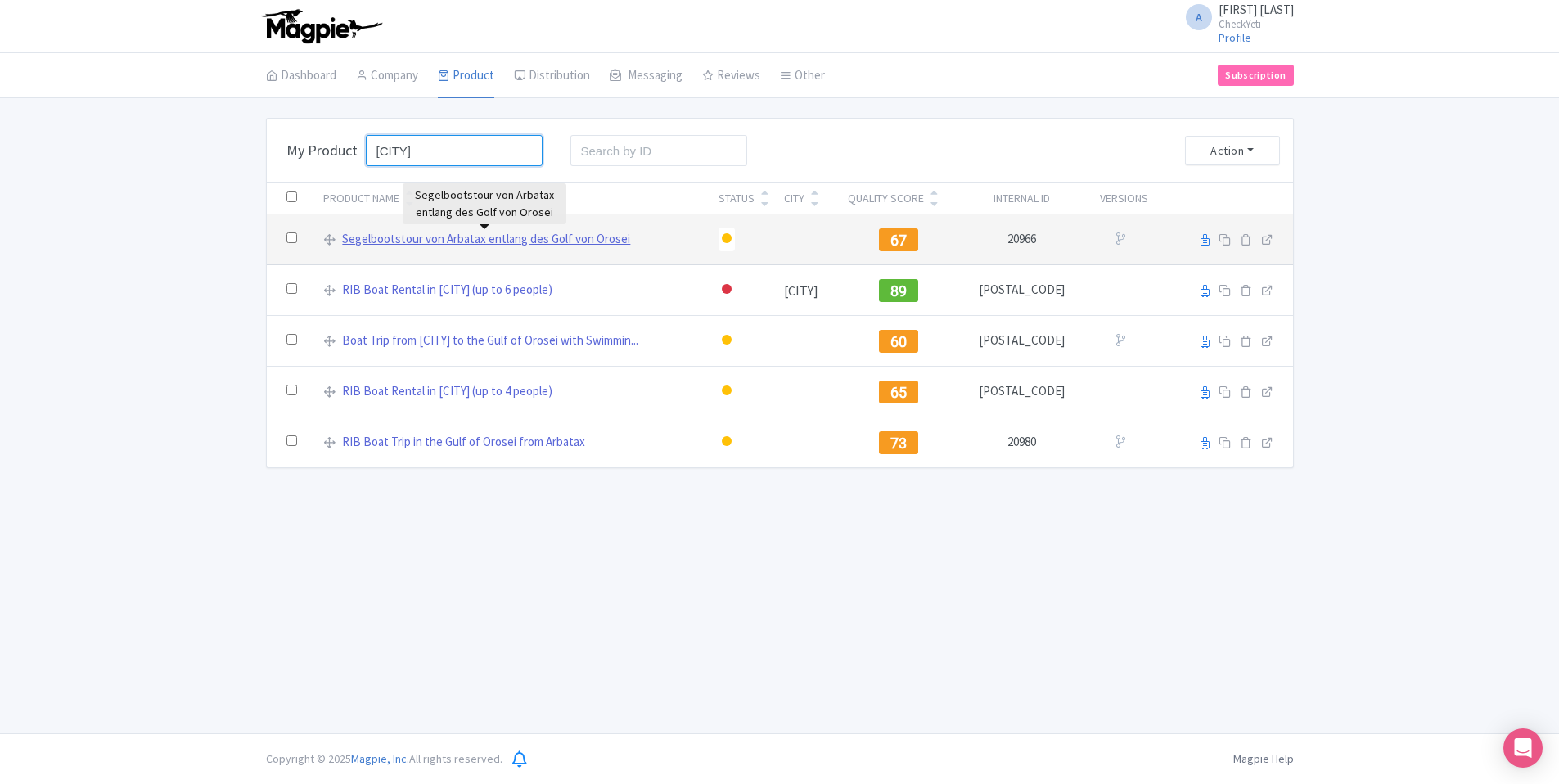 type on "[CITY]" 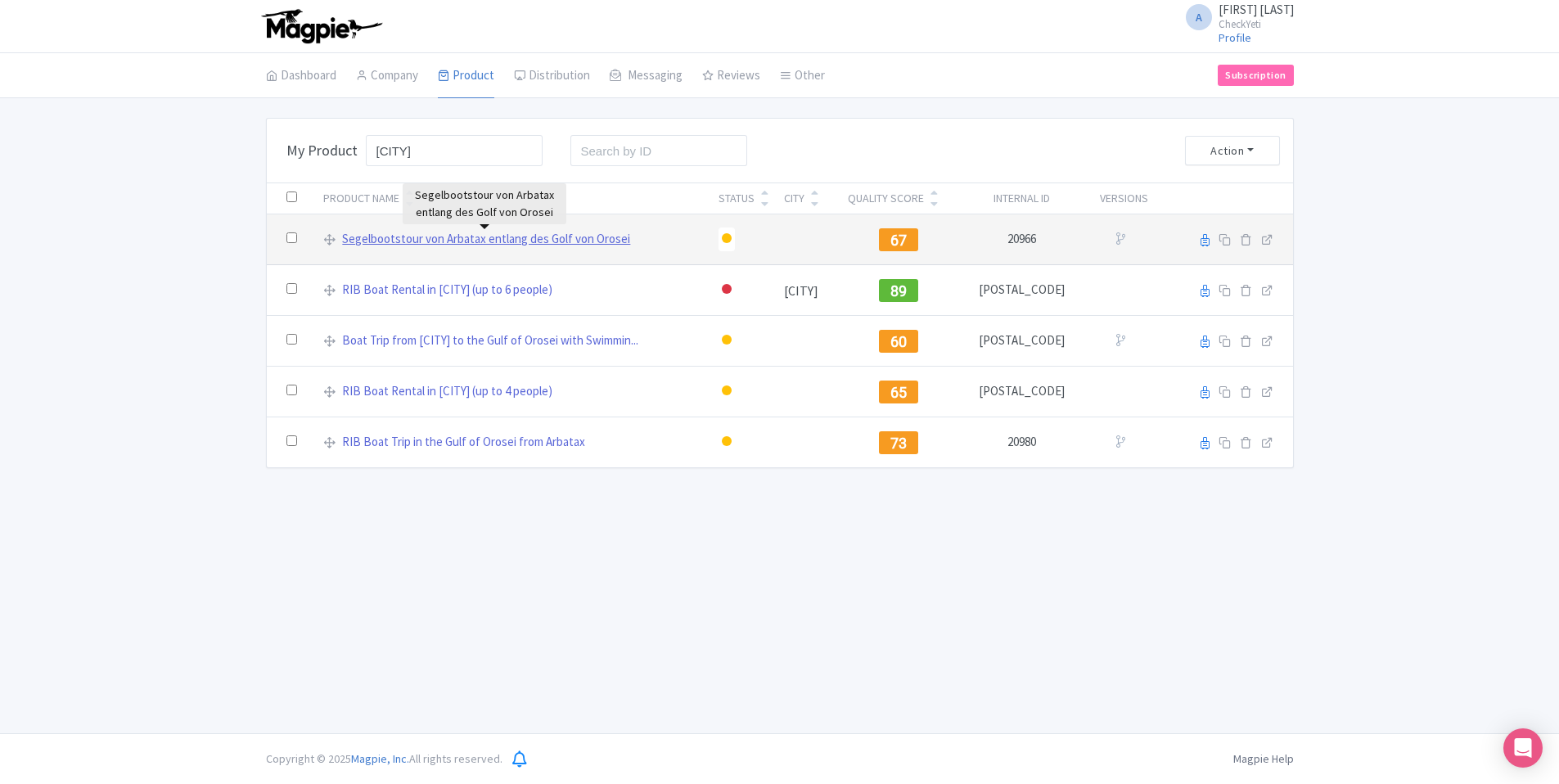 click on "Segelbootstour von Arbatax entlang des Golf von Orosei" at bounding box center [486, 239] 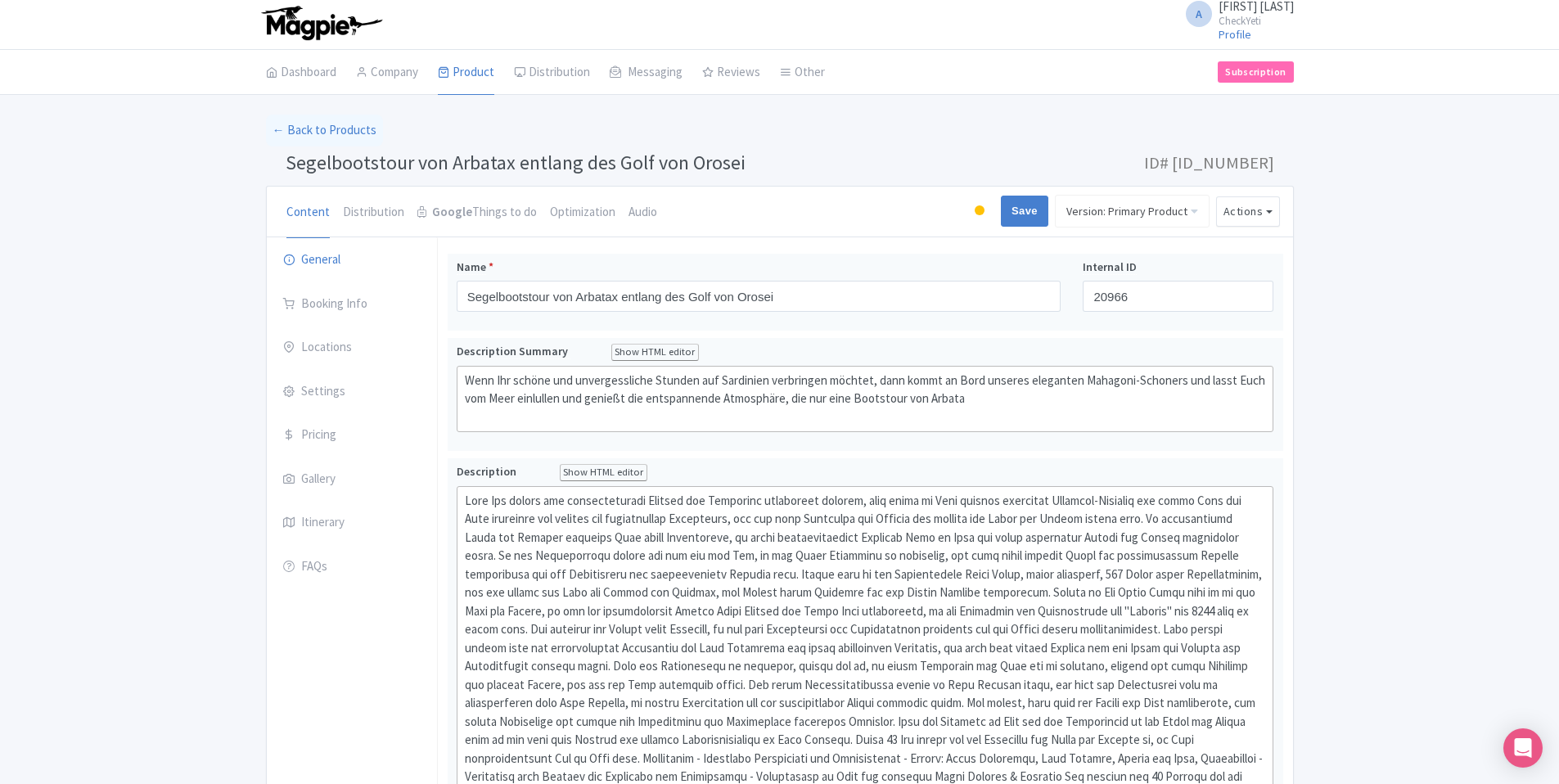 scroll, scrollTop: 147, scrollLeft: 0, axis: vertical 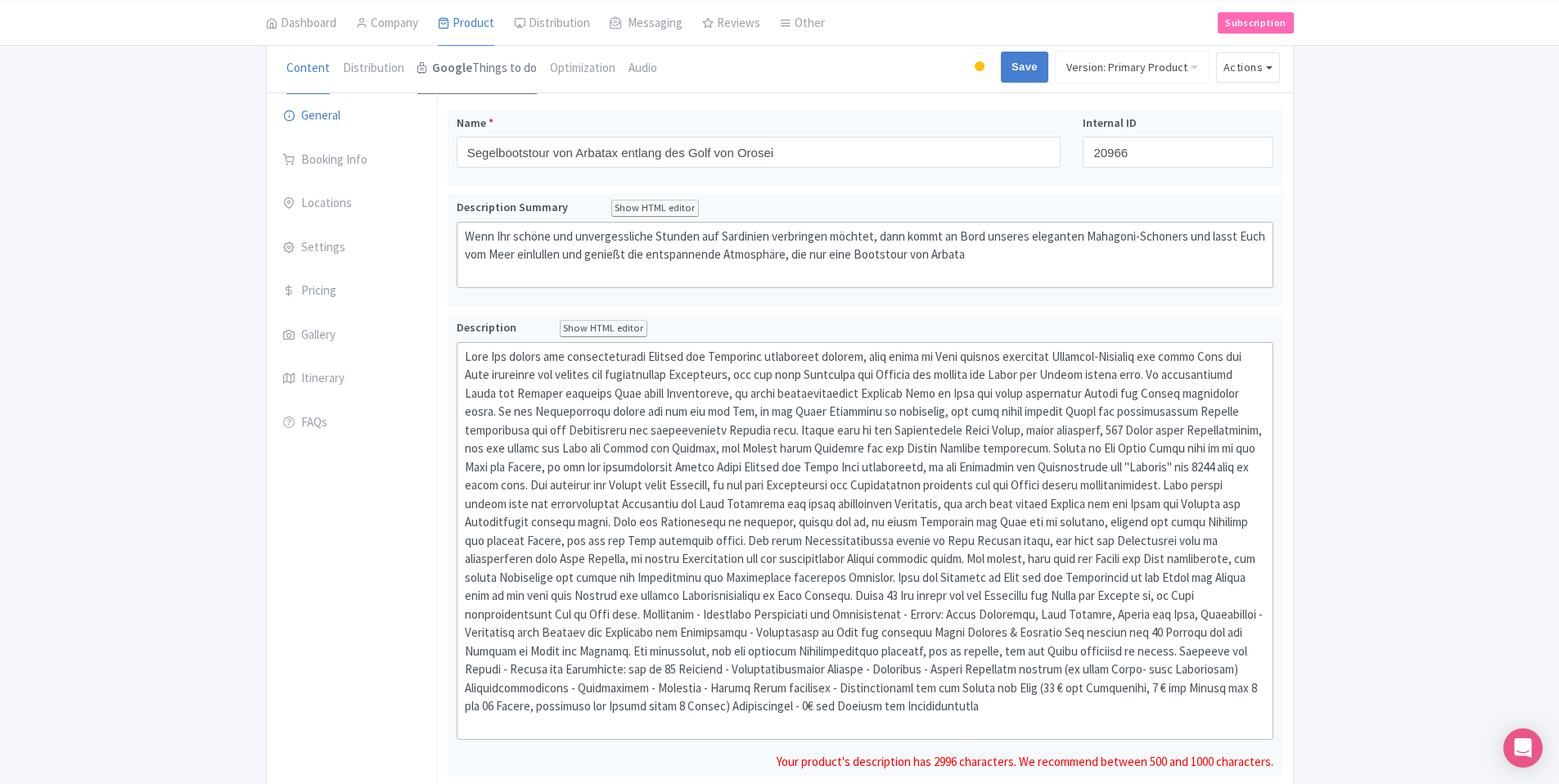 click on "Google  Things to do" at bounding box center [477, 69] 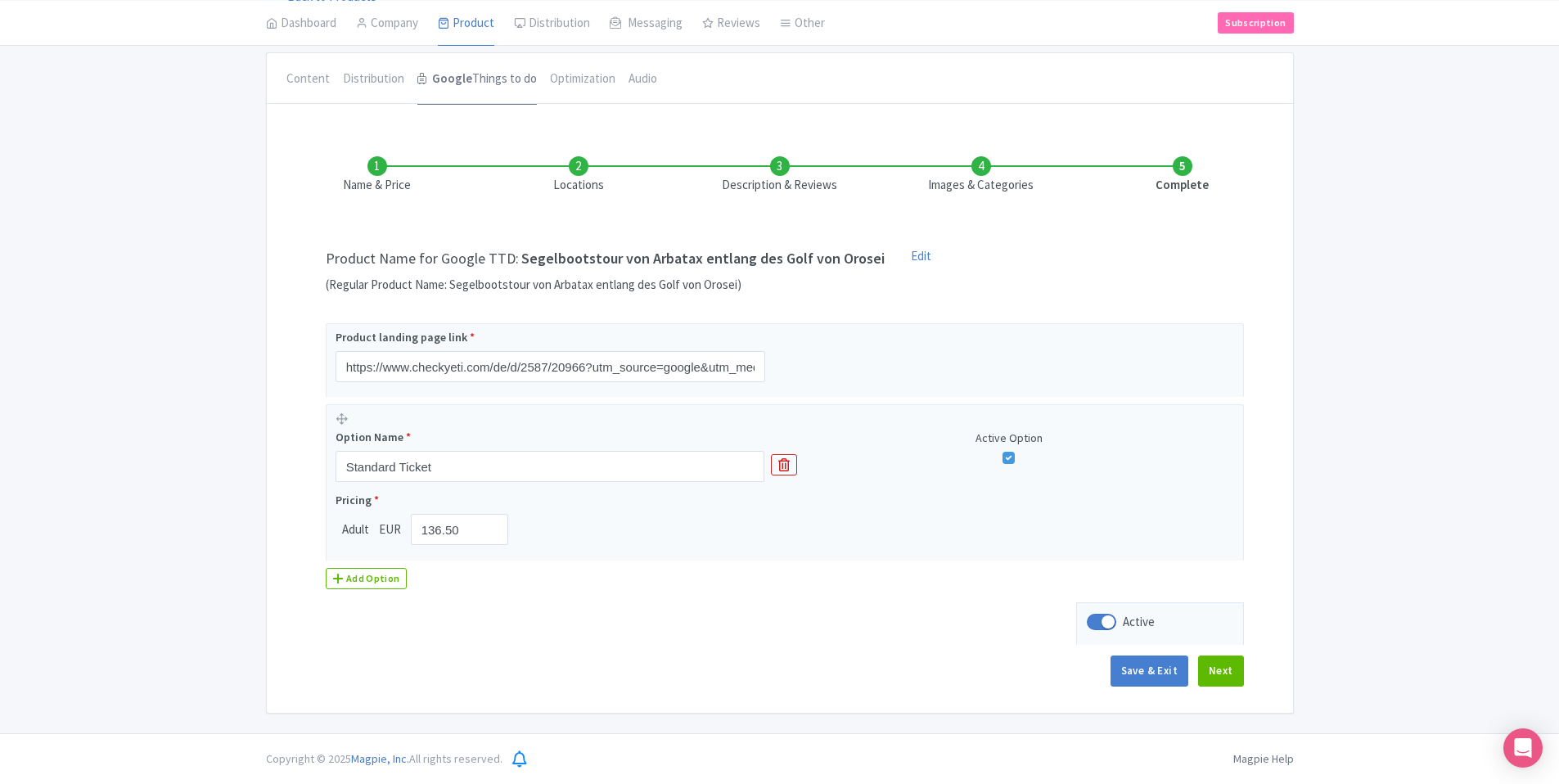 scroll, scrollTop: 137, scrollLeft: 0, axis: vertical 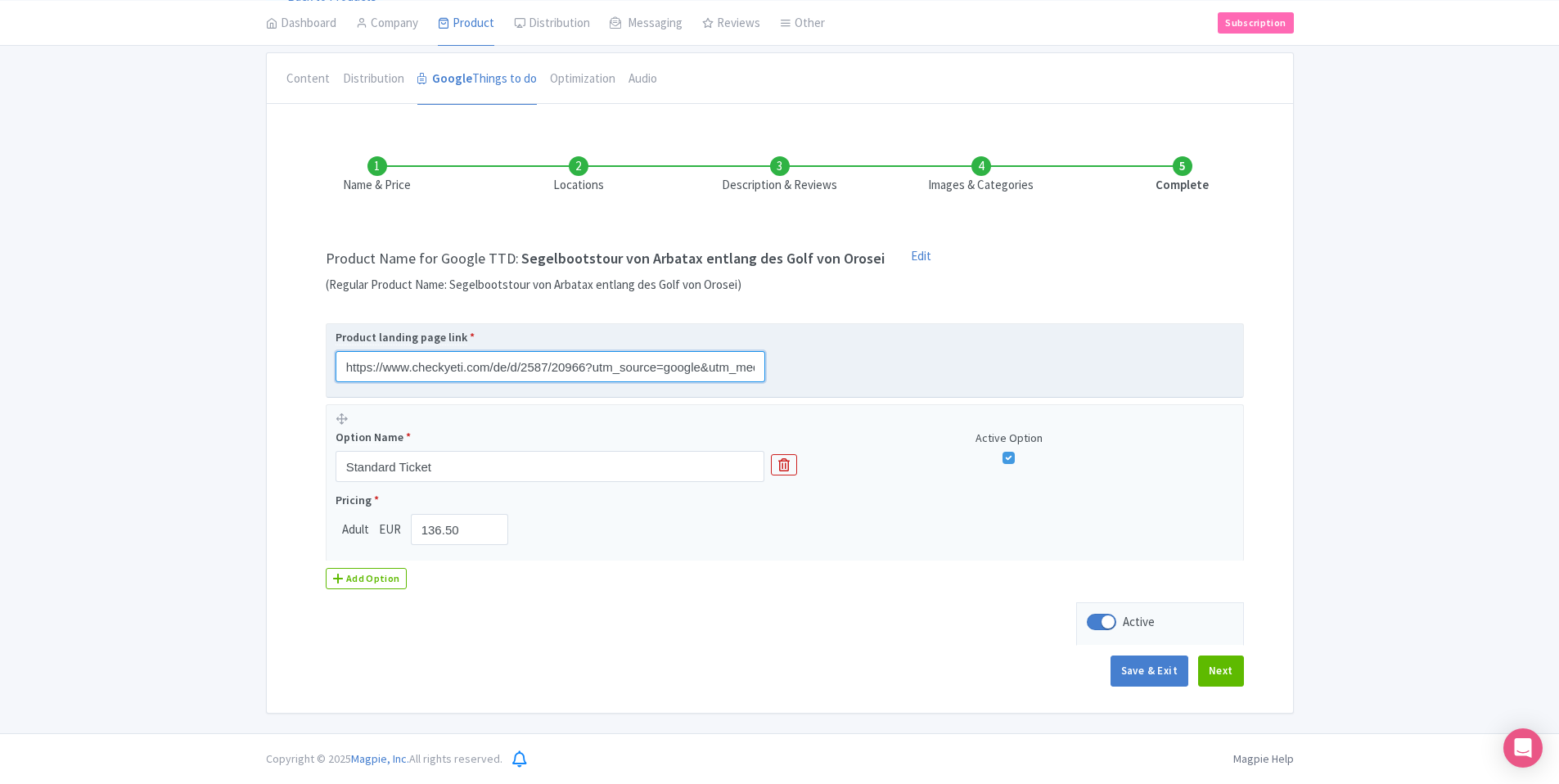 click on "https://www.checkyeti.com/de/d/2587/20966?utm_source=google&utm_medium=gttd&utm_term={src}&sourceId=gttd&contentId={src}" at bounding box center [550, 367] 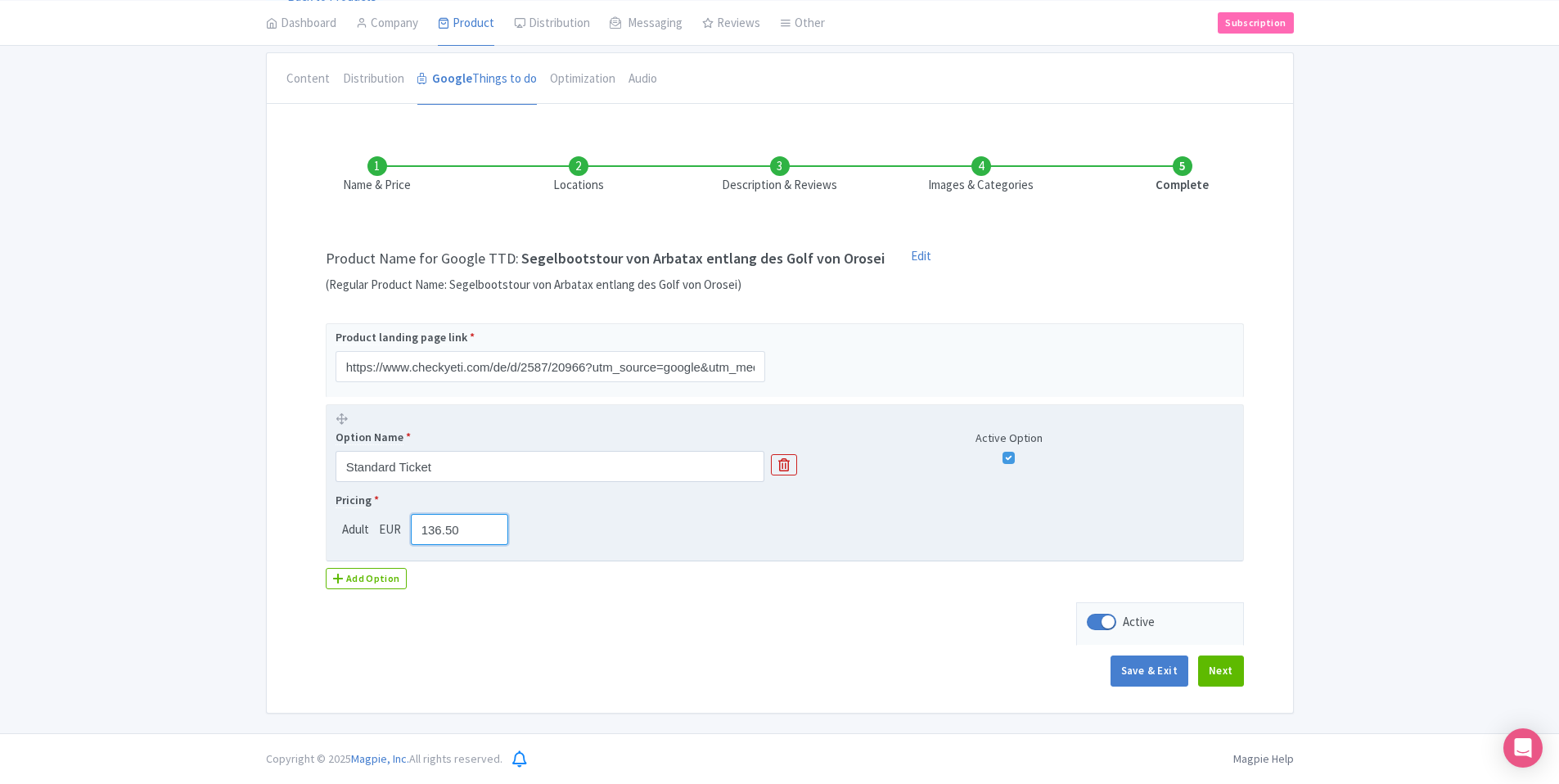 drag, startPoint x: 470, startPoint y: 522, endPoint x: 402, endPoint y: 526, distance: 68.11755 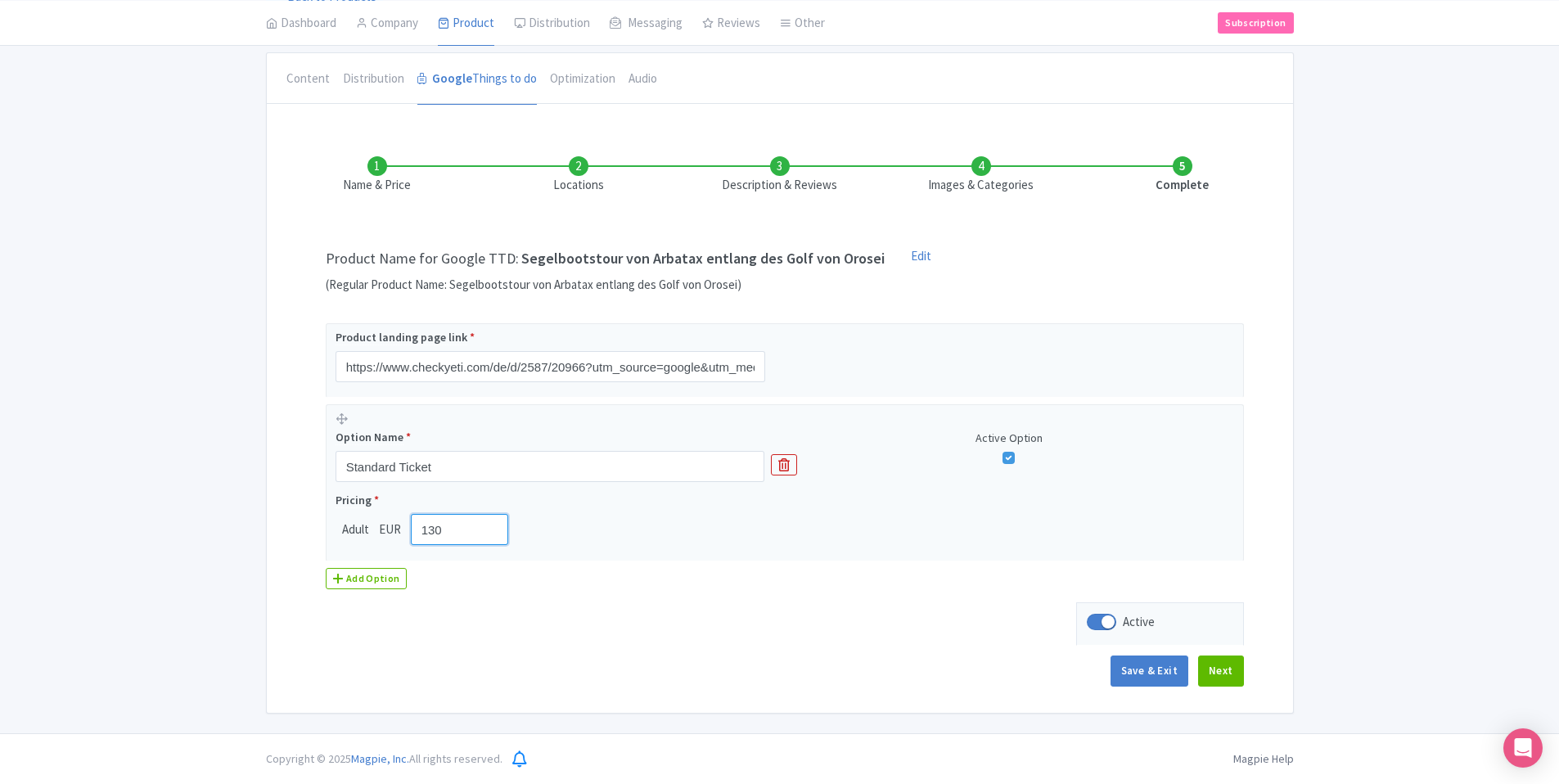 type on "130" 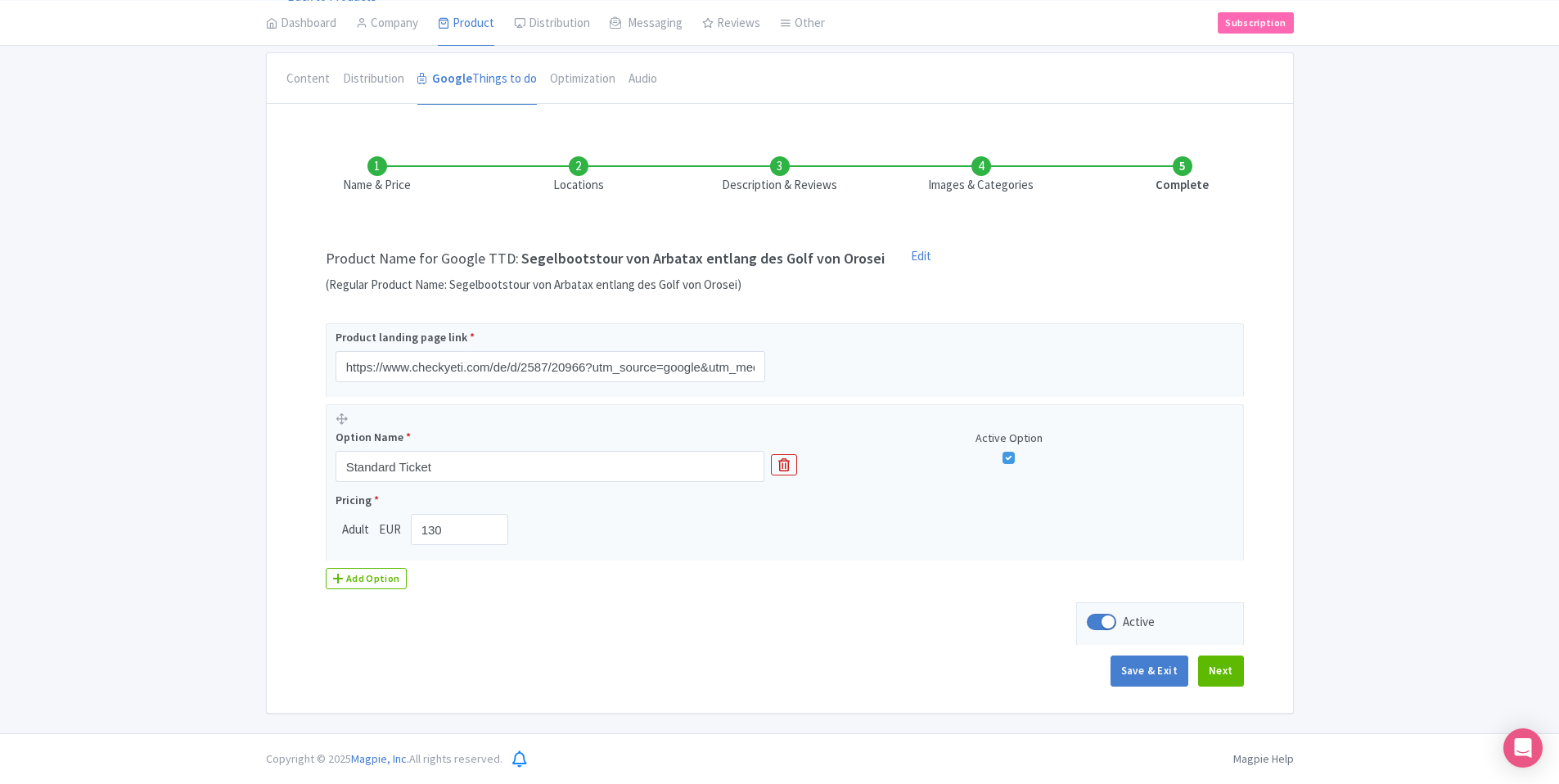 click on "Save & Exit
Next" at bounding box center (780, 679) 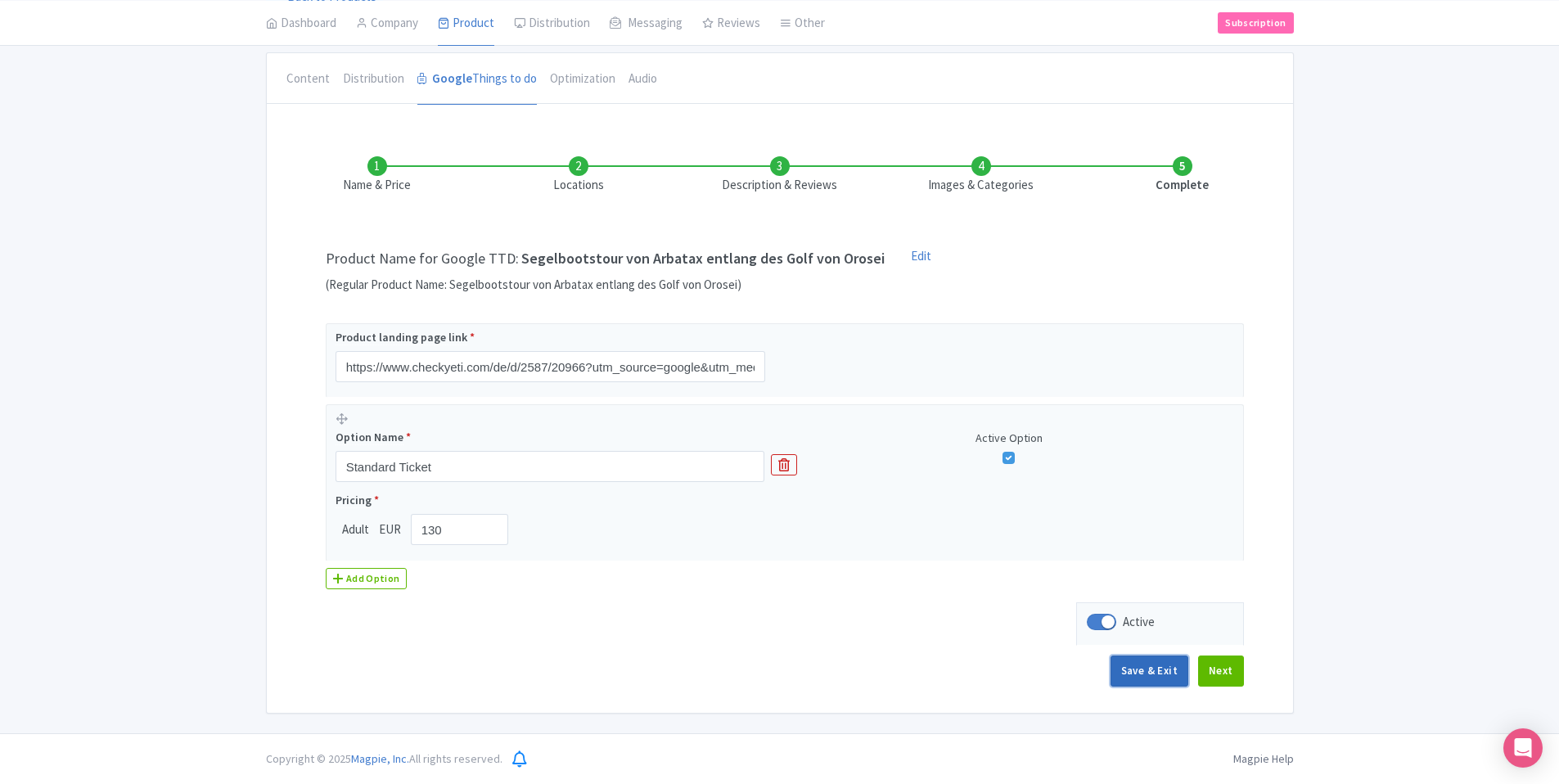 click on "Save & Exit" at bounding box center [1149, 671] 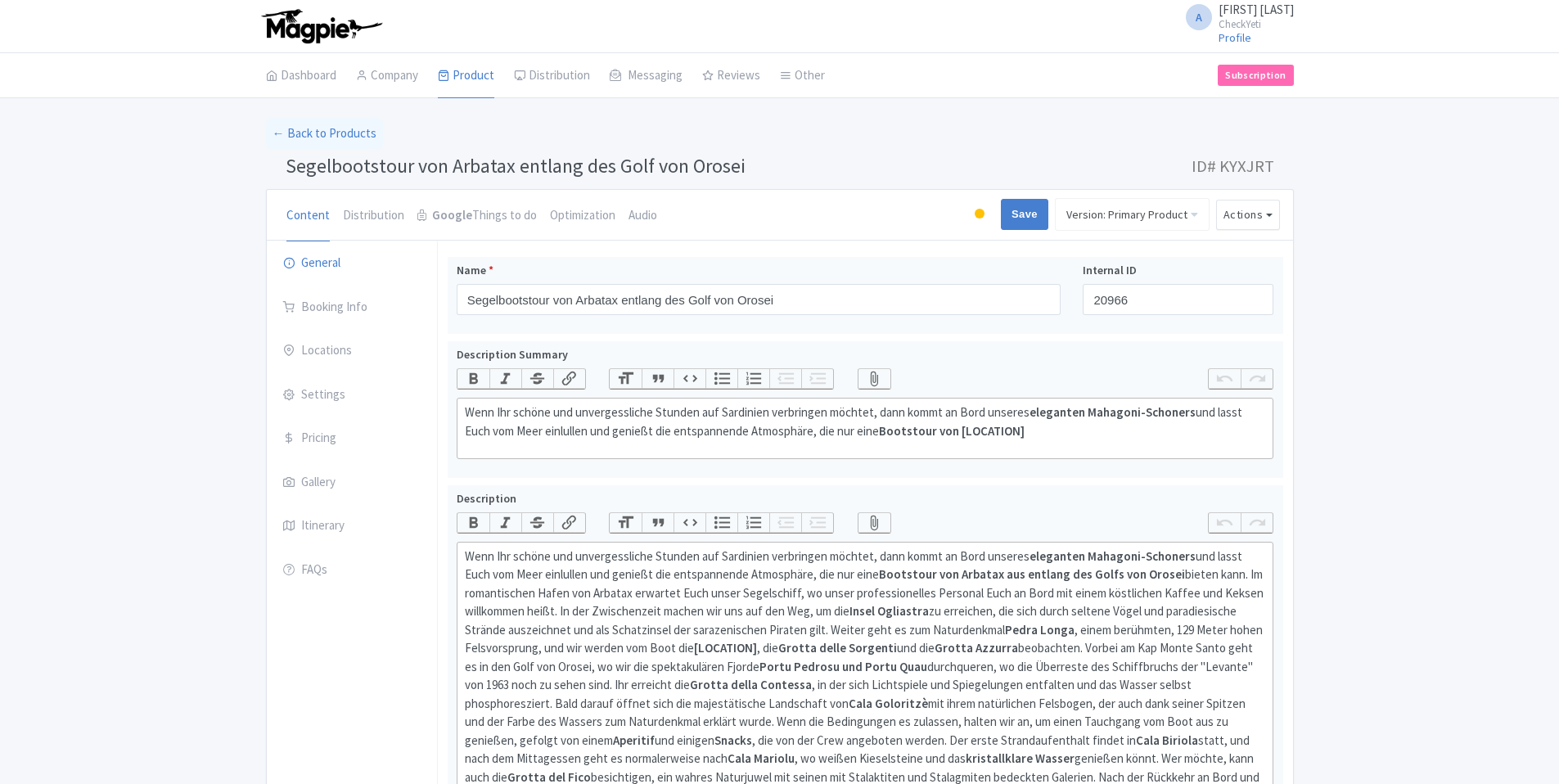 scroll, scrollTop: 0, scrollLeft: 0, axis: both 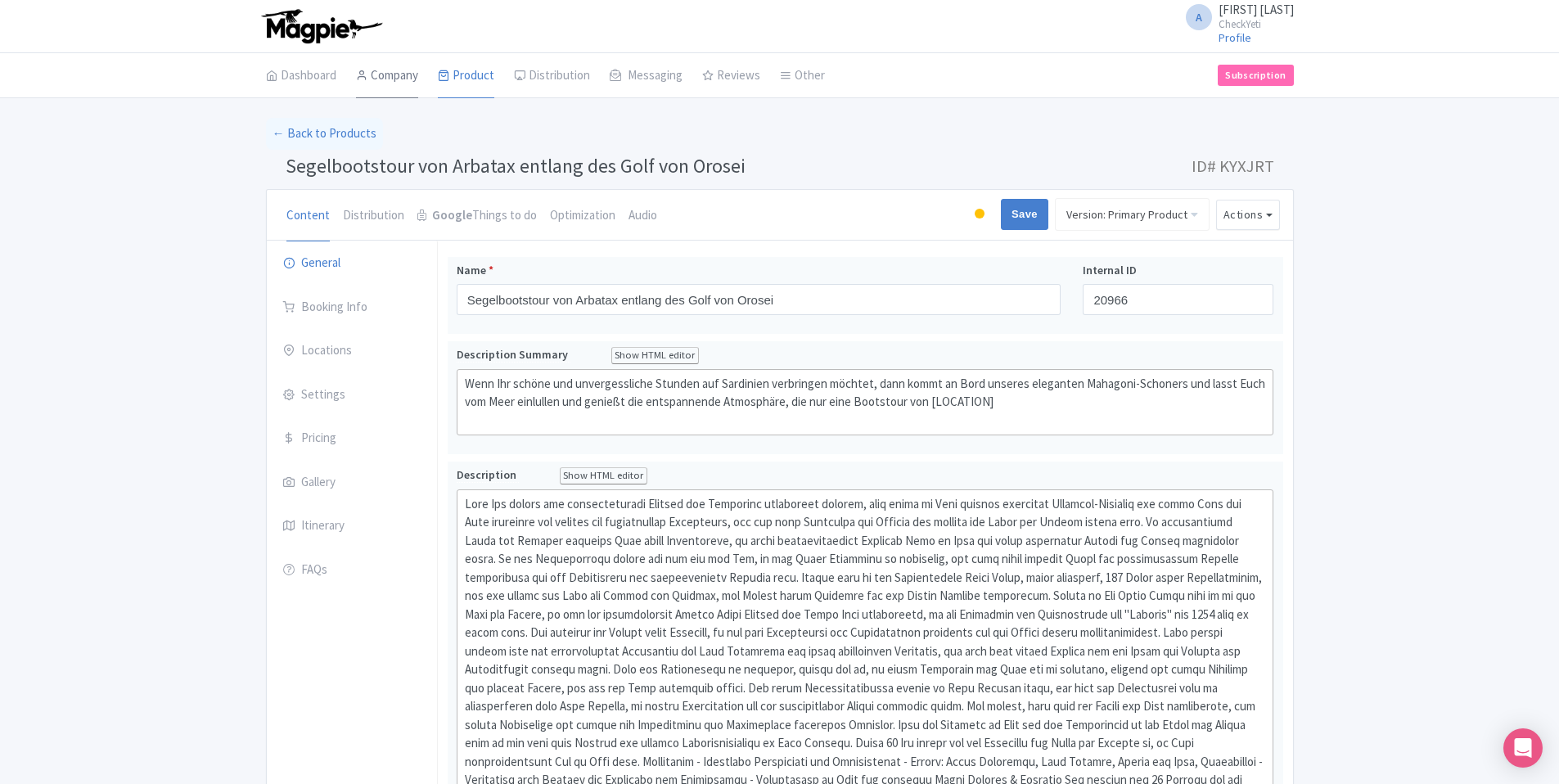 click on "Company" at bounding box center (387, 76) 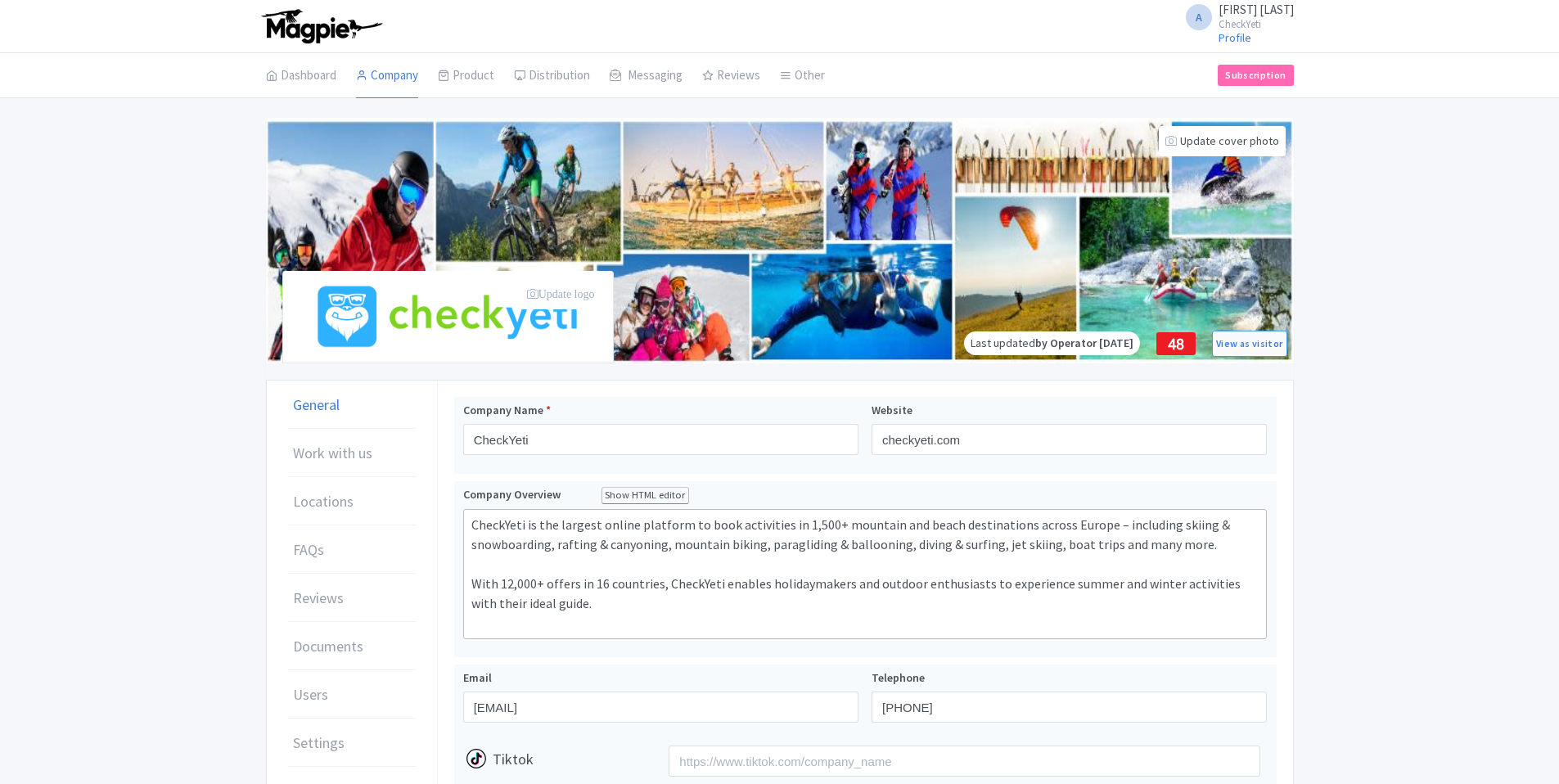 scroll, scrollTop: 0, scrollLeft: 0, axis: both 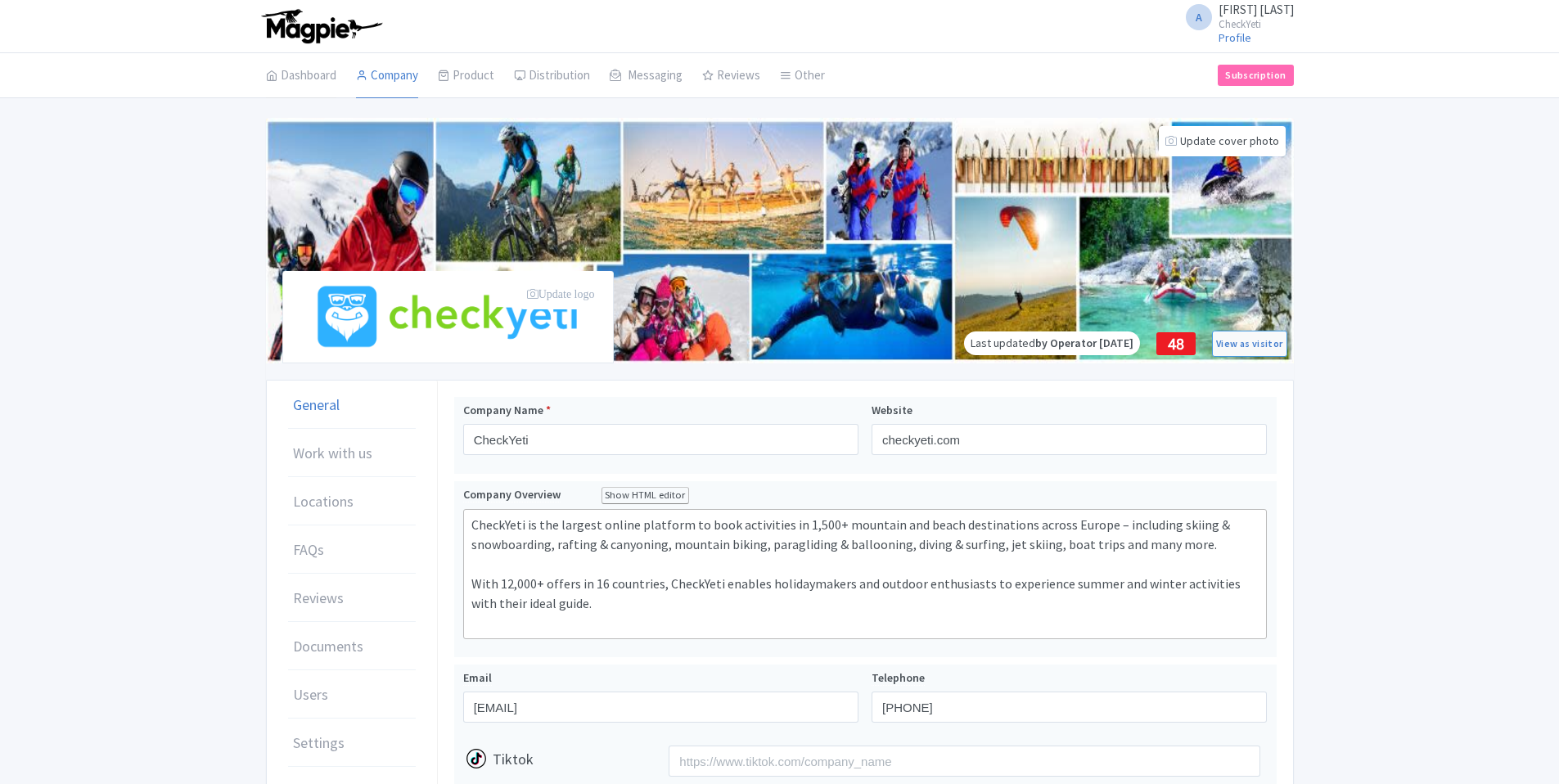 click on "Dashboard" at bounding box center (301, 76) 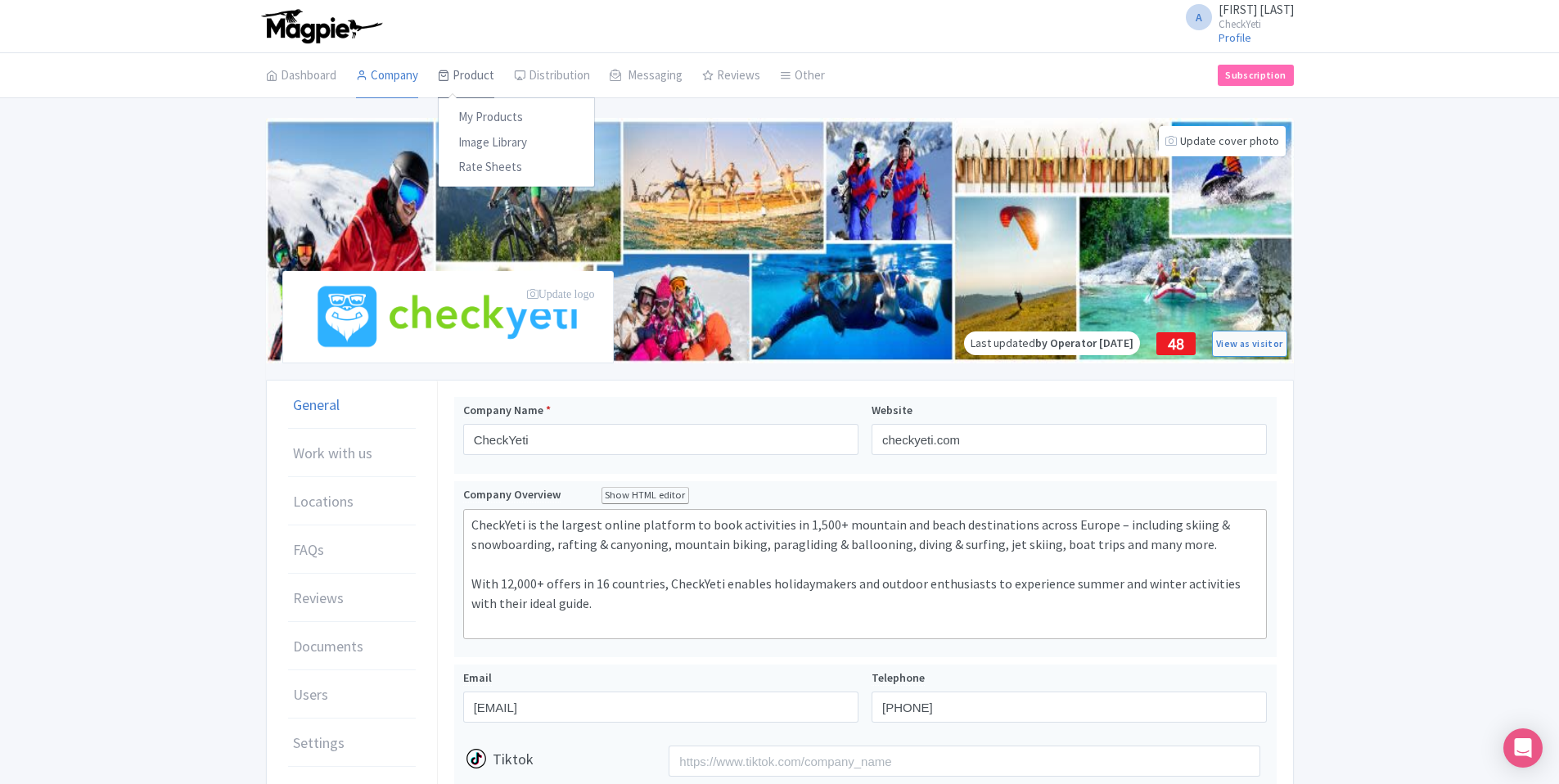 click on "Product" at bounding box center (466, 76) 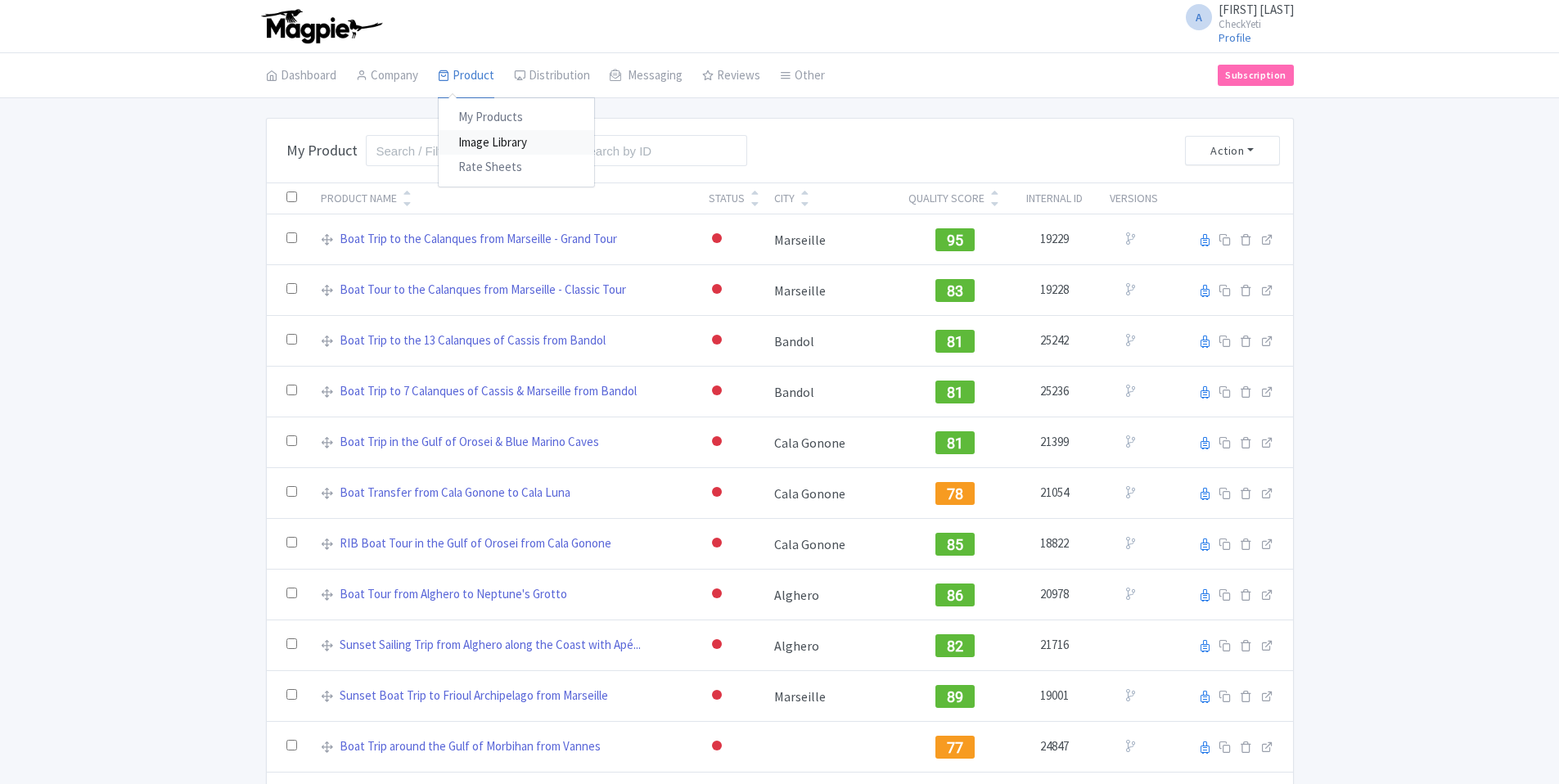 scroll, scrollTop: 0, scrollLeft: 0, axis: both 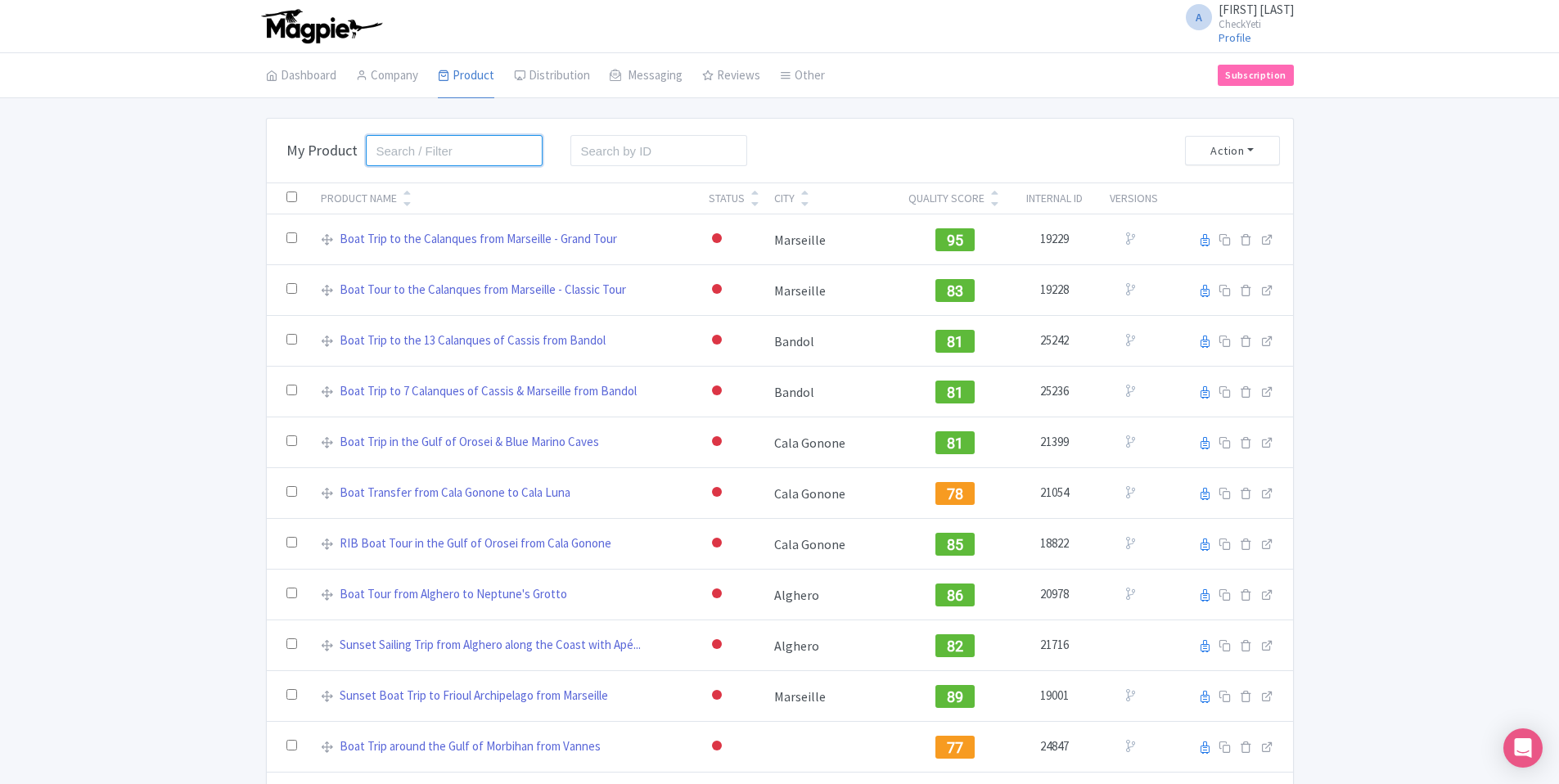 drag, startPoint x: 389, startPoint y: 156, endPoint x: 410, endPoint y: 159, distance: 21.213203 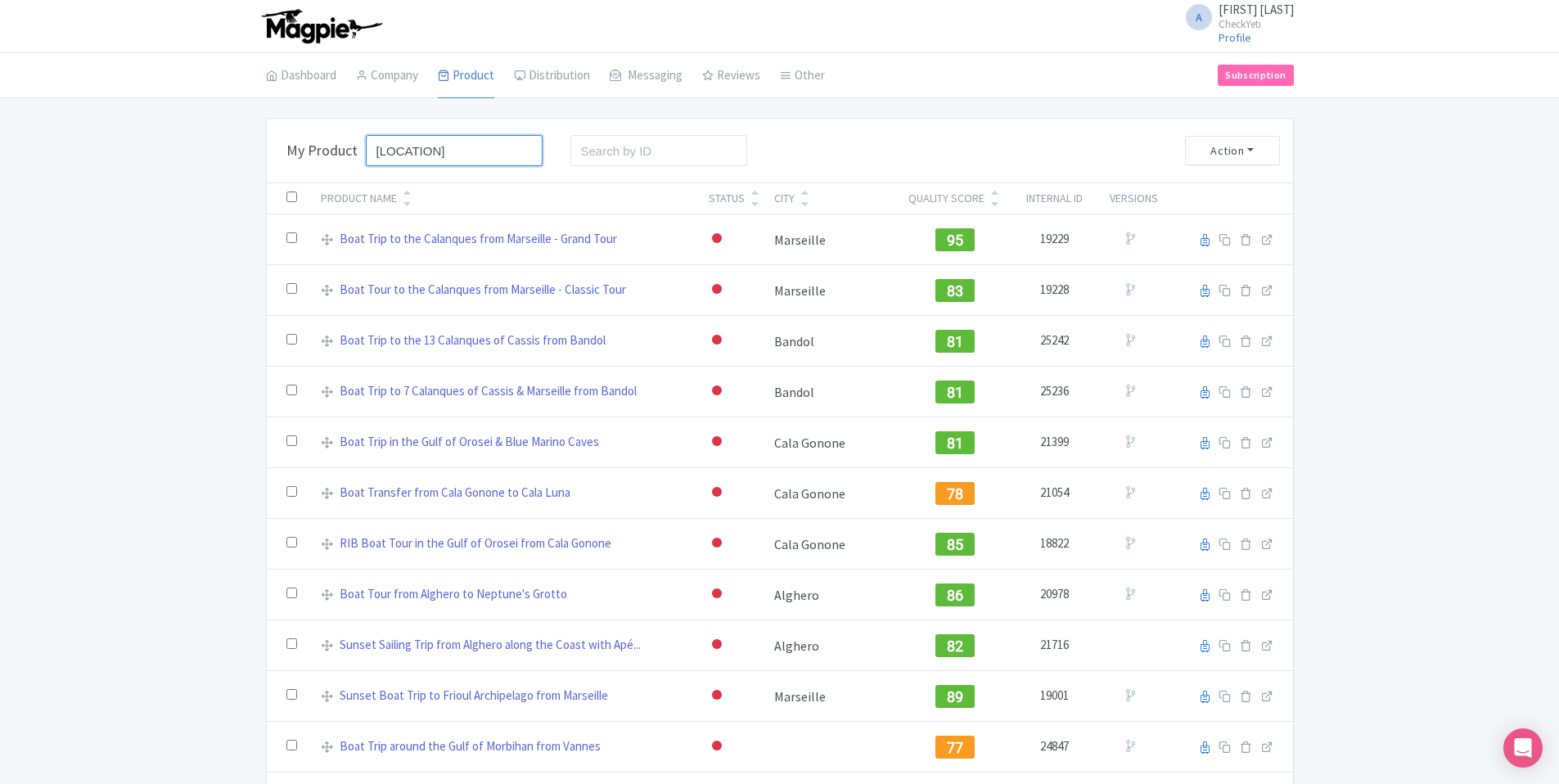 type on "arbatax" 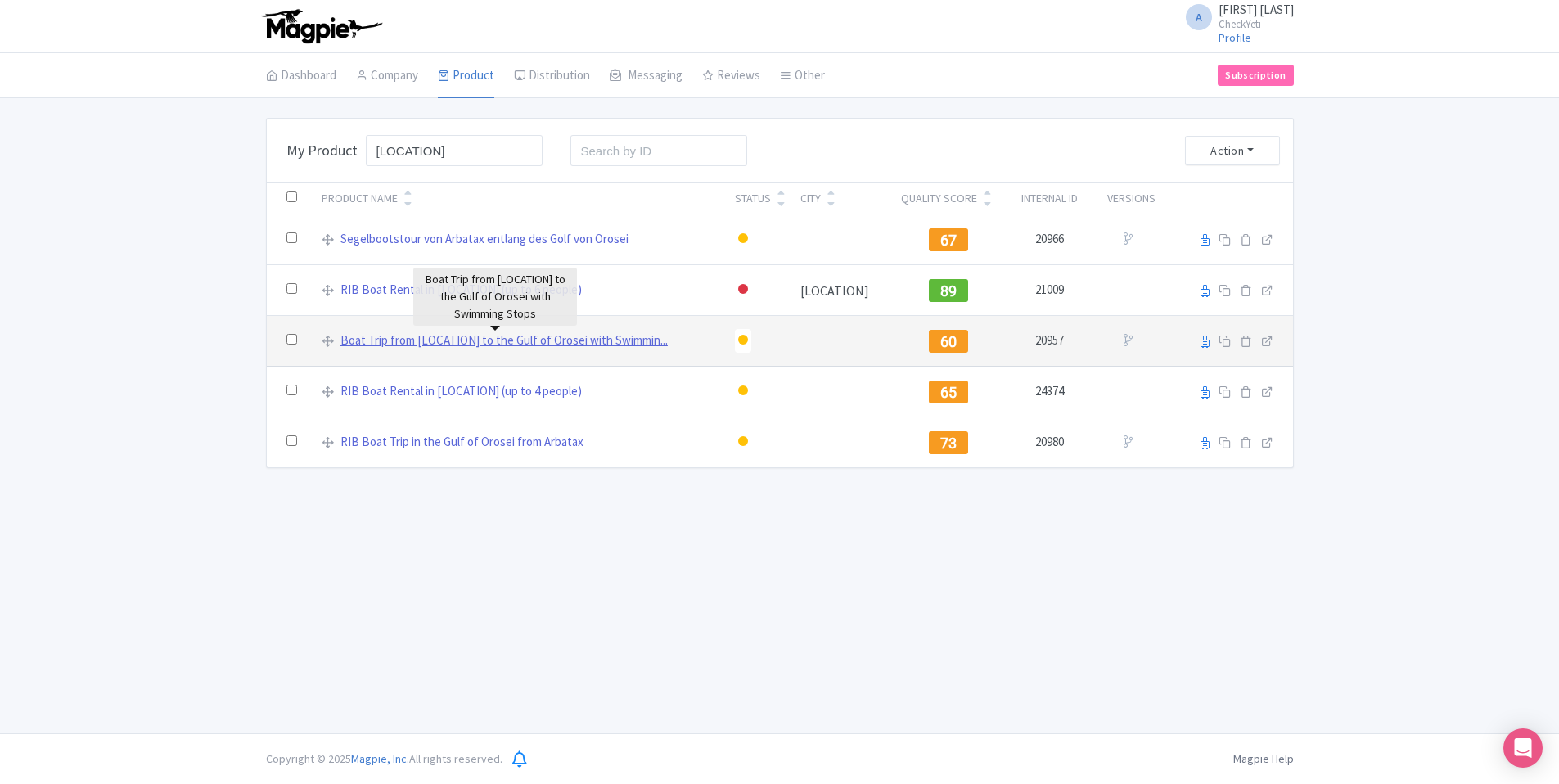click on "Boat Trip from Arbatax to the Gulf of Orosei with Swimmin..." at bounding box center (504, 340) 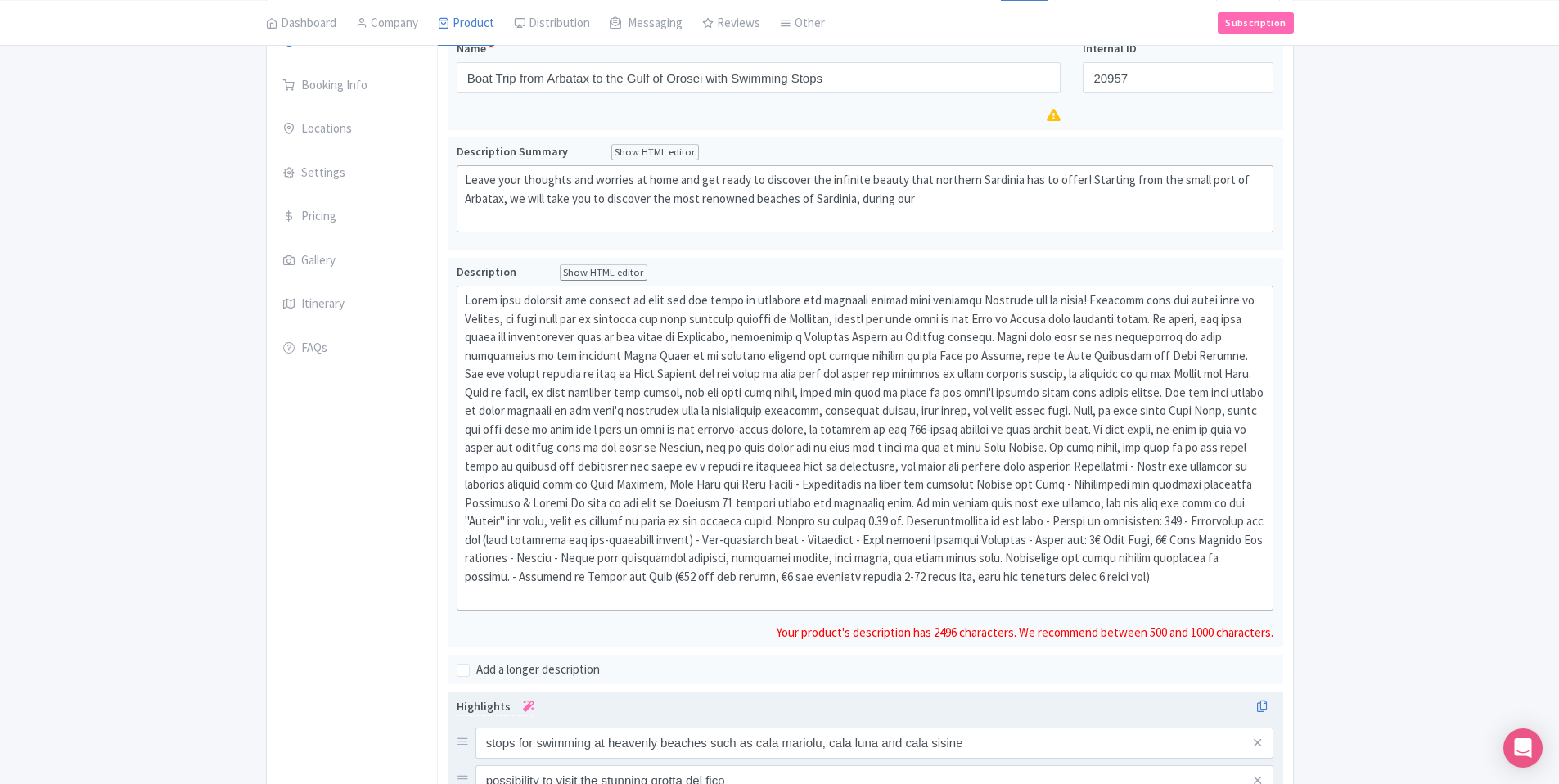 scroll, scrollTop: 221, scrollLeft: 0, axis: vertical 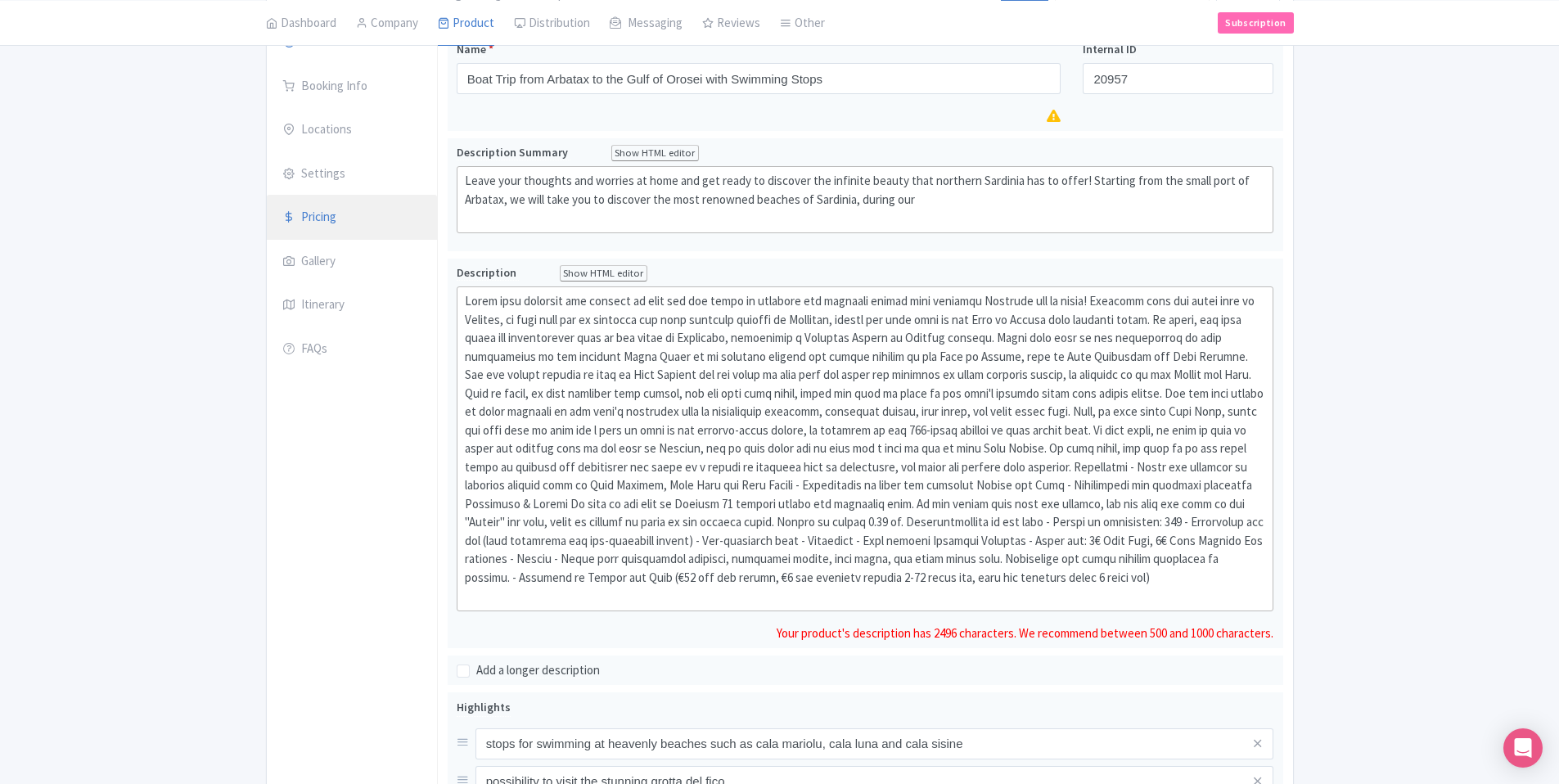 click on "Pricing" at bounding box center [352, 218] 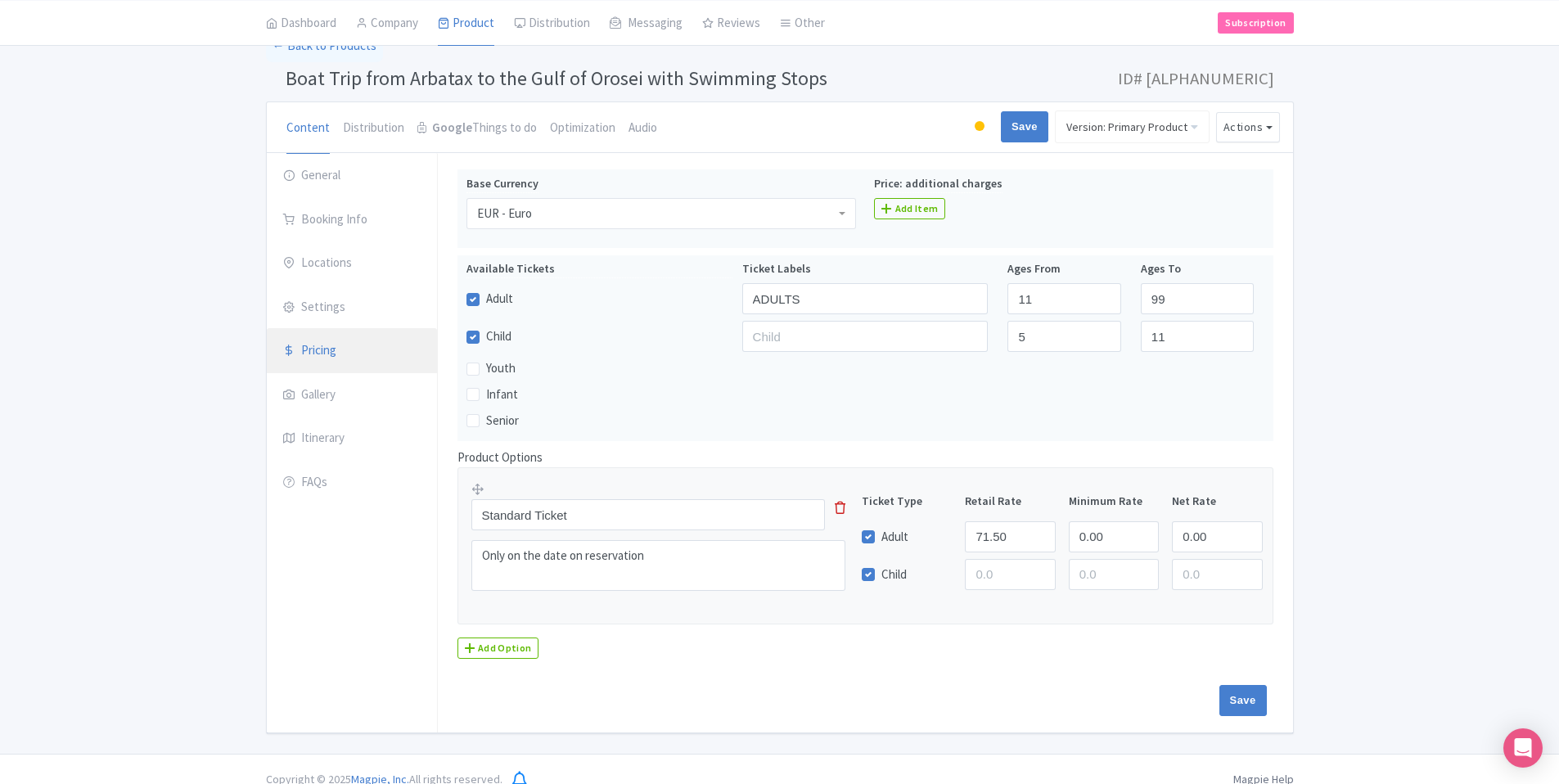scroll, scrollTop: 86, scrollLeft: 0, axis: vertical 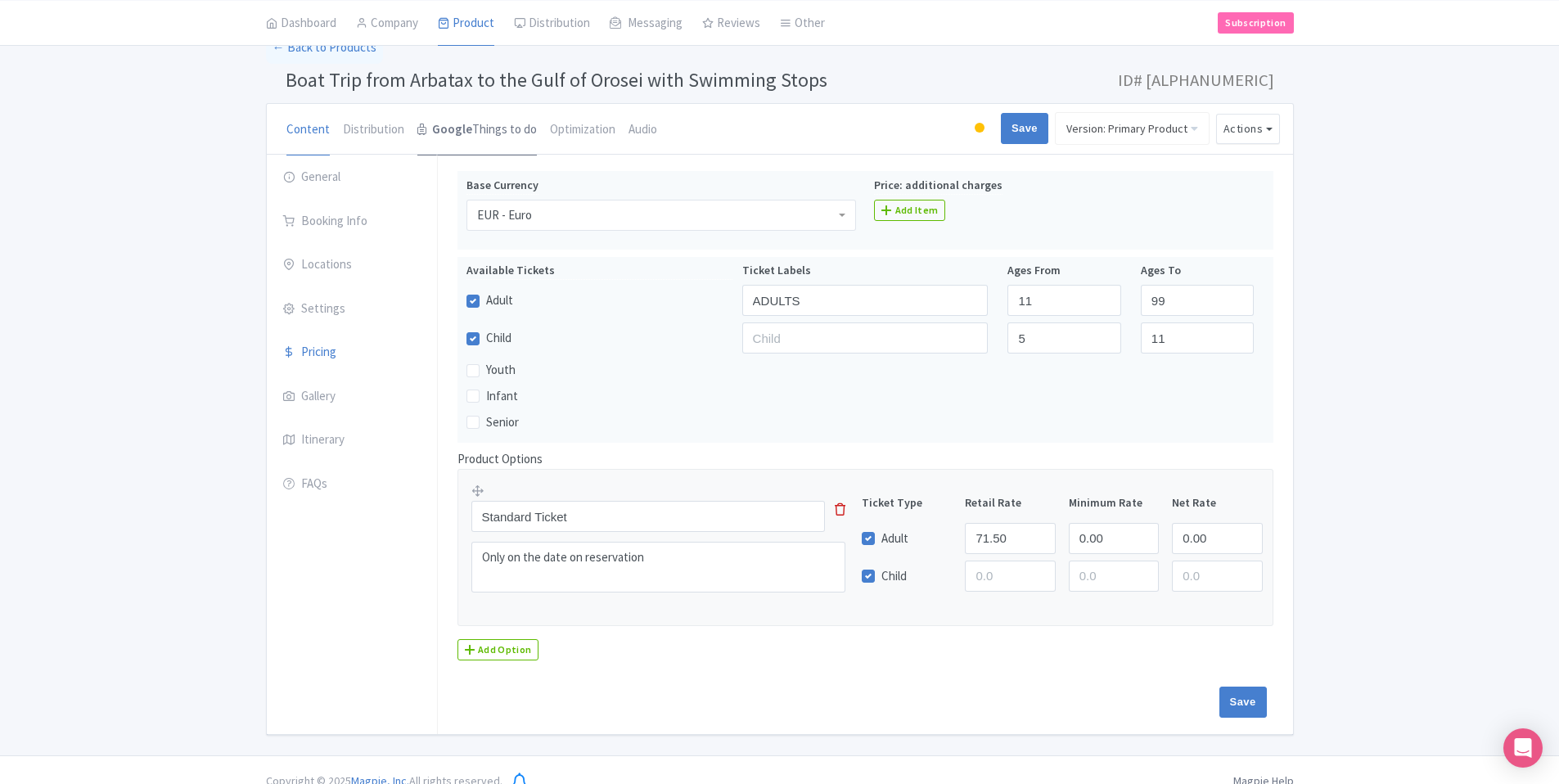 click on "Google" at bounding box center (452, 129) 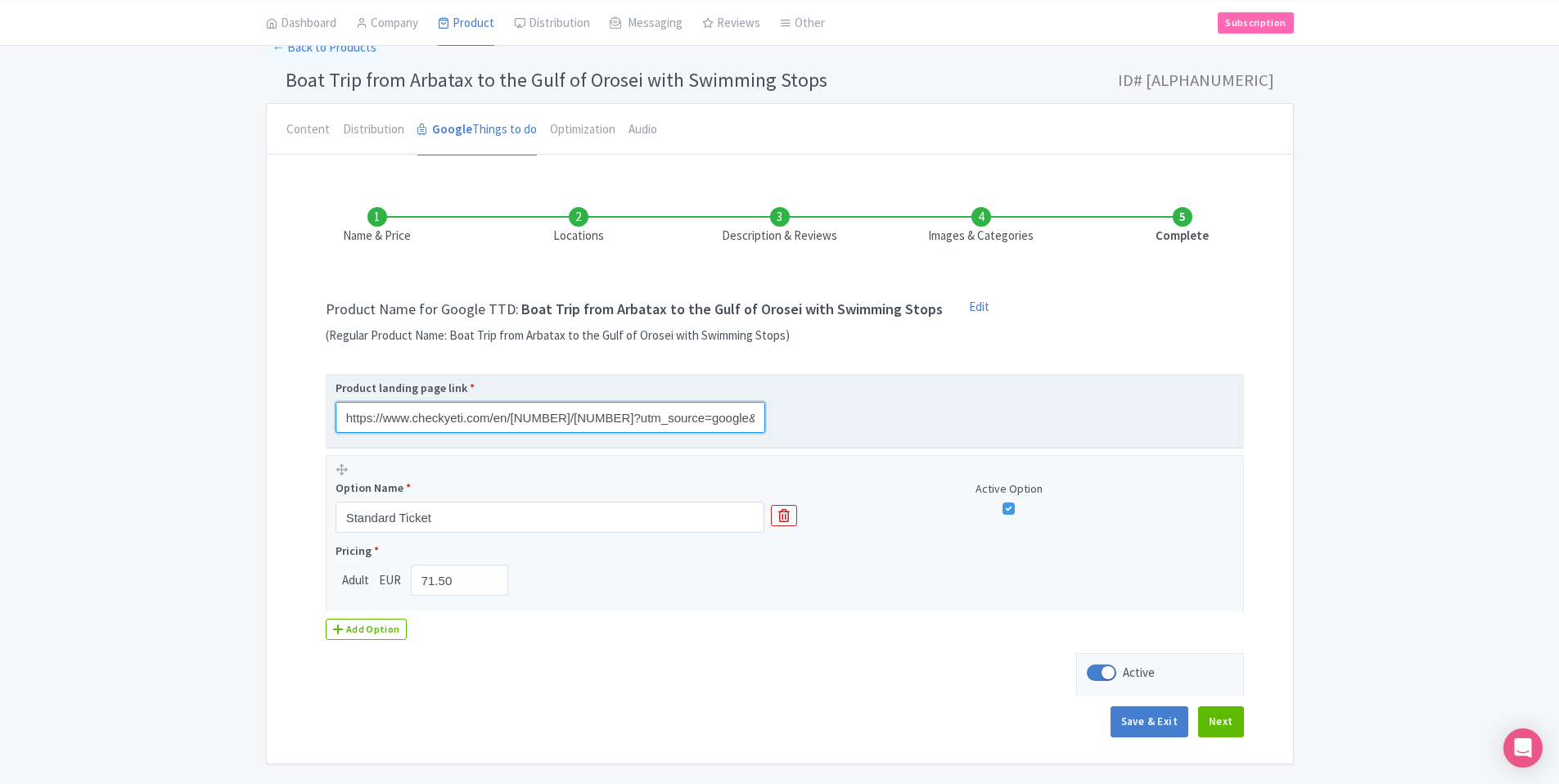 click on "https://www.checkyeti.com/en/d/2588/20957?utm_source=google&utm_medium=gttd&utm_term={src}&sourceId=gttd&contentId={src}" at bounding box center (550, 417) 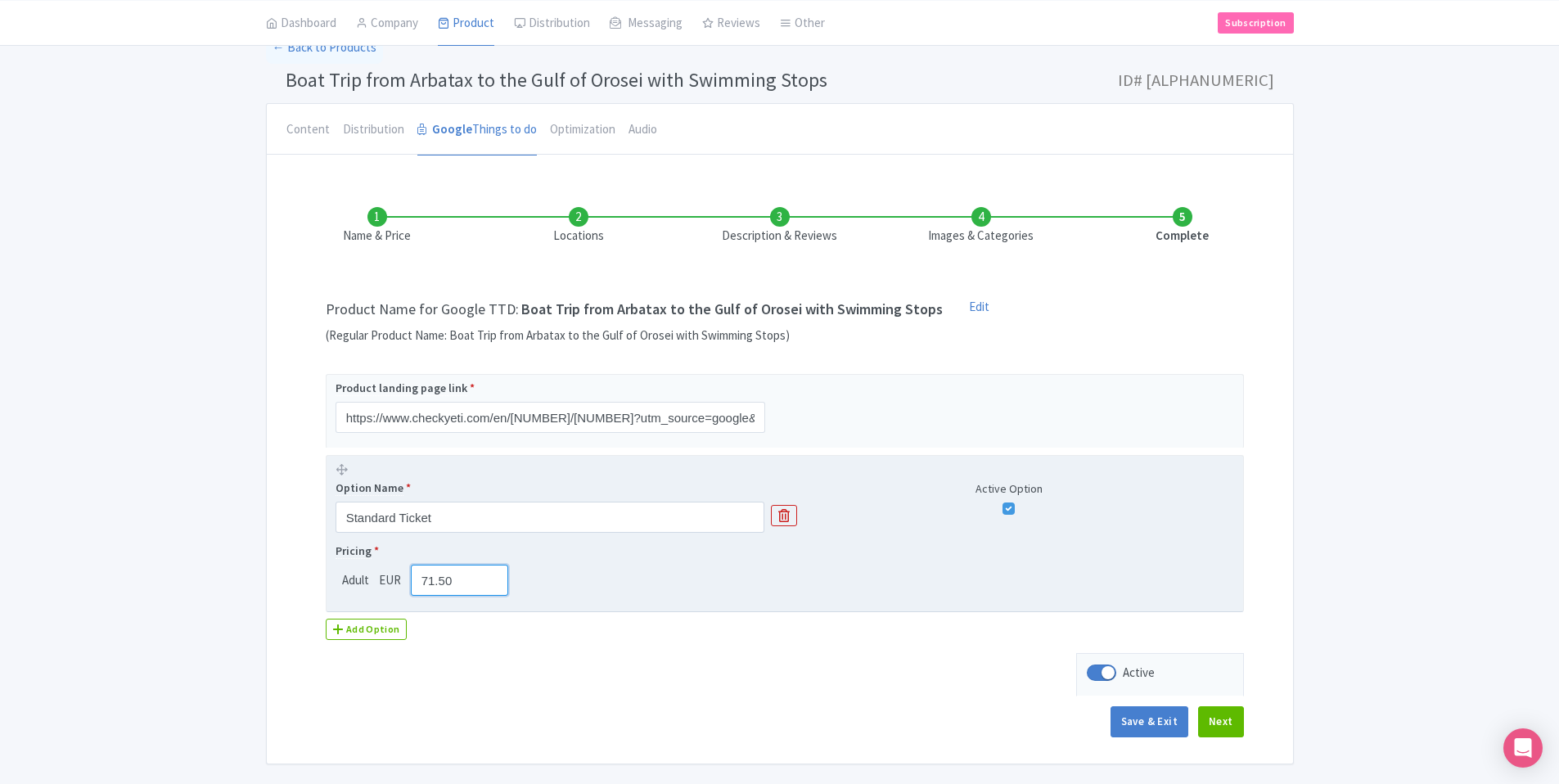 drag, startPoint x: 457, startPoint y: 577, endPoint x: 419, endPoint y: 579, distance: 38.0526 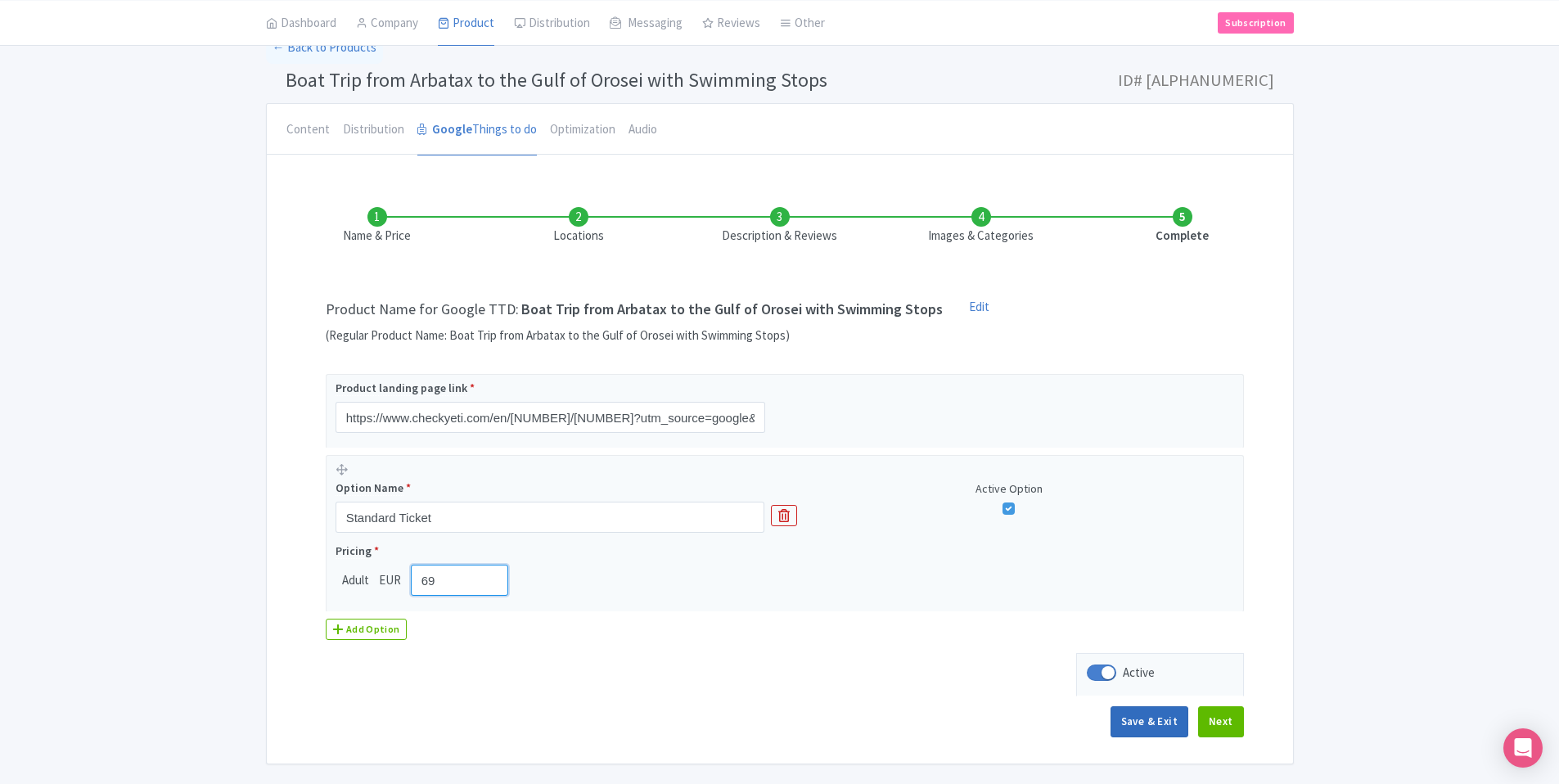 type on "69" 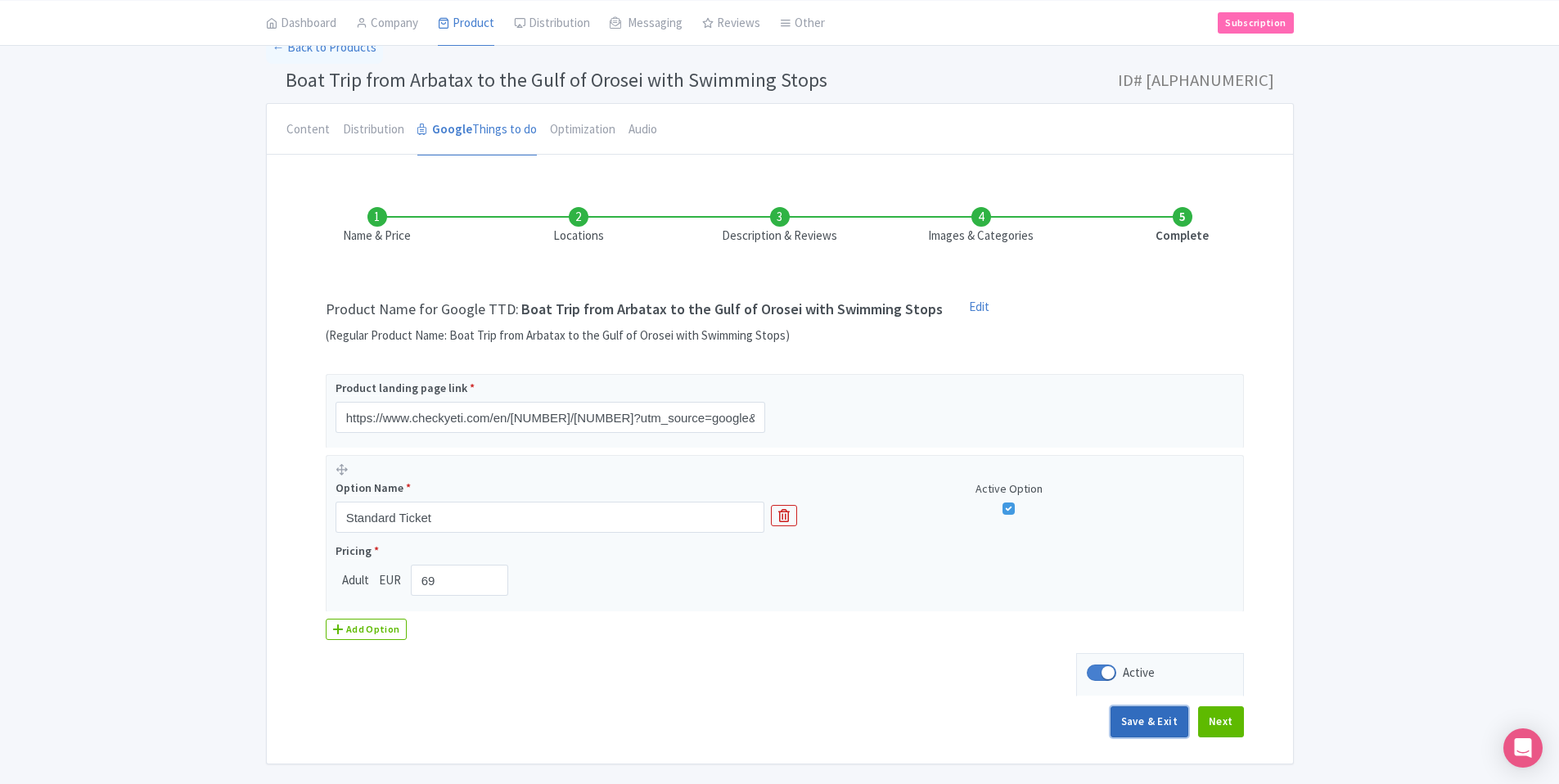 click on "Save & Exit" at bounding box center (1149, 722) 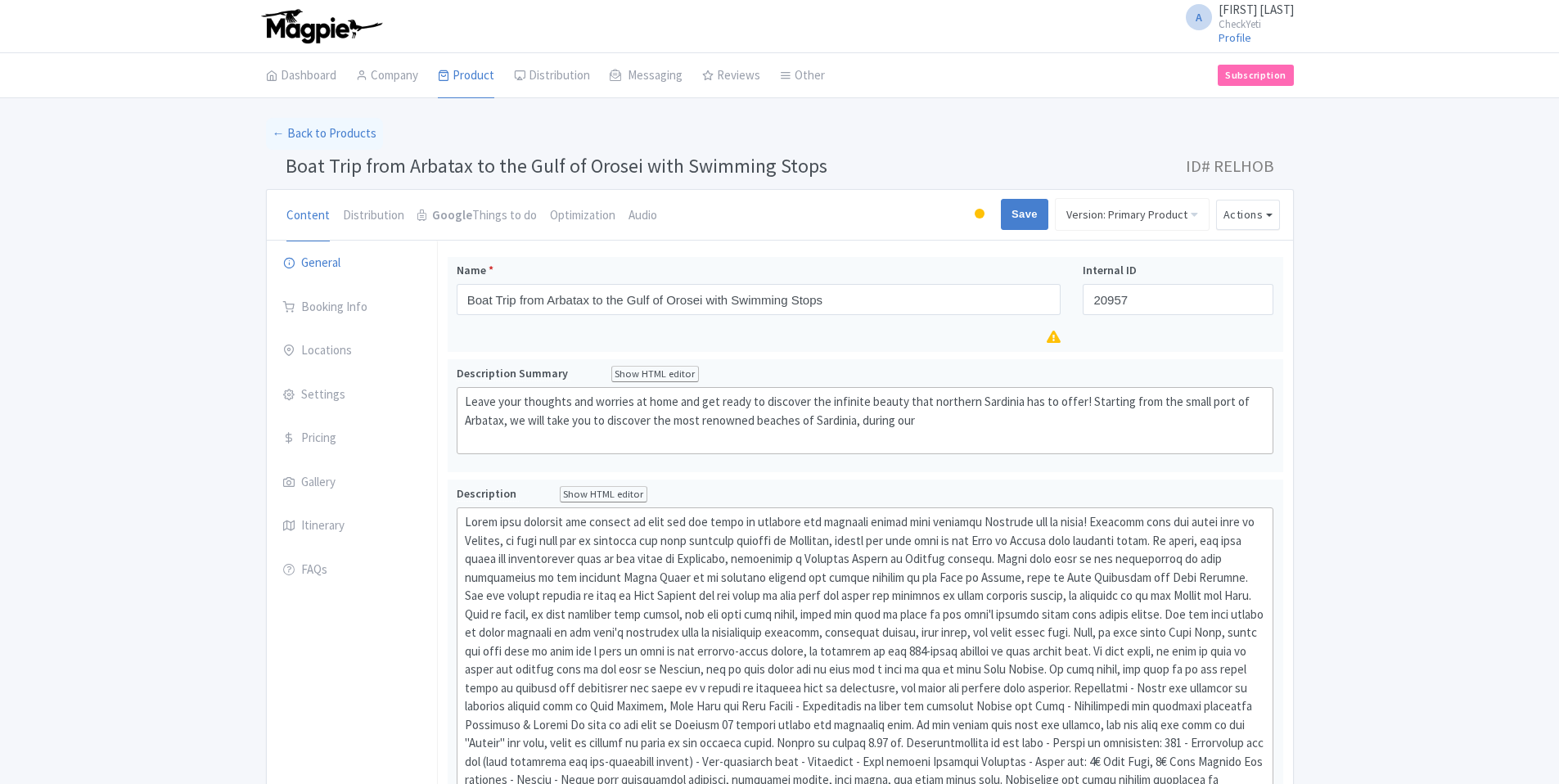 scroll, scrollTop: 0, scrollLeft: 0, axis: both 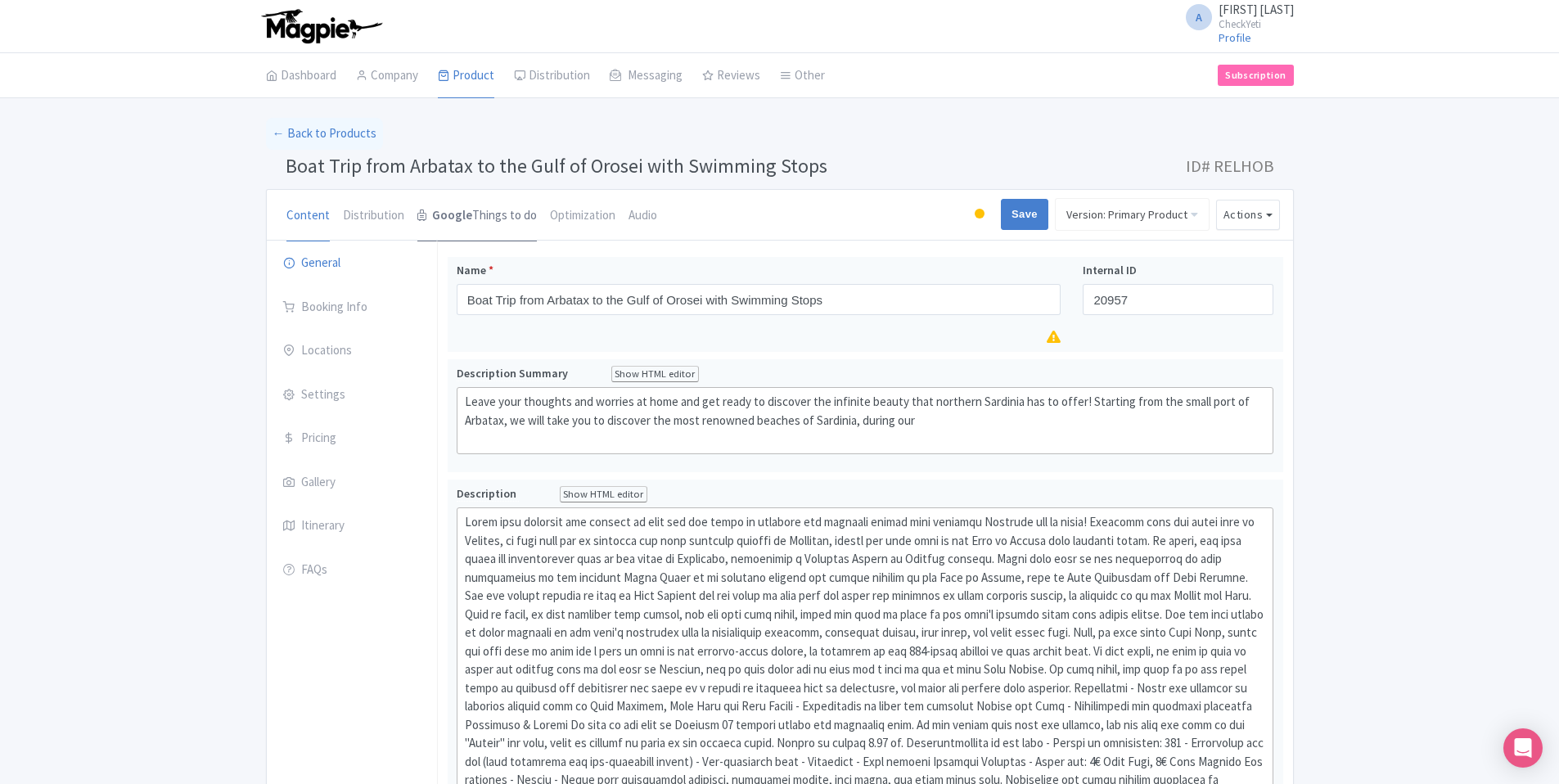 click on "Google  Things to do" at bounding box center [477, 216] 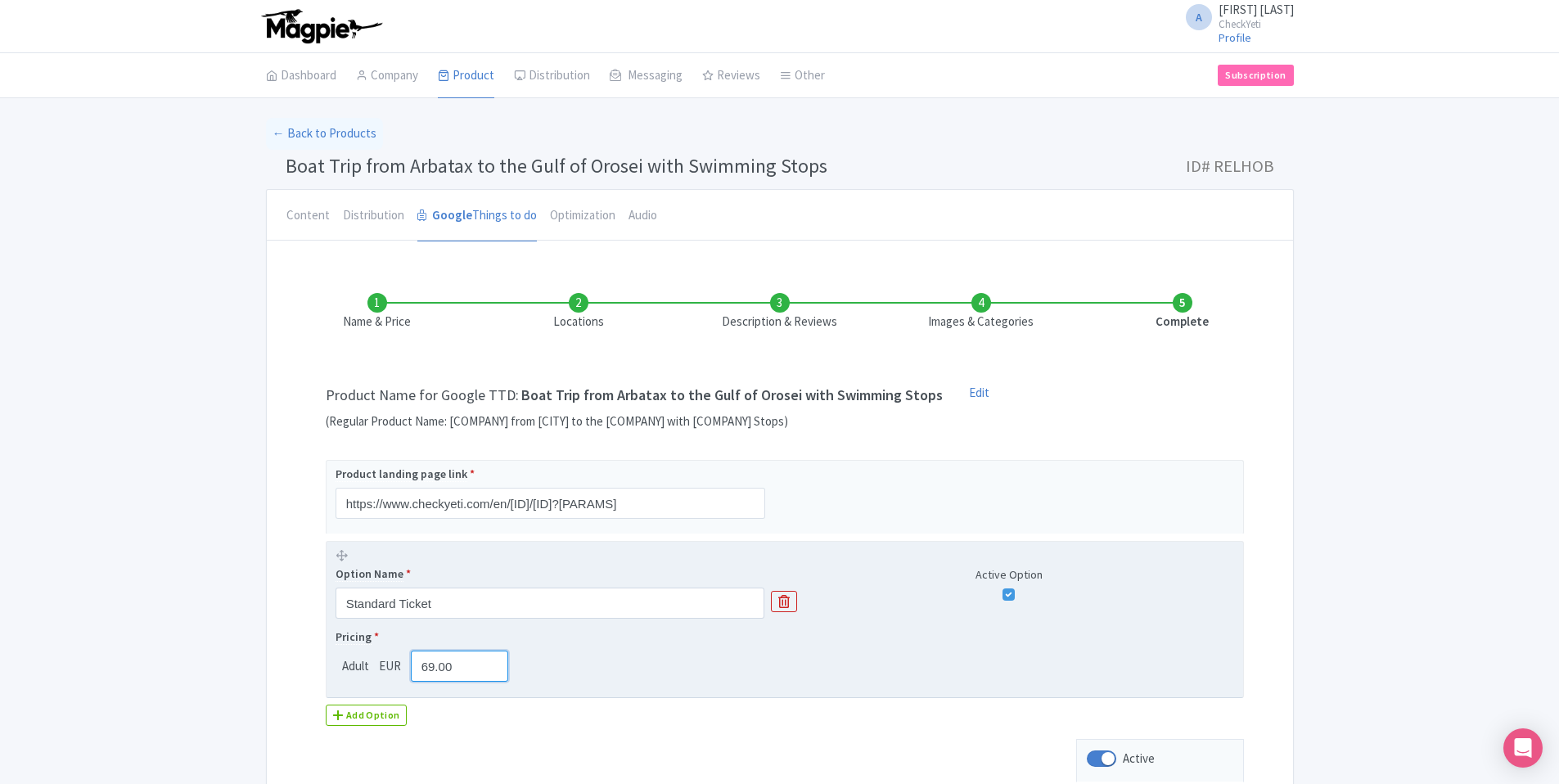 drag, startPoint x: 457, startPoint y: 660, endPoint x: 416, endPoint y: 665, distance: 41.30375 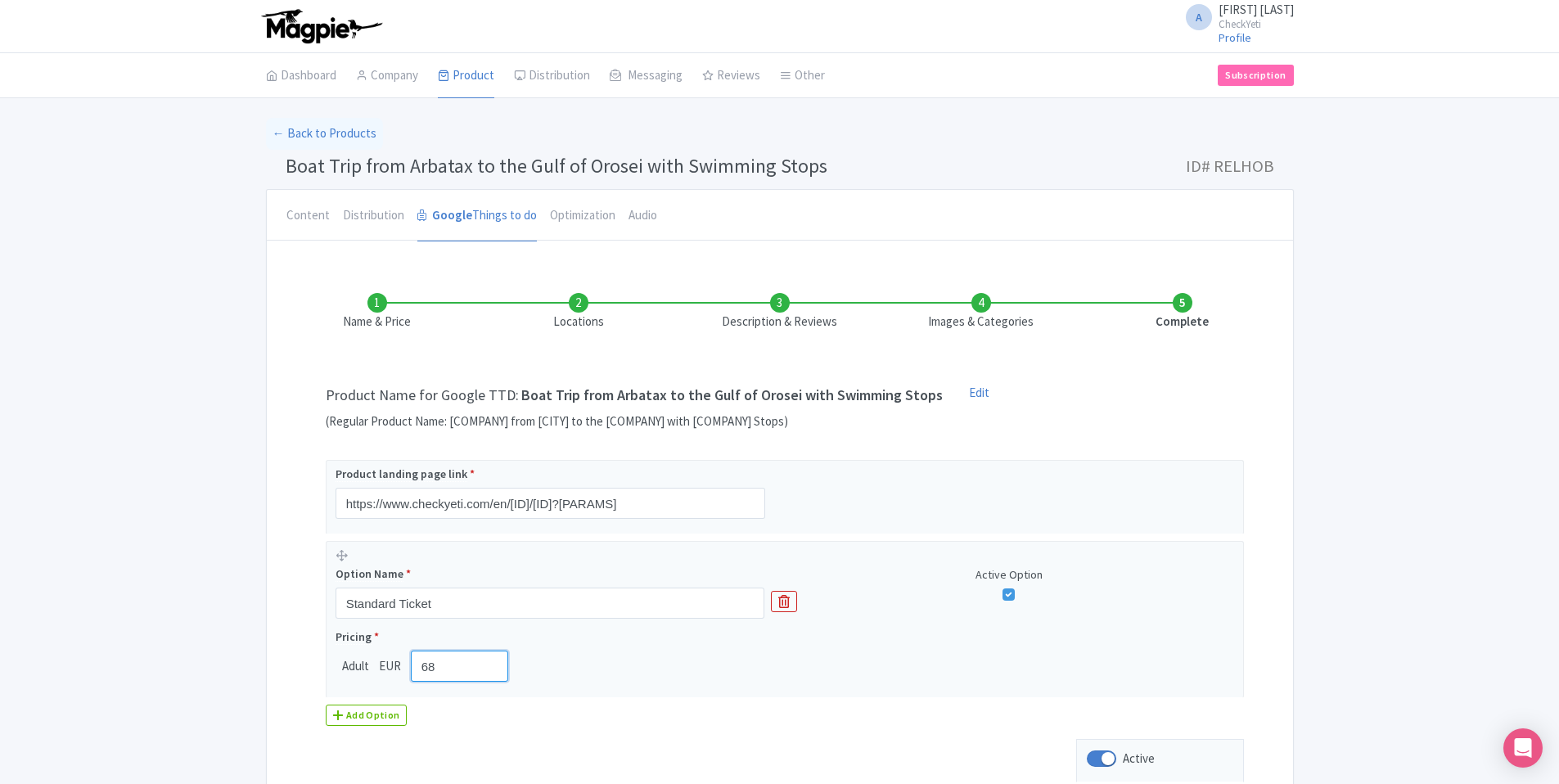 type on "68" 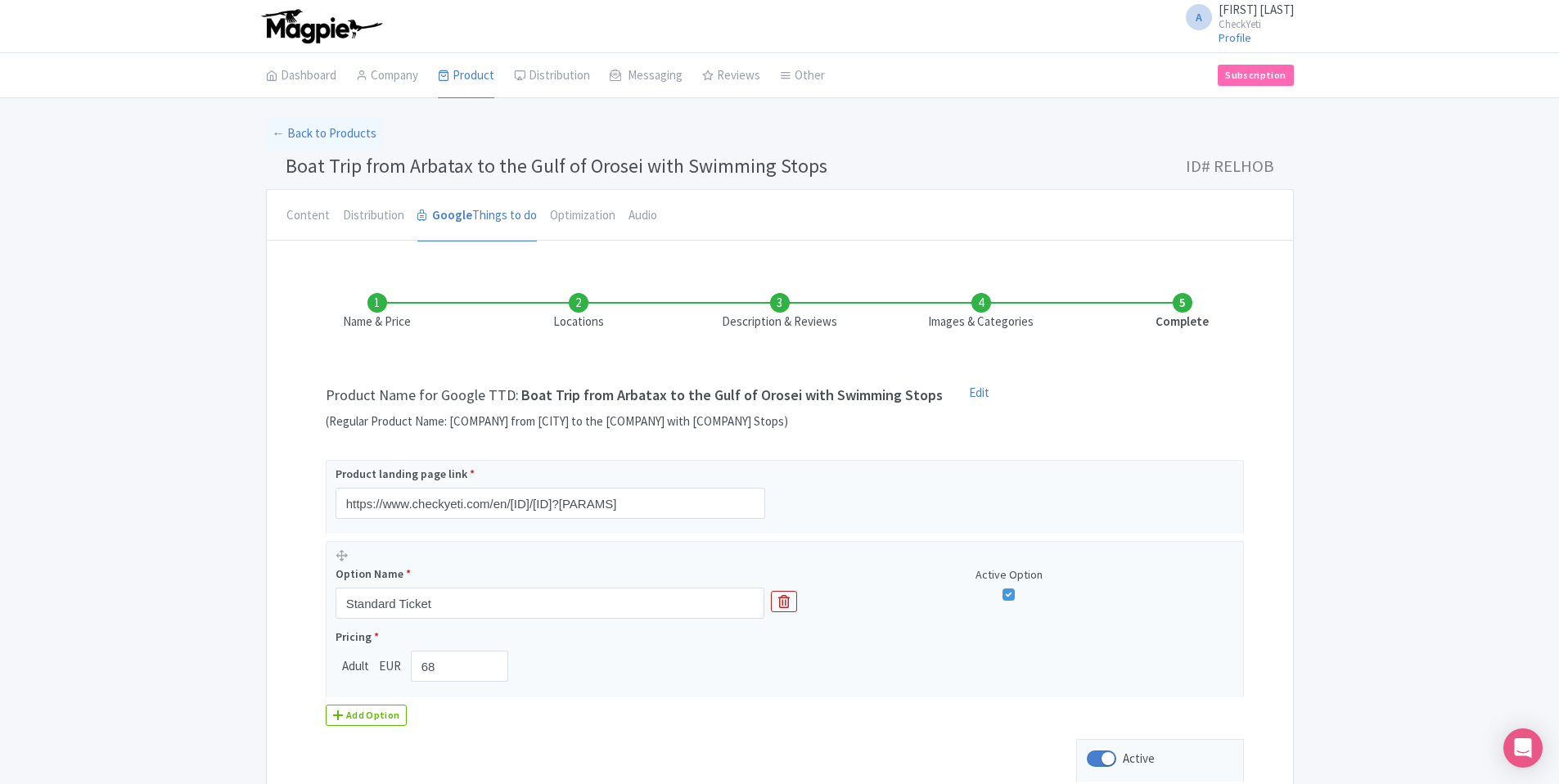 click on "← Back to Products
Boat Trip from Arbatax to the Gulf of Orosei with Swimming Stops
ID# RELHOB
Content
Distribution
Google  Things to do
Optimization
Audio
Active
Inactive
Building
Archived
Save
Version: Primary Product
Manage Versions
Primary Product
Spanish
Version: Primary Product
Version type   * Primary
Version name   * Primary Product
Version description
Date from
Date to
Select all resellers for version
Share with Resellers:
Done
Actions
View on Magpie
Customer View
Industry Partner View
Download
Excel
Word
All Images ZIP
Share Products
Delete Product
Create new version
Confirm Copy Operation
Yes, Copy
Cancel
You are currently editing a version of this product: Primary Product" at bounding box center [779, 484] 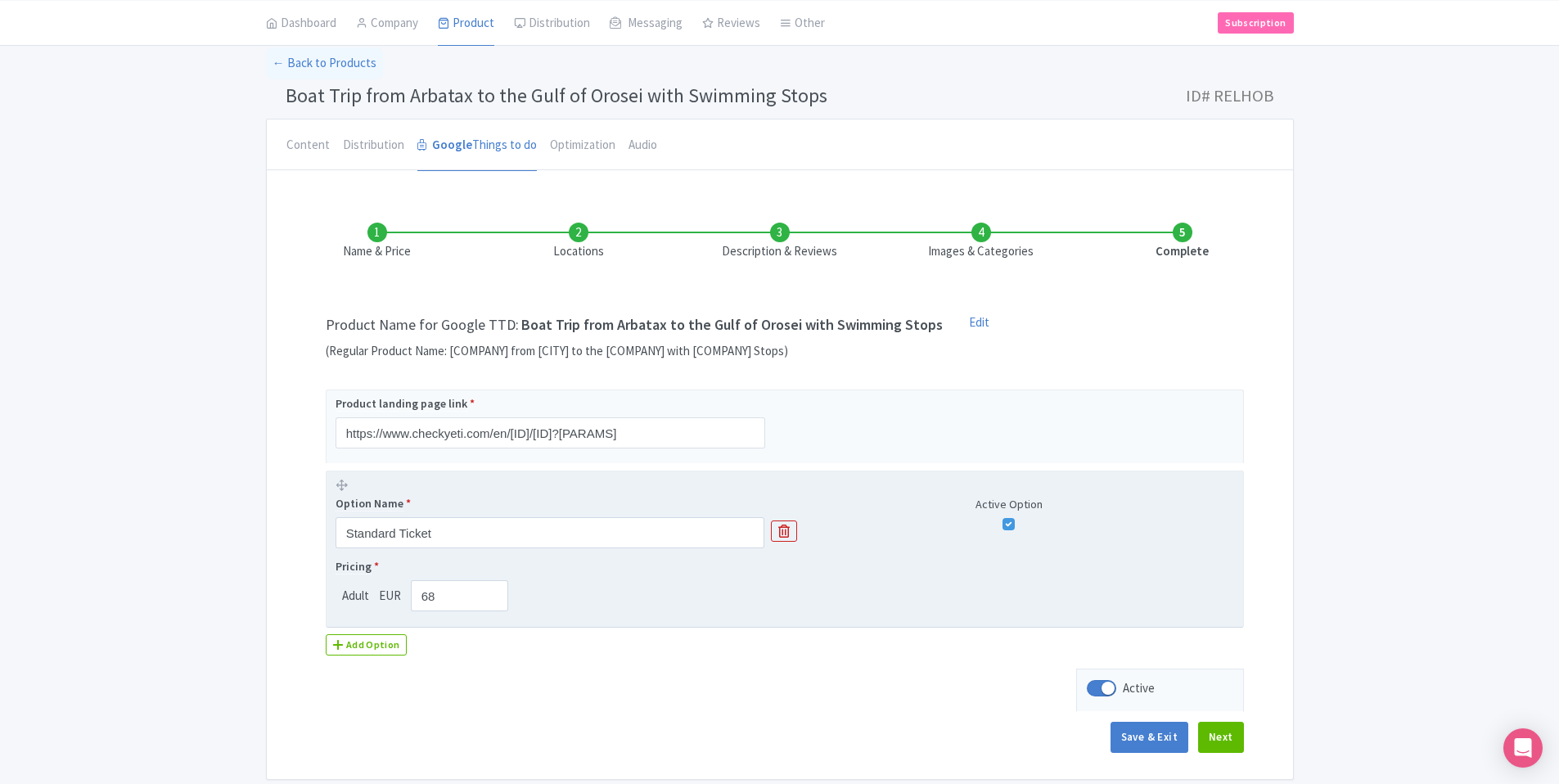 scroll, scrollTop: 137, scrollLeft: 0, axis: vertical 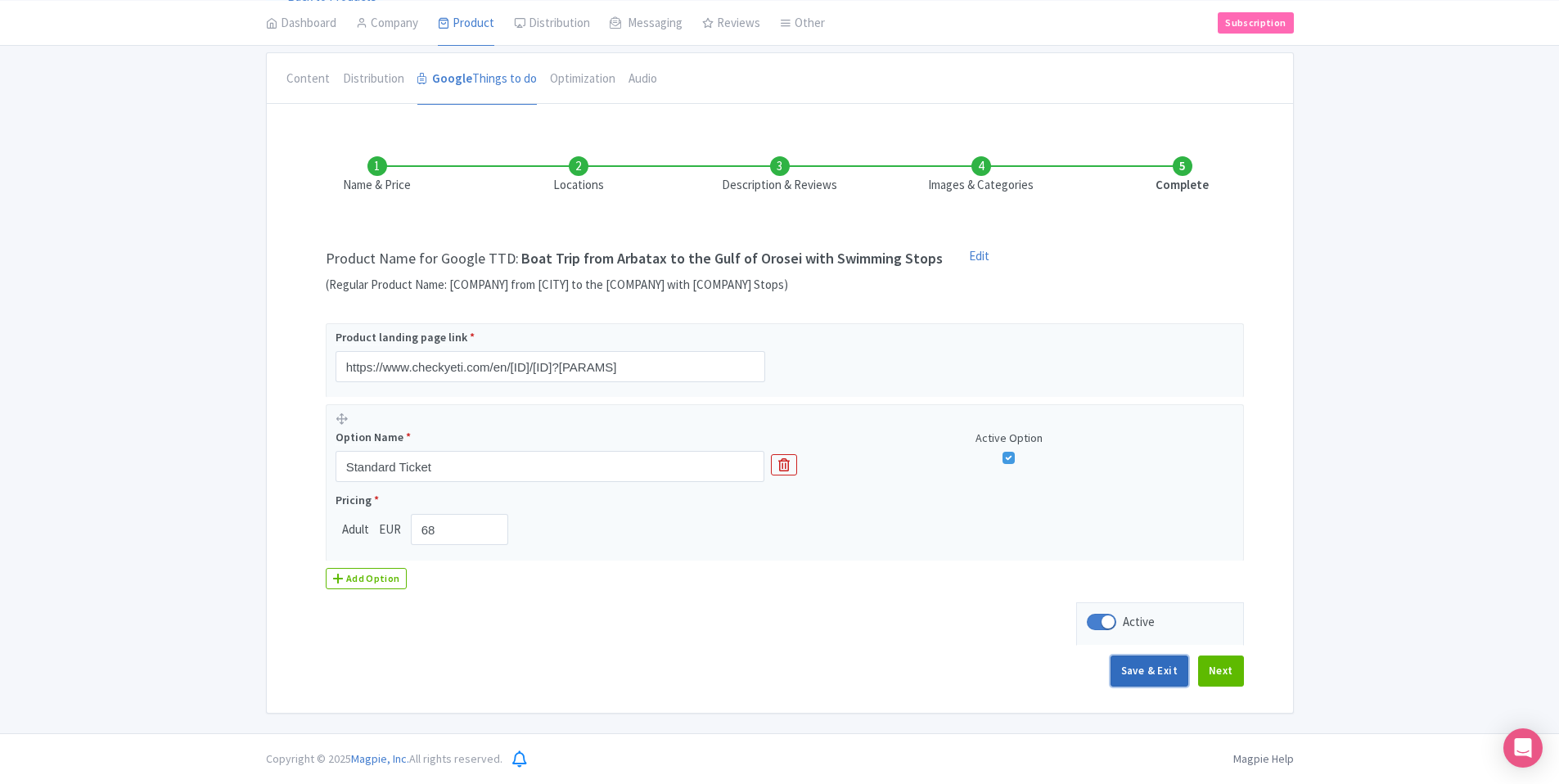 click on "Save & Exit" at bounding box center (1149, 671) 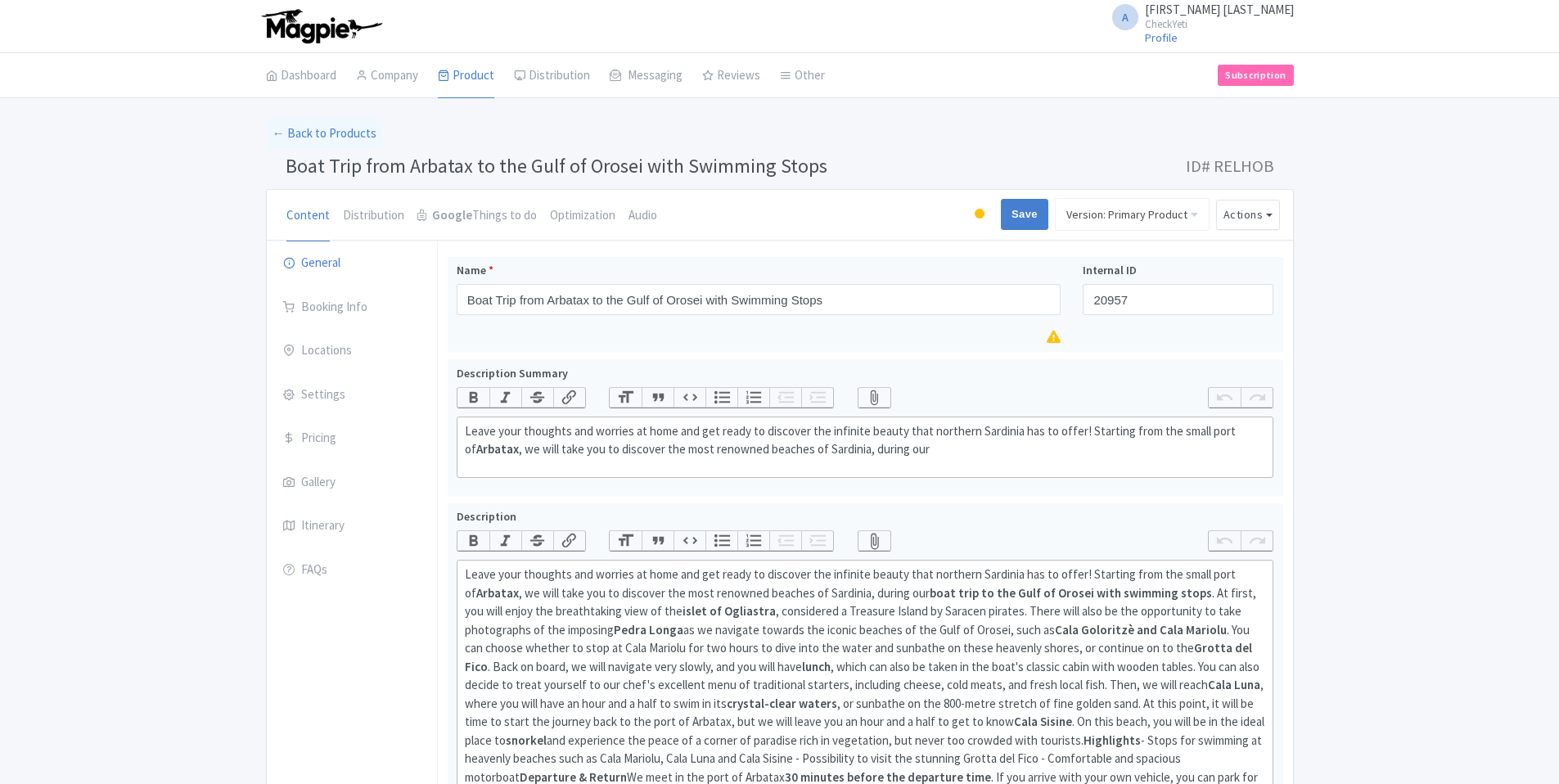 scroll, scrollTop: 0, scrollLeft: 0, axis: both 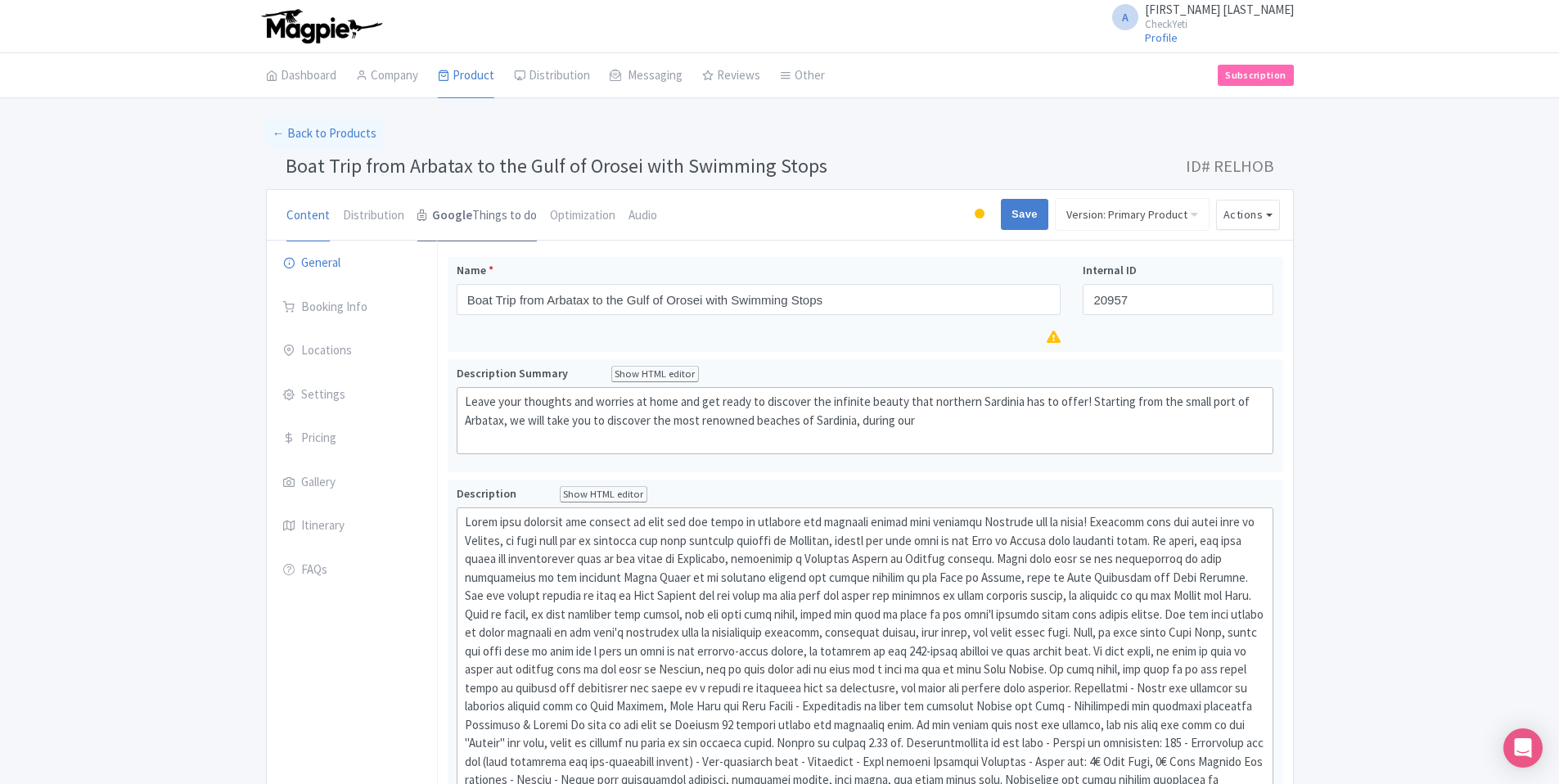 click on "Google  Things to do" at bounding box center [477, 216] 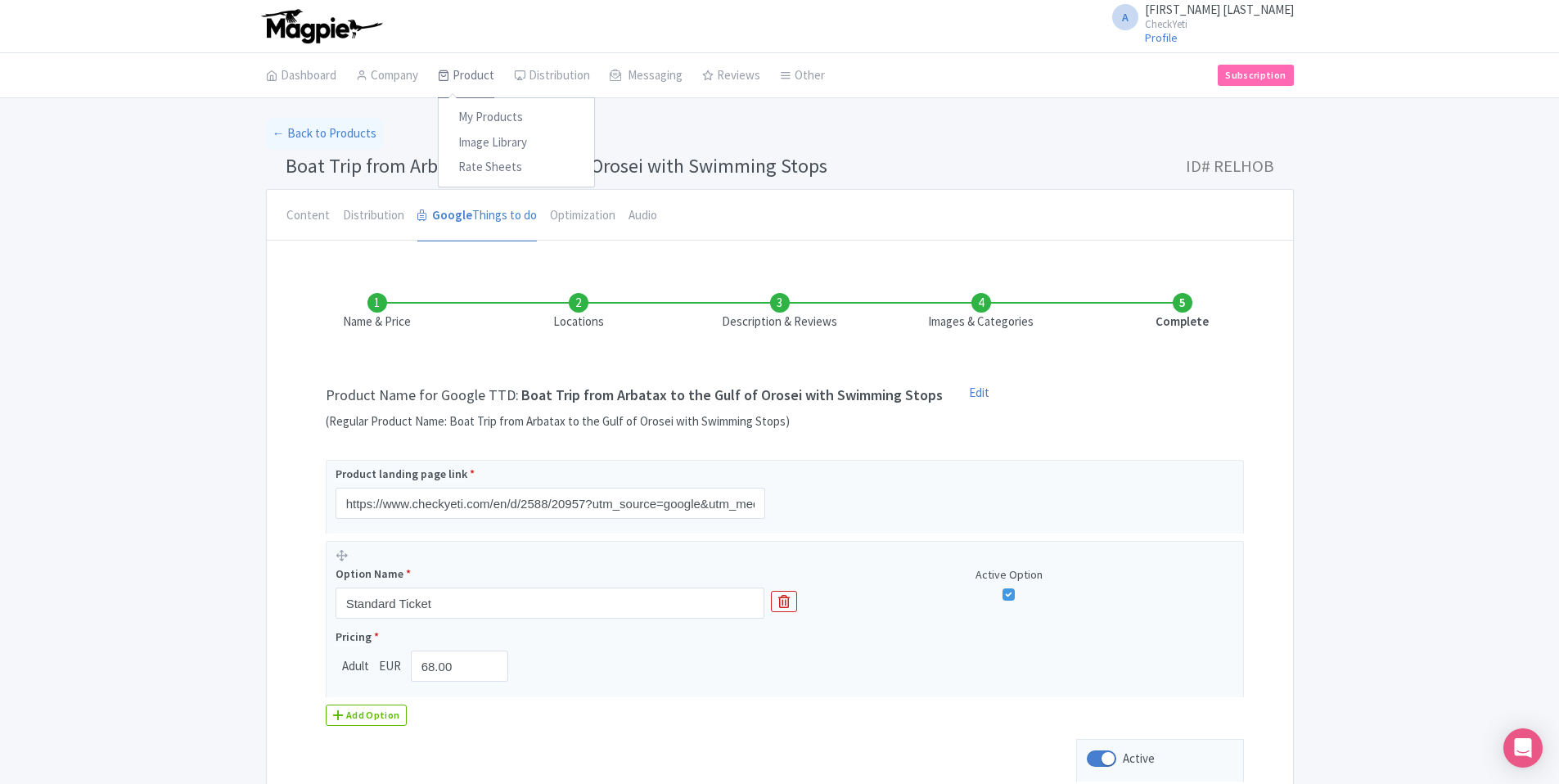 click at bounding box center (444, 75) 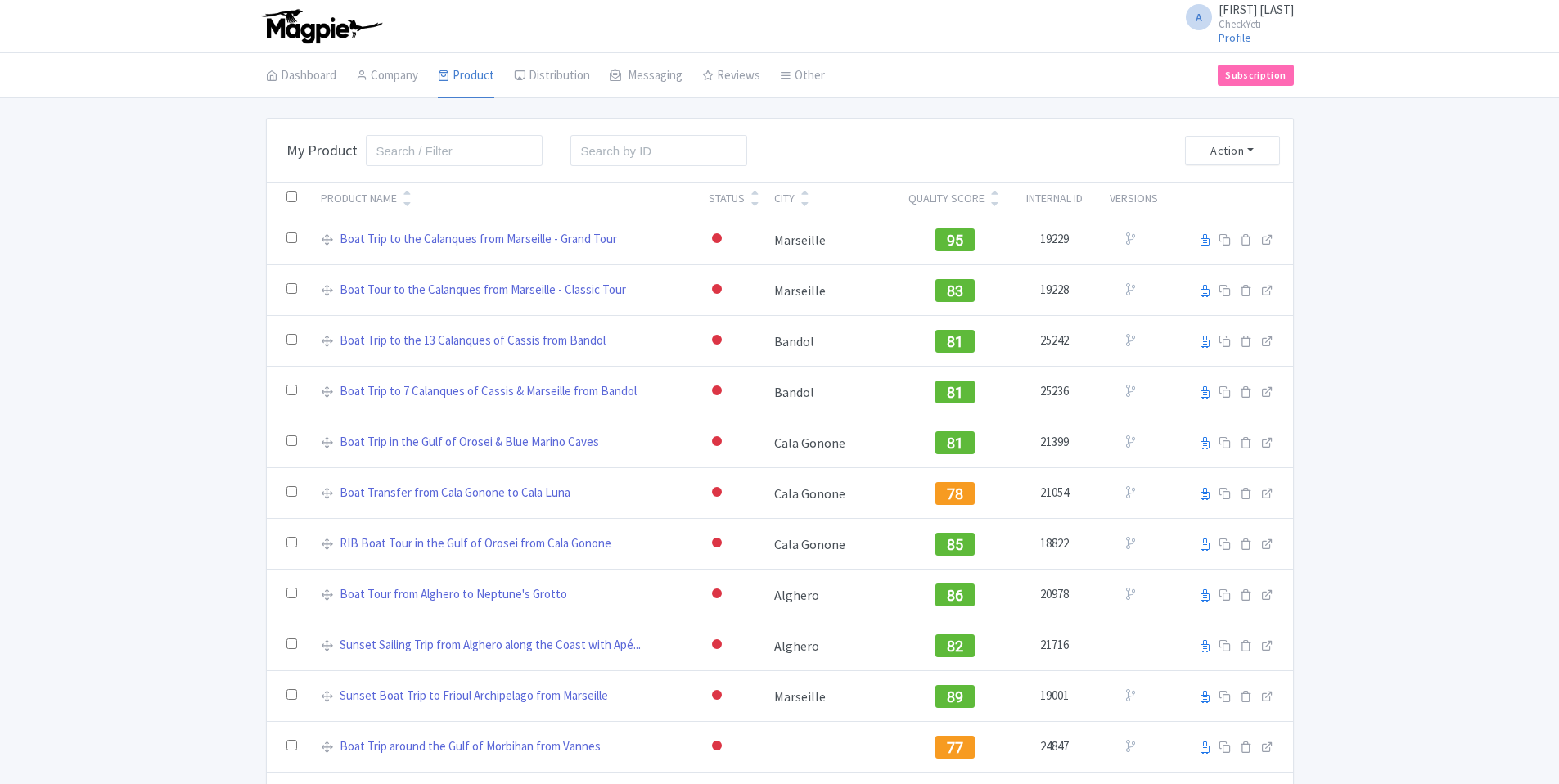 scroll, scrollTop: 0, scrollLeft: 0, axis: both 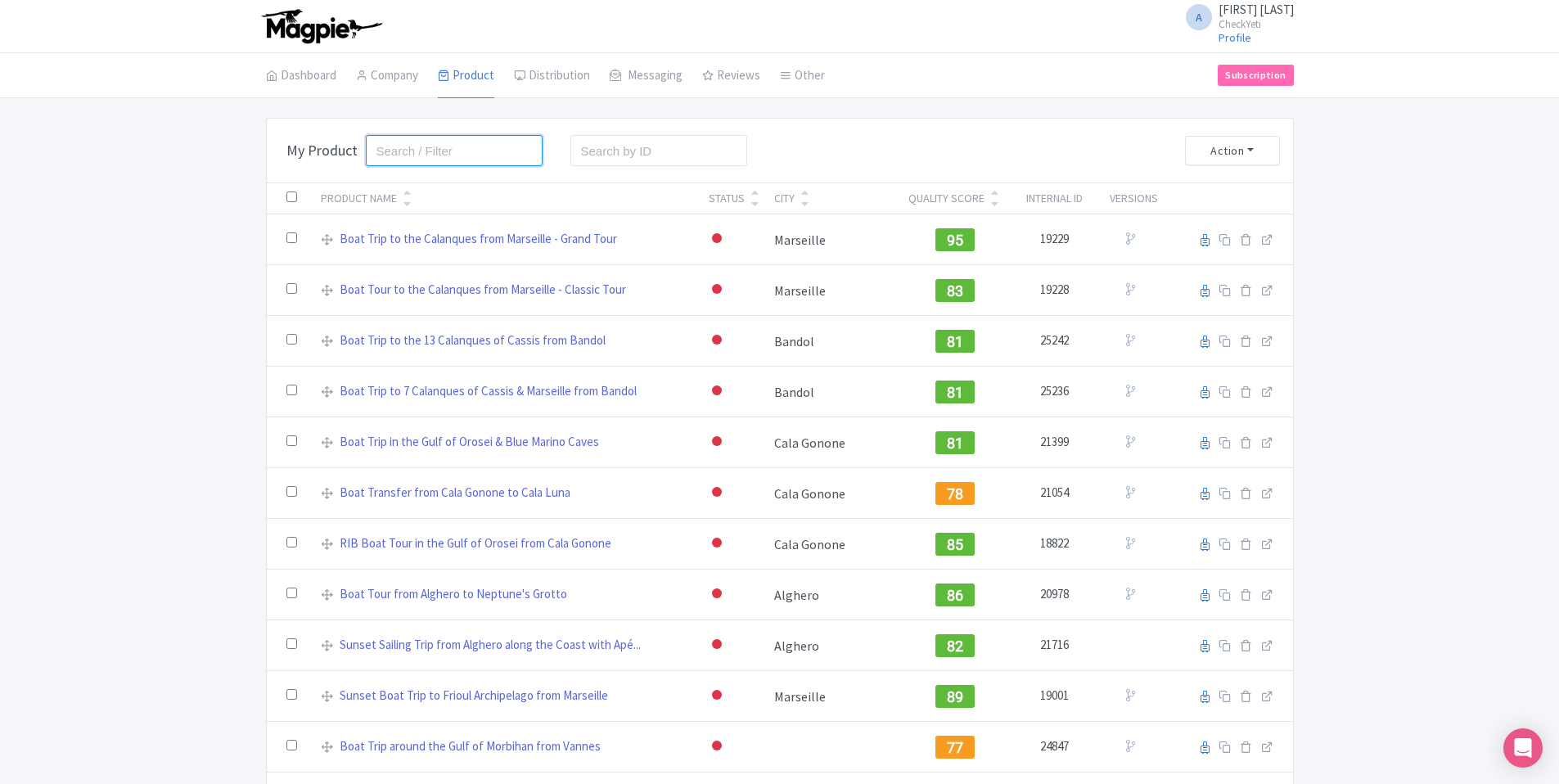 click at bounding box center [454, 151] 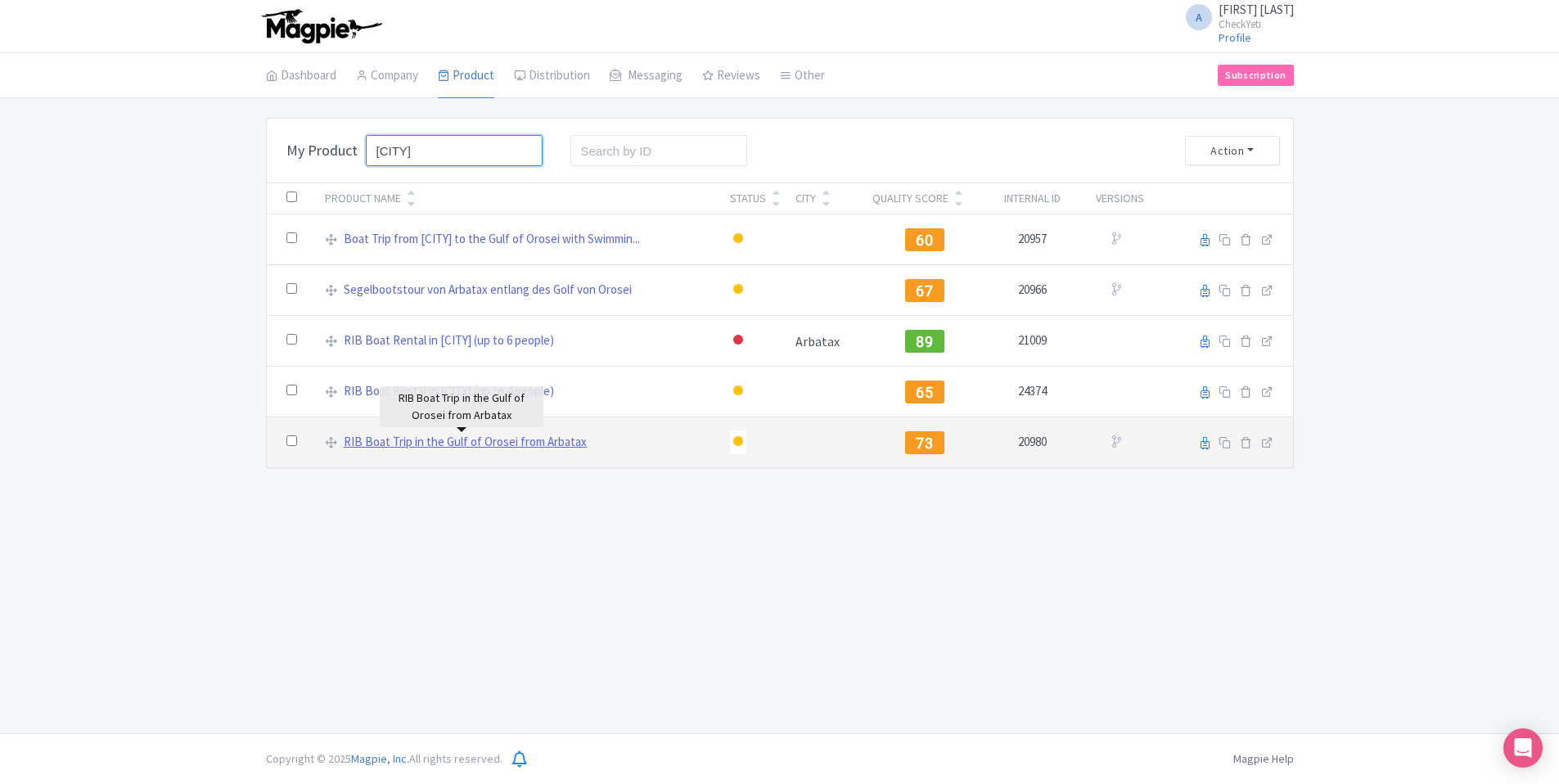 type on "[CITY]" 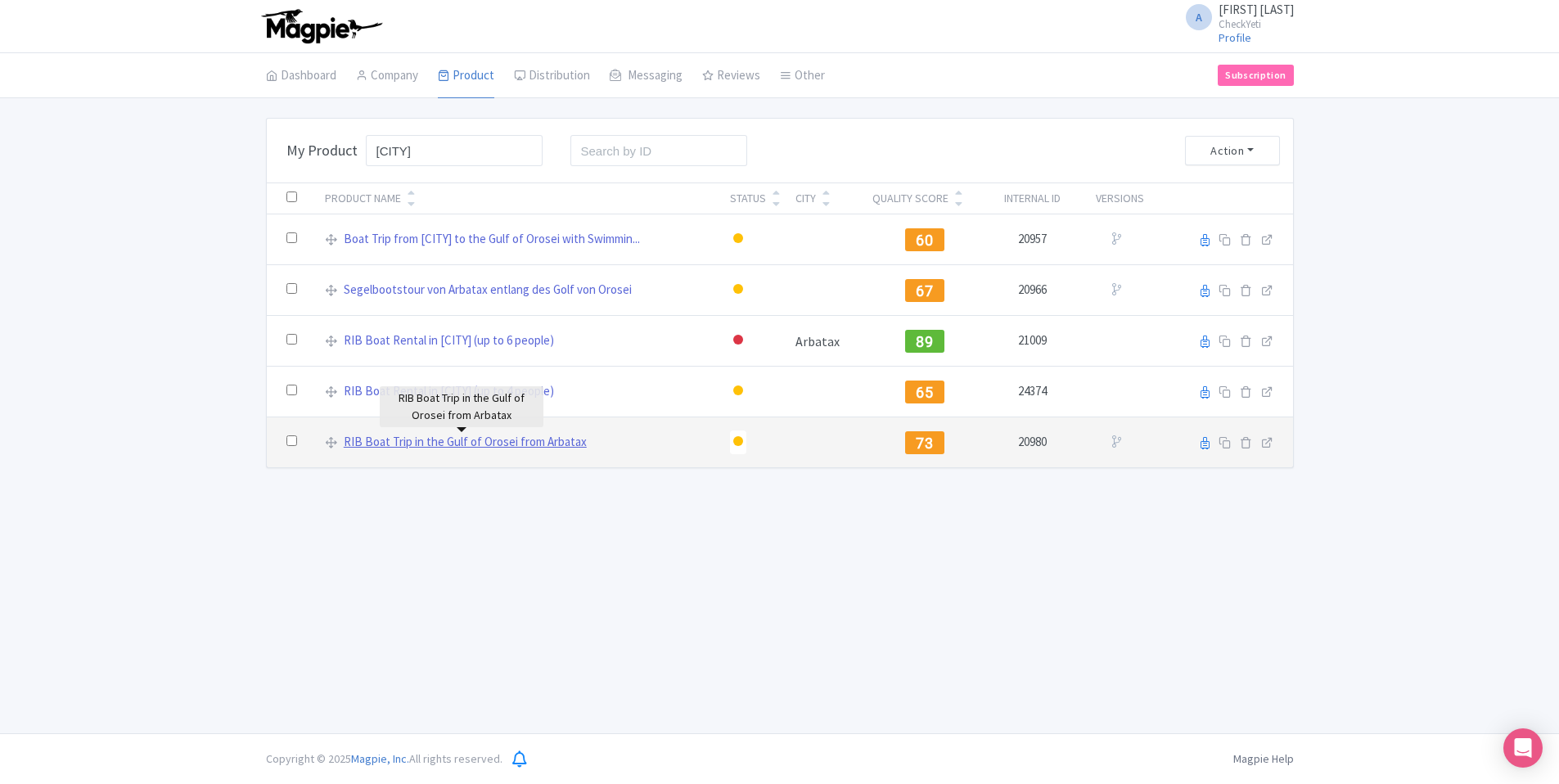 click on "RIB Boat Trip in the Gulf of Orosei from Arbatax" at bounding box center [465, 442] 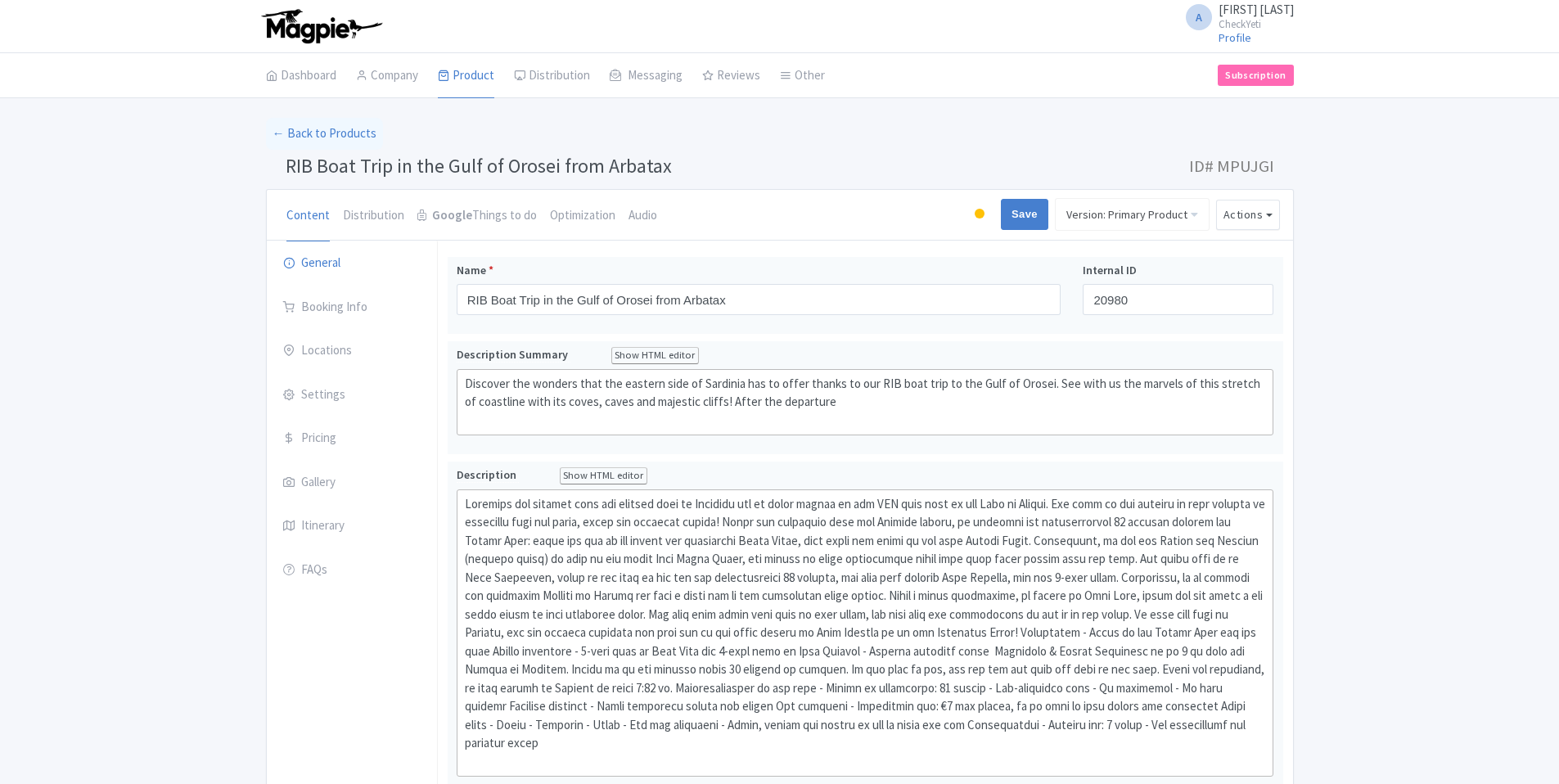 scroll, scrollTop: 0, scrollLeft: 0, axis: both 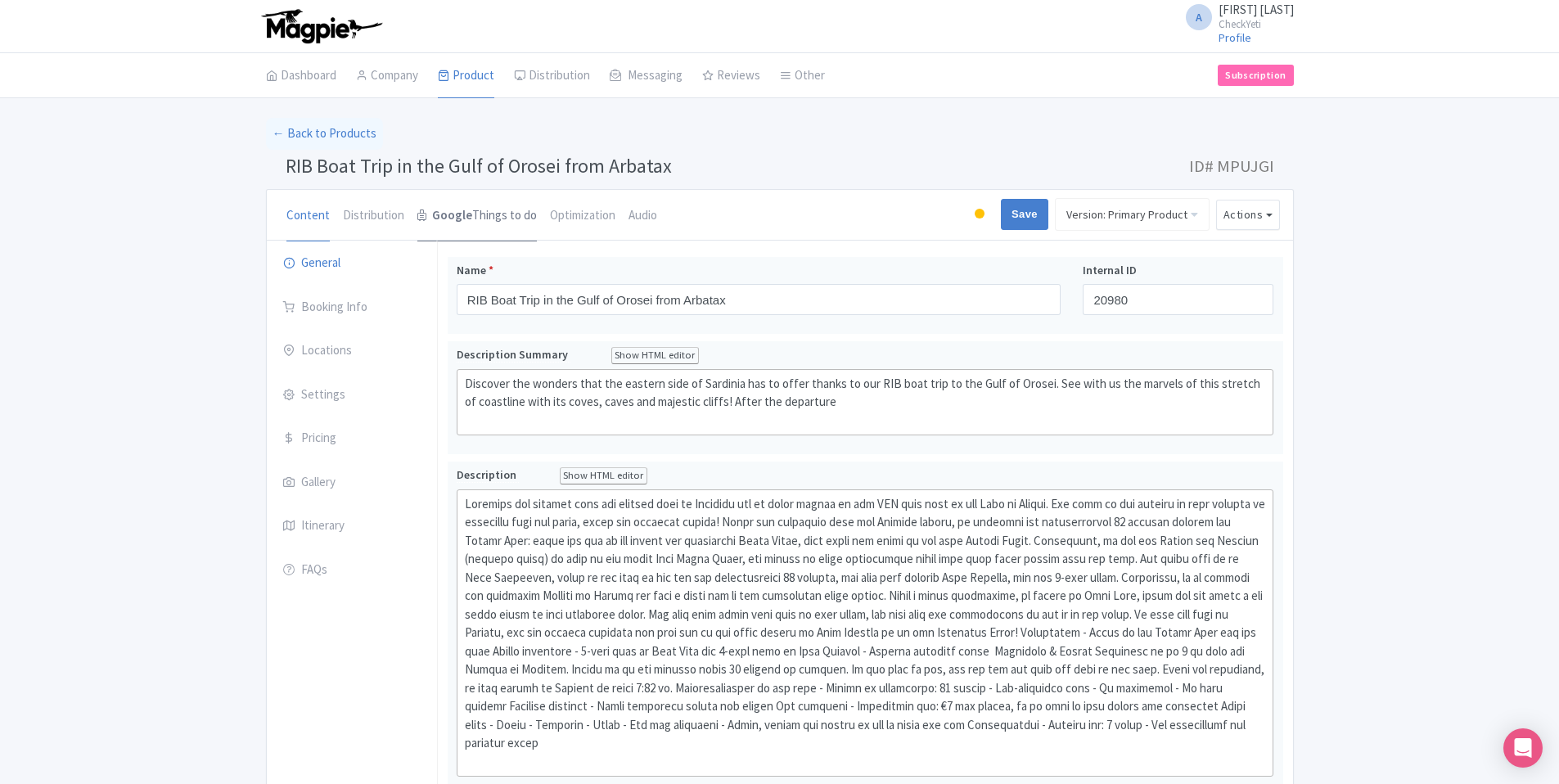 click on "Google" at bounding box center [452, 215] 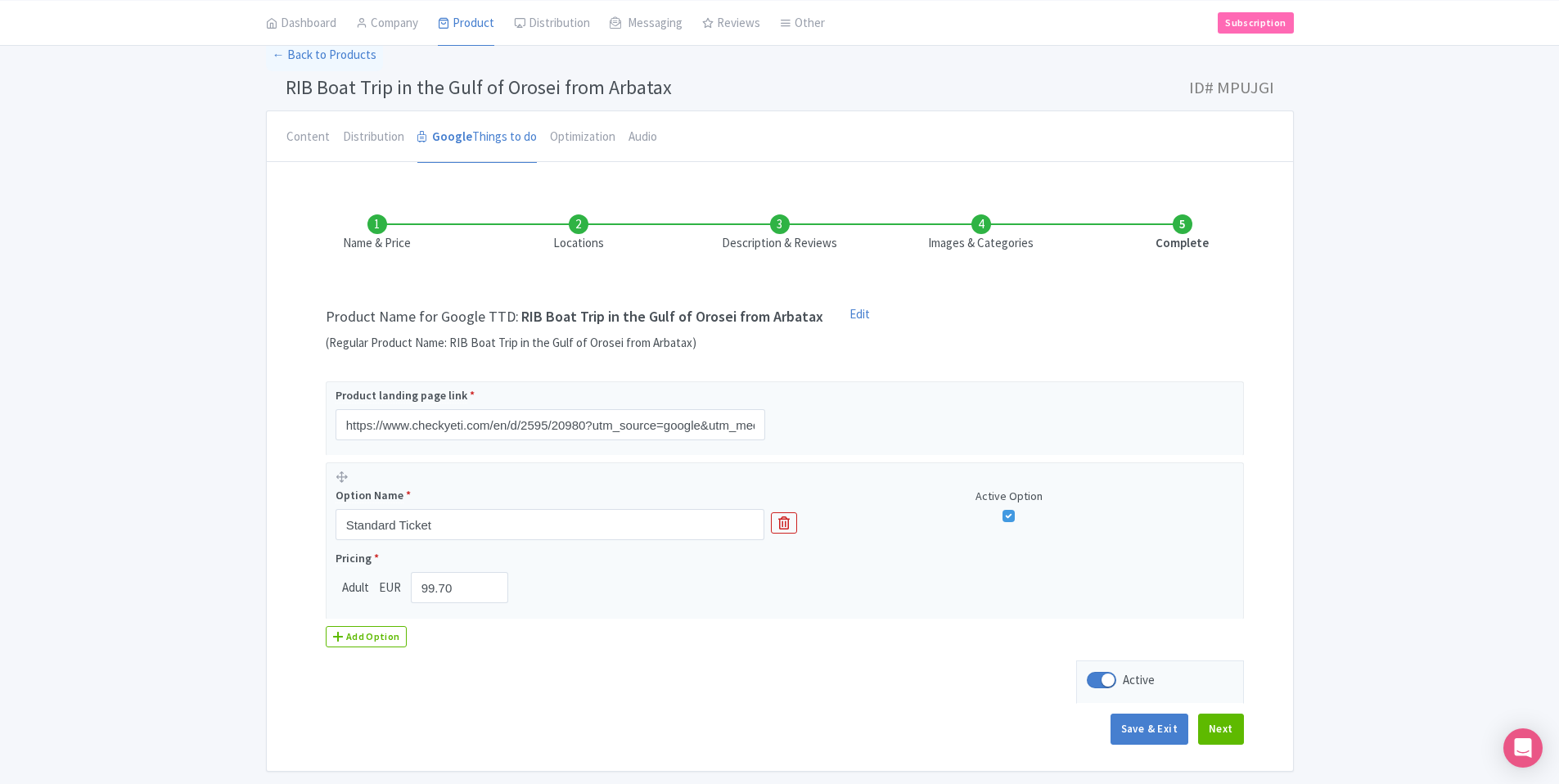 scroll, scrollTop: 137, scrollLeft: 0, axis: vertical 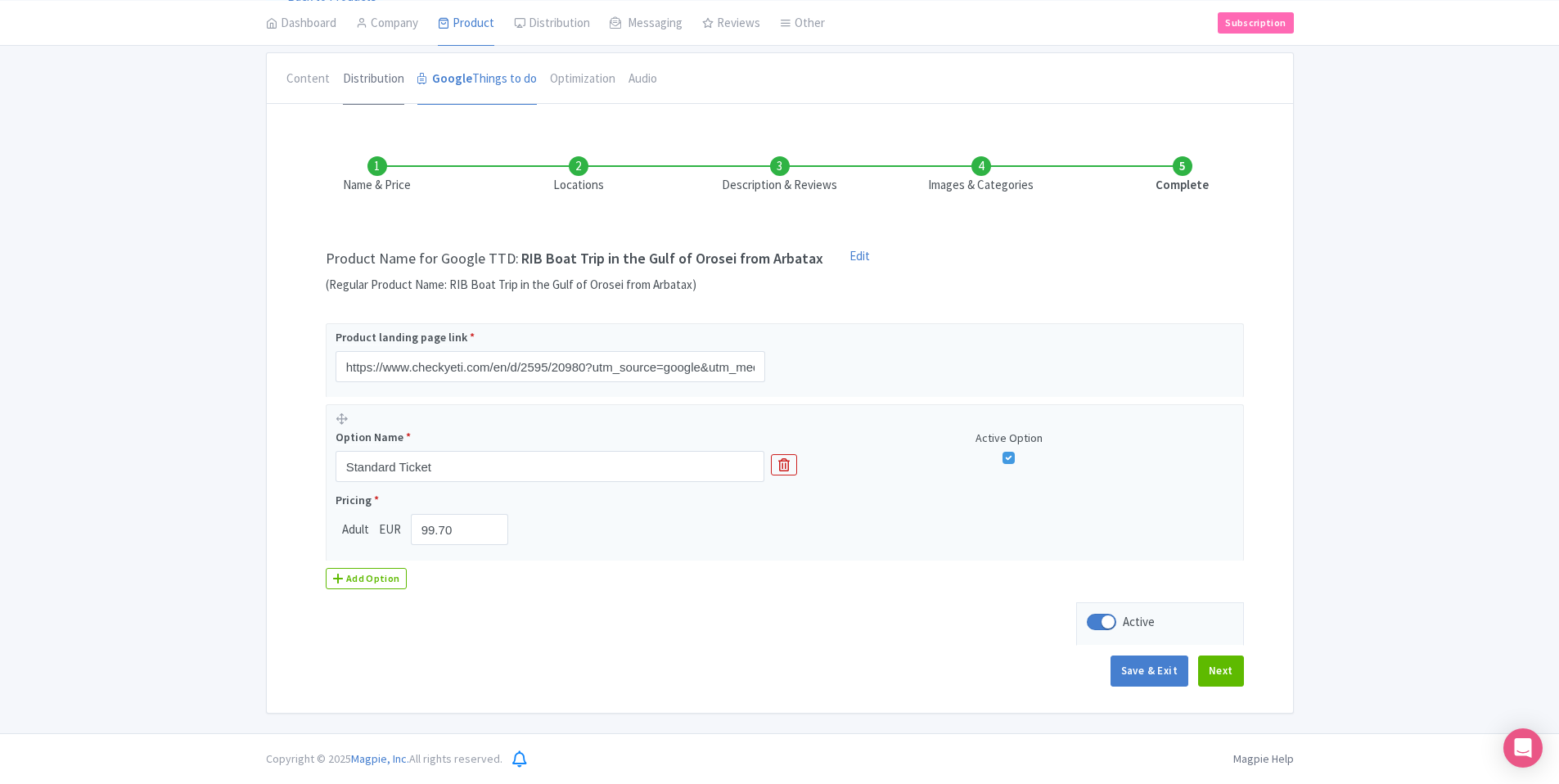 click on "Distribution" at bounding box center (373, 79) 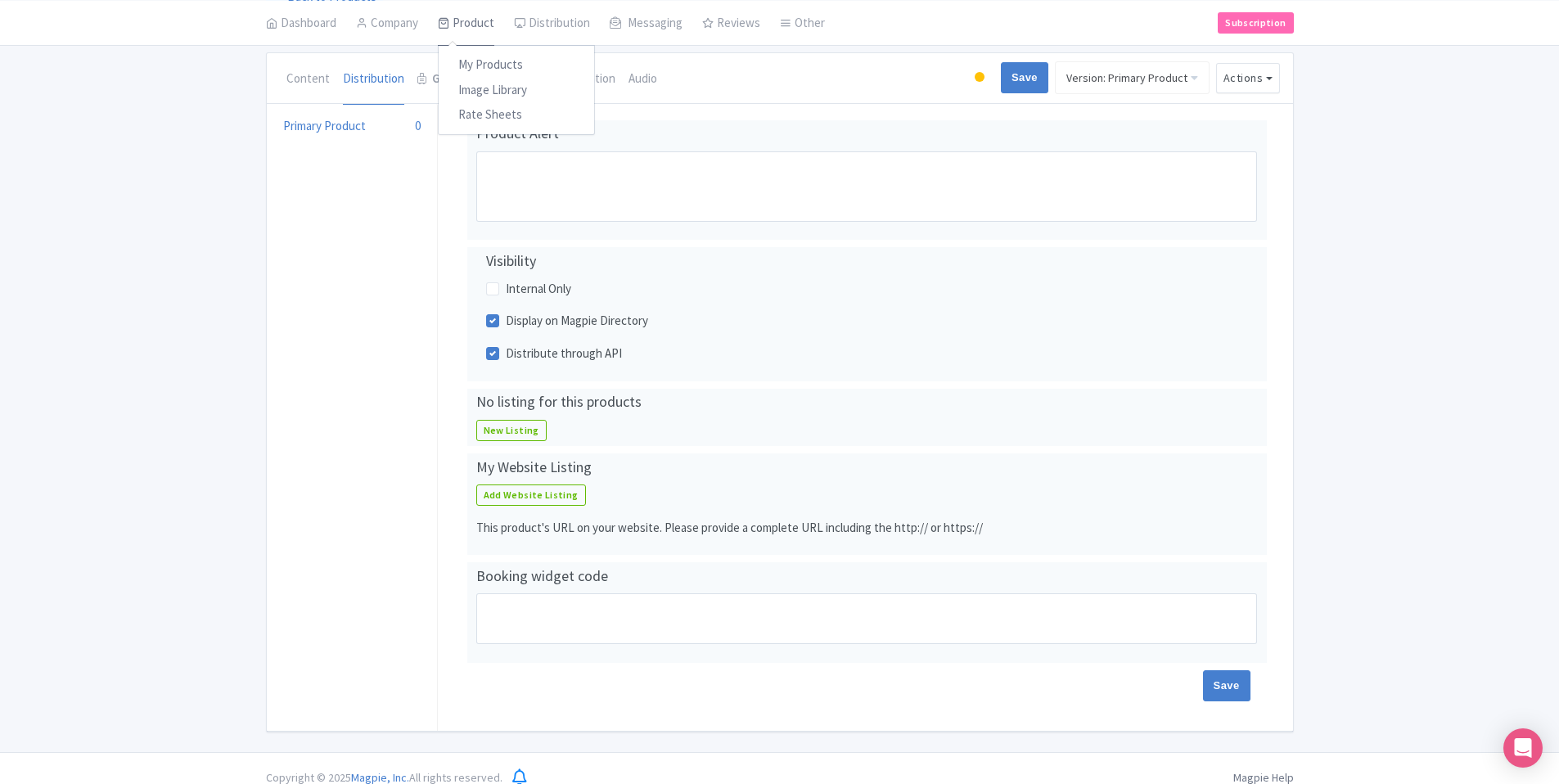click on "Product" at bounding box center [466, 23] 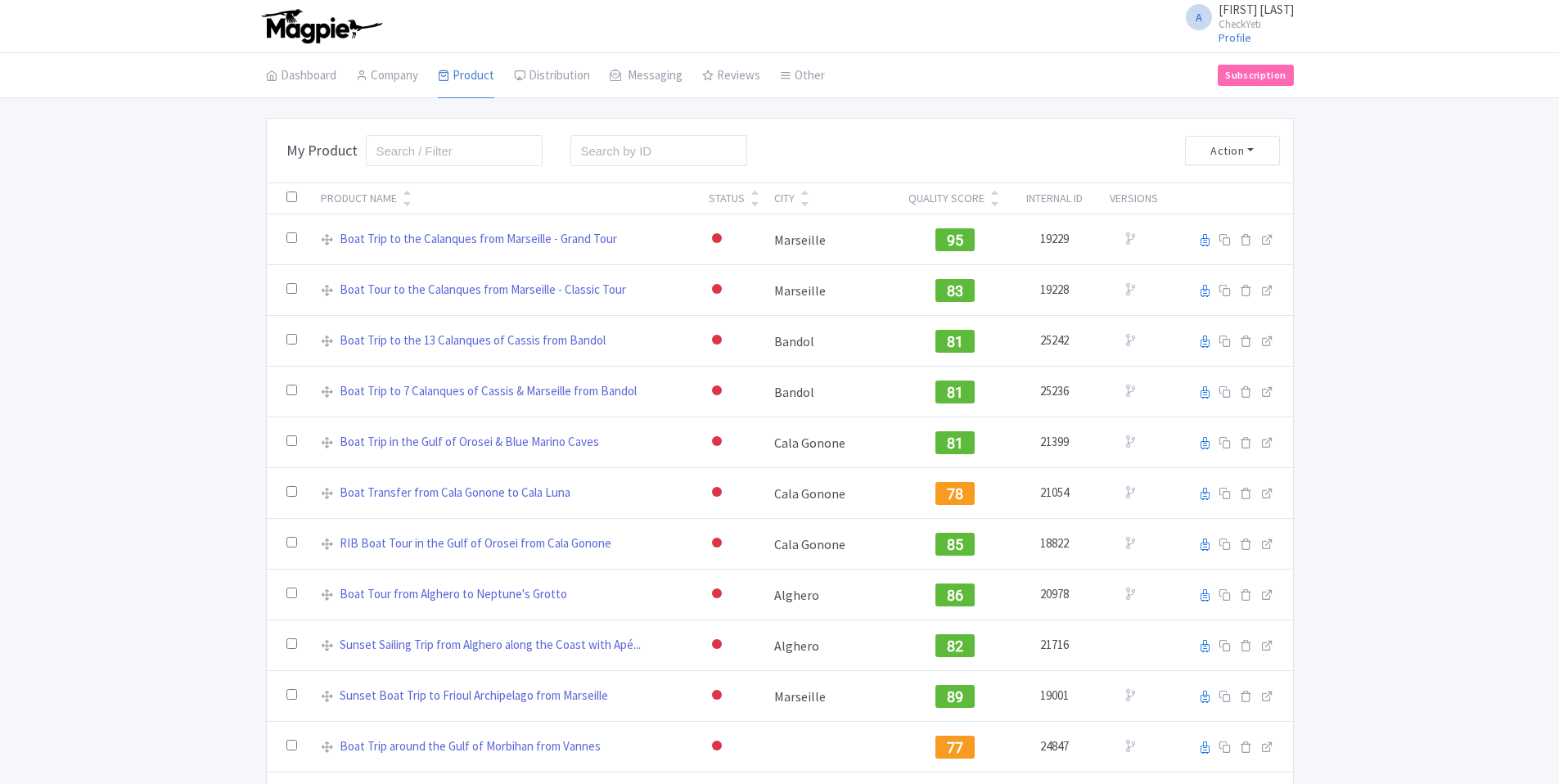 scroll, scrollTop: 0, scrollLeft: 0, axis: both 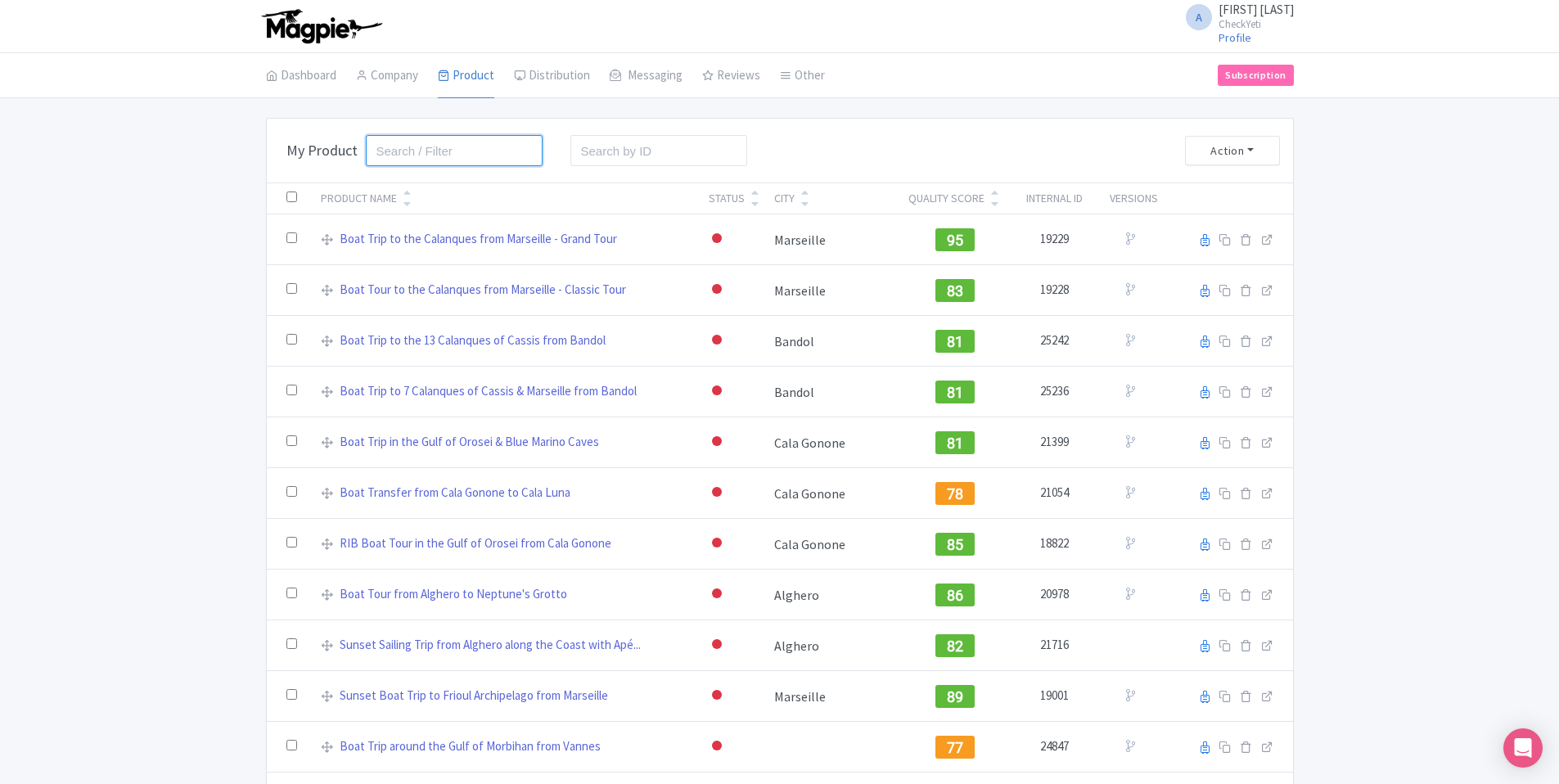 click at bounding box center [454, 151] 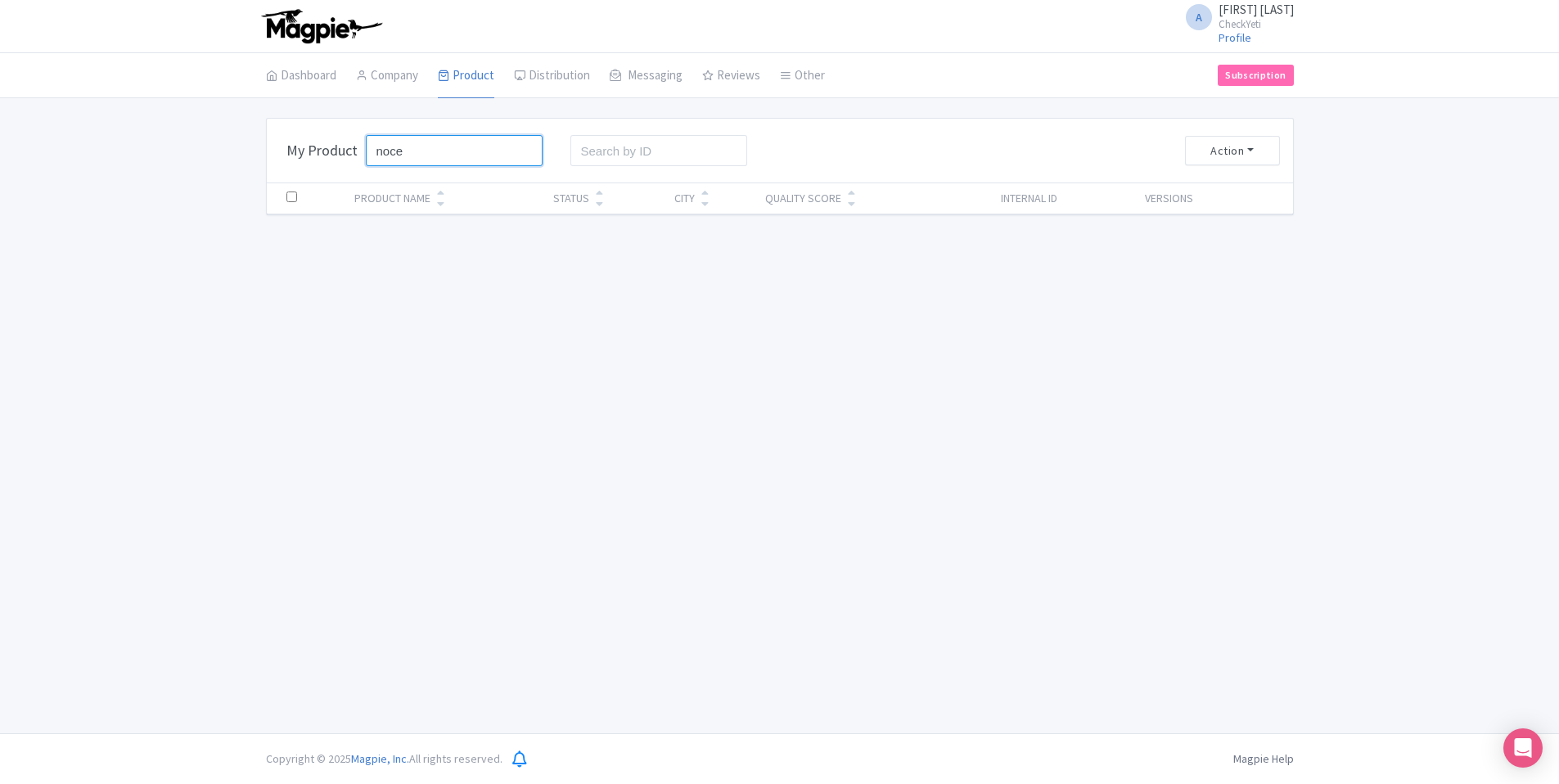 type on "noce" 